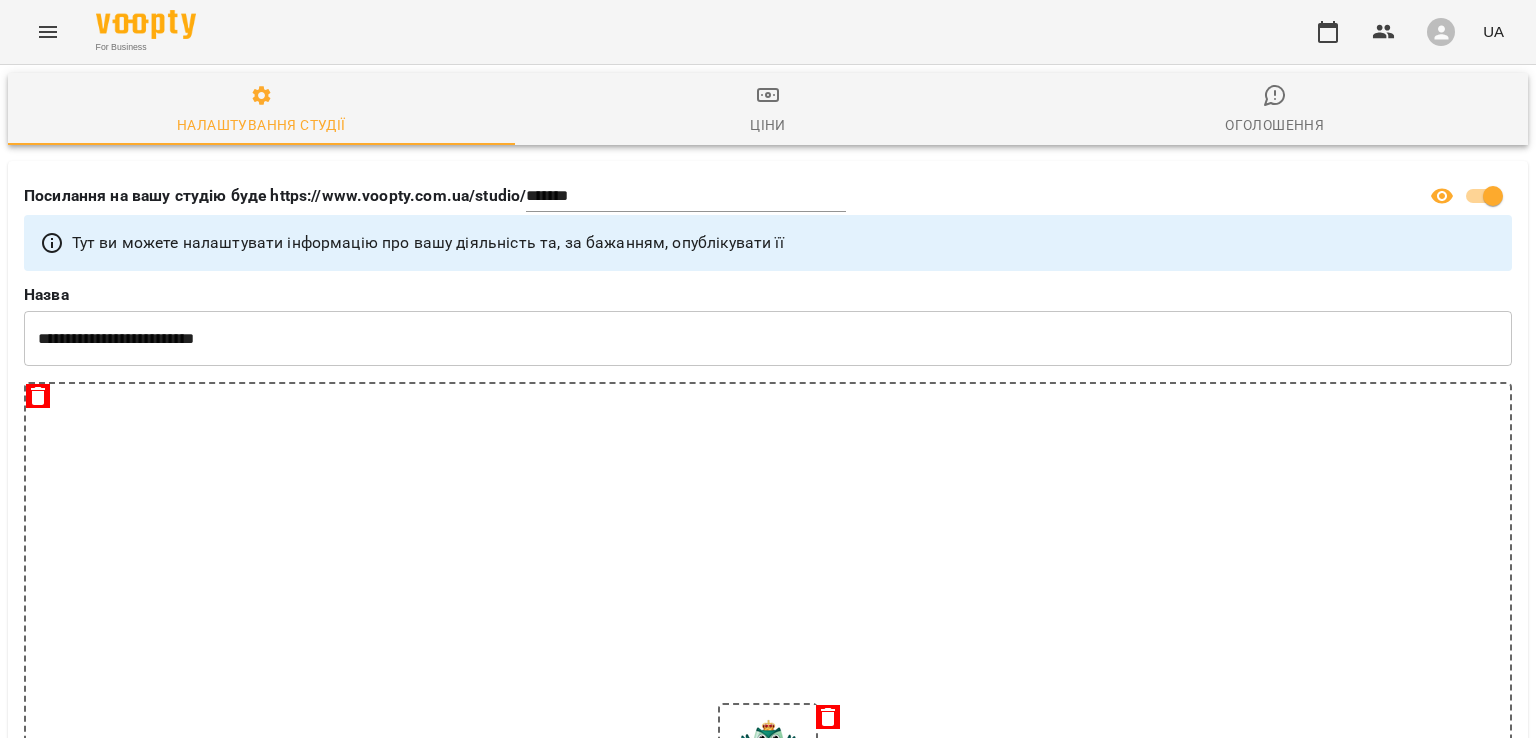 select on "**" 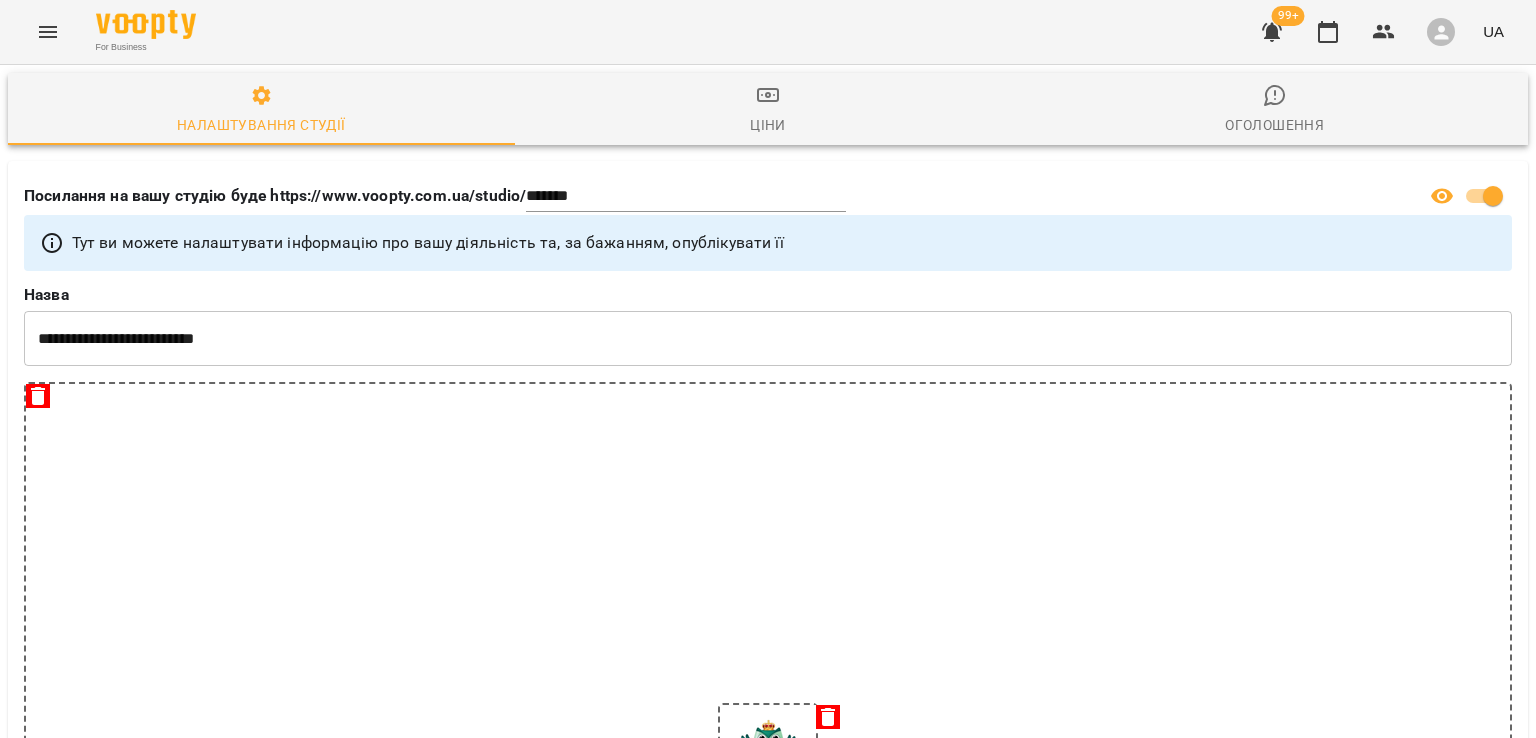 click 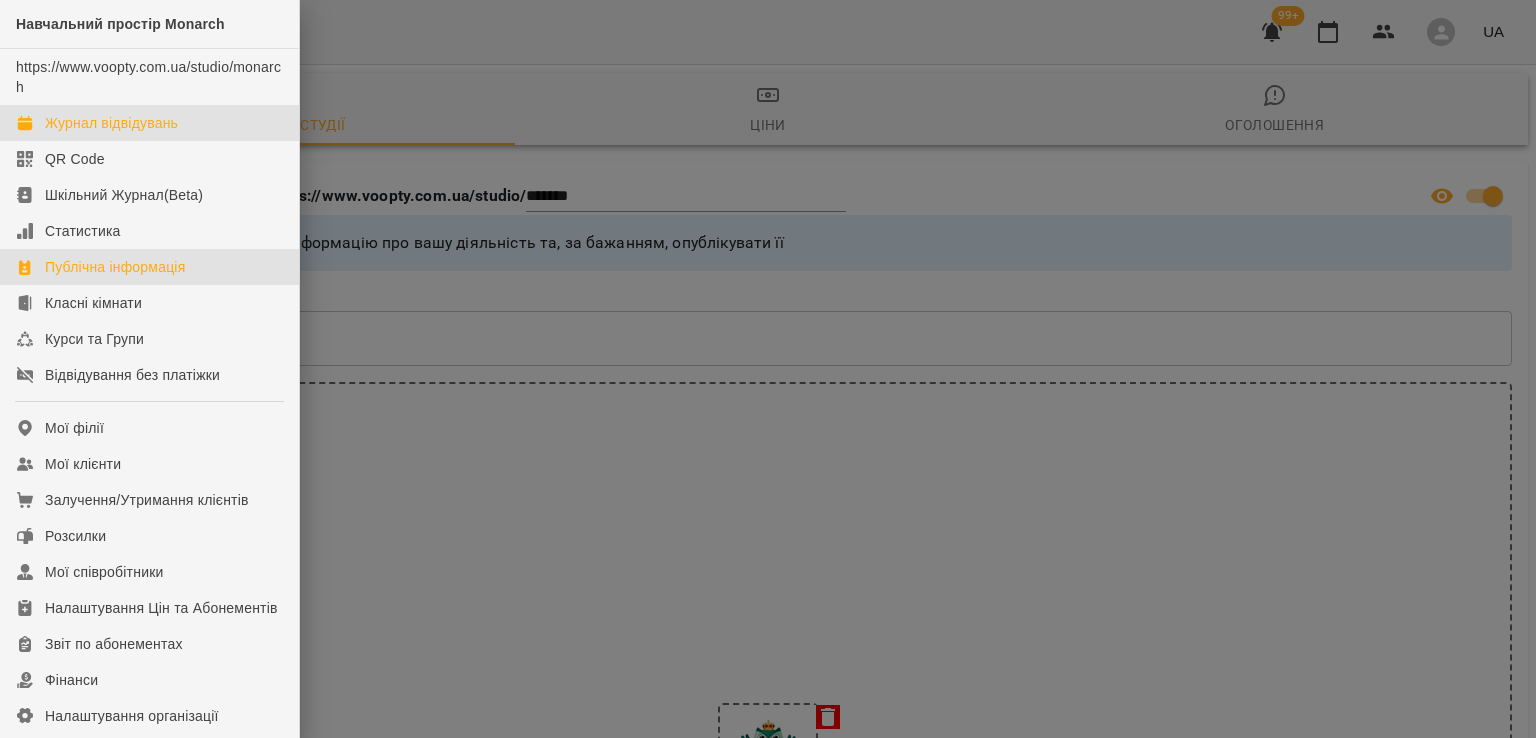 click on "Журнал відвідувань" at bounding box center [149, 123] 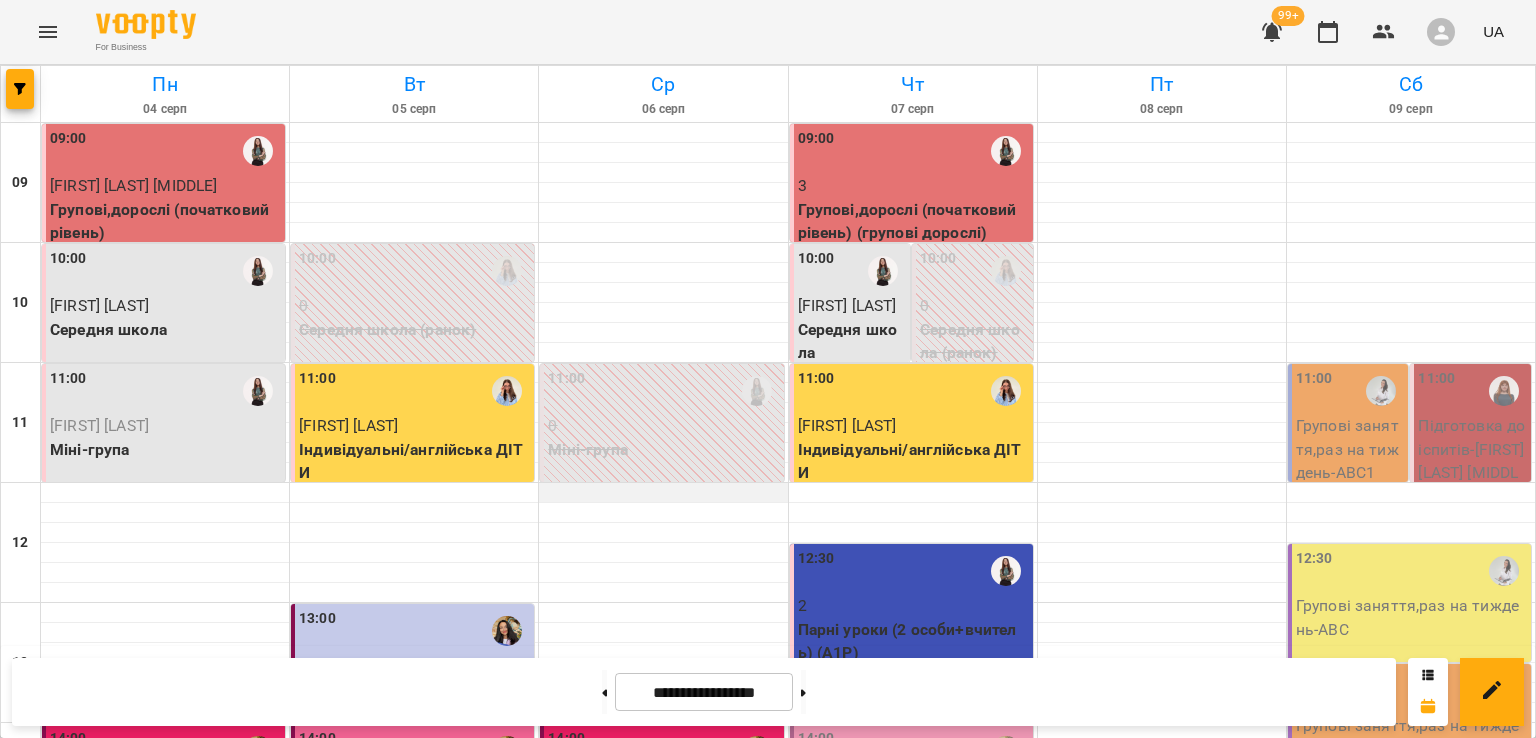 scroll, scrollTop: 400, scrollLeft: 0, axis: vertical 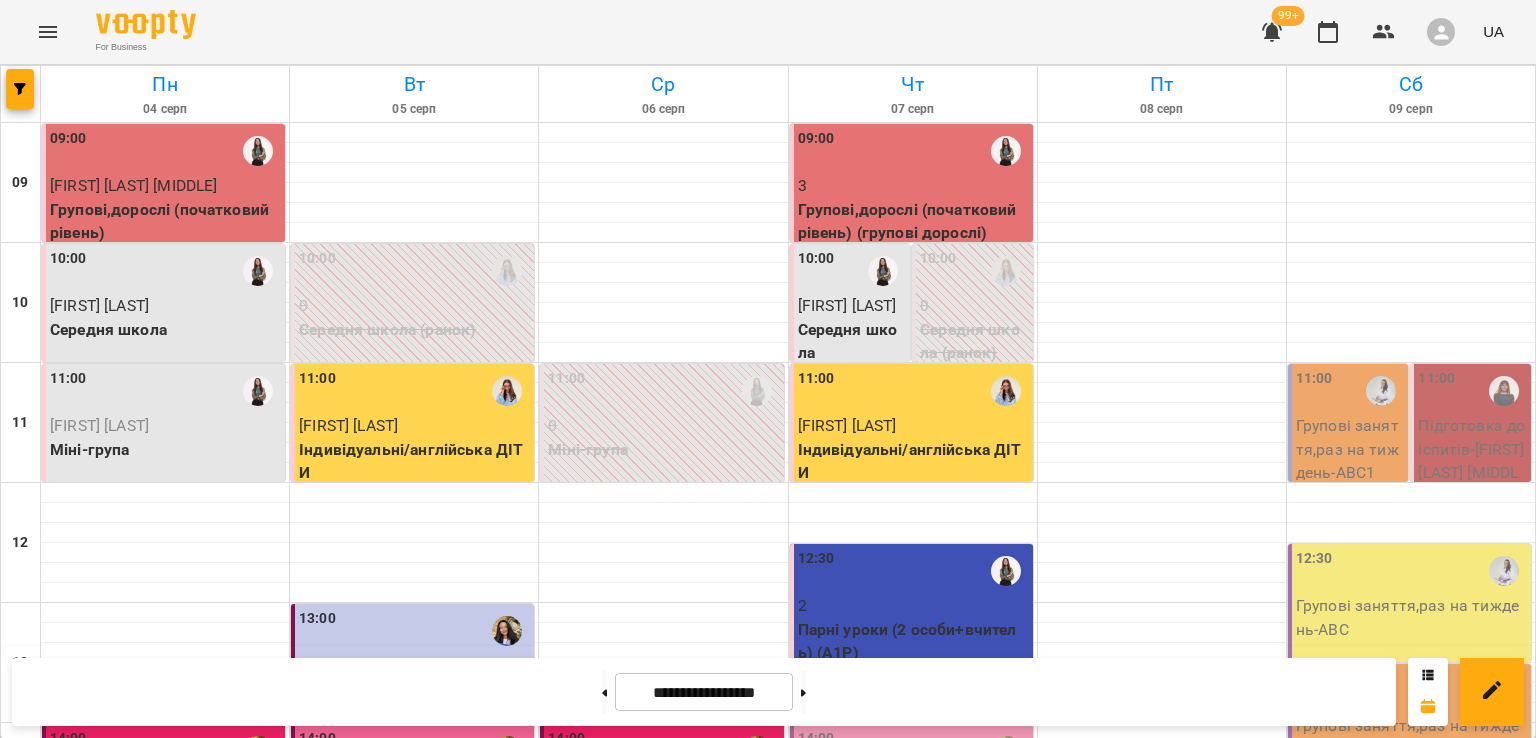 click on "14:00" at bounding box center (913, 751) 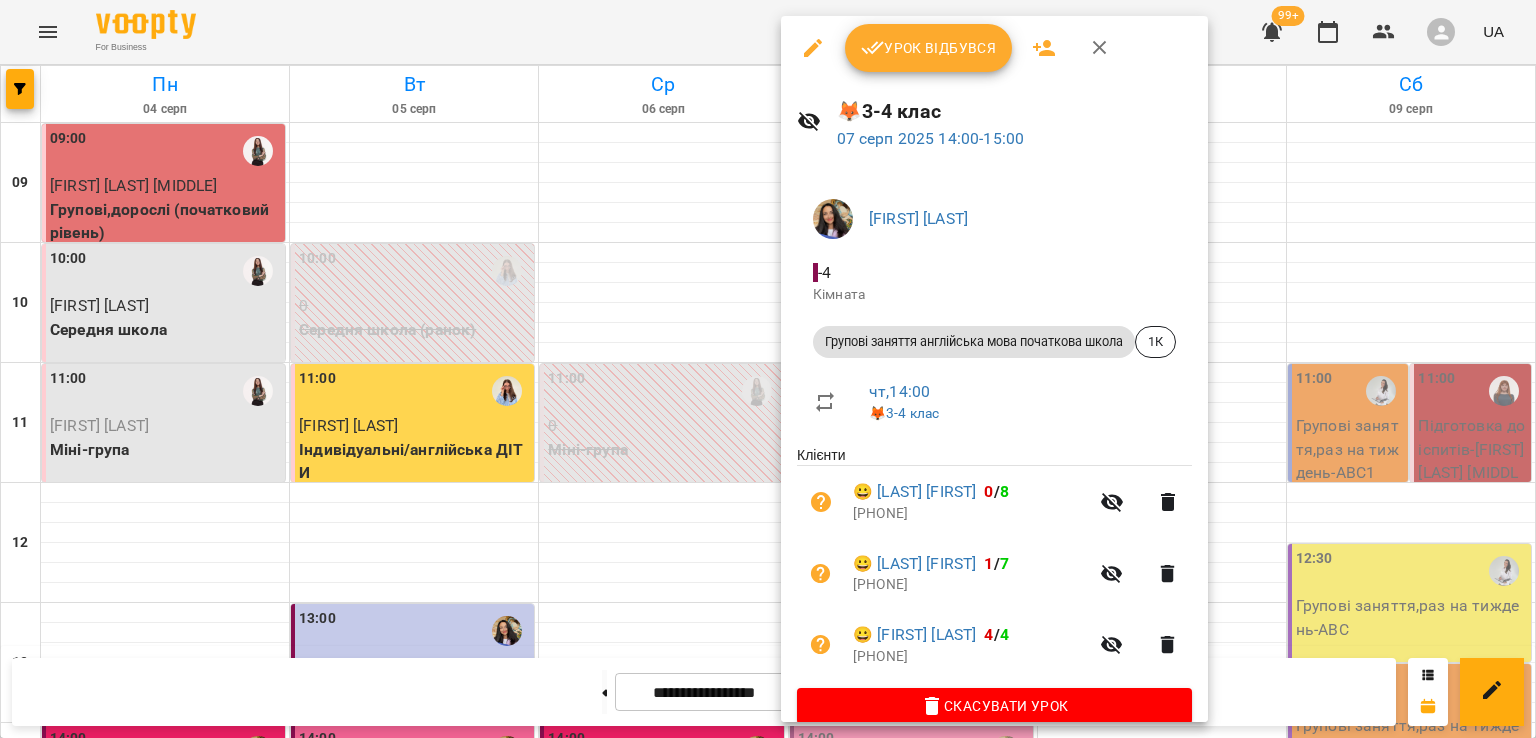 click on "Урок відбувся" at bounding box center [929, 48] 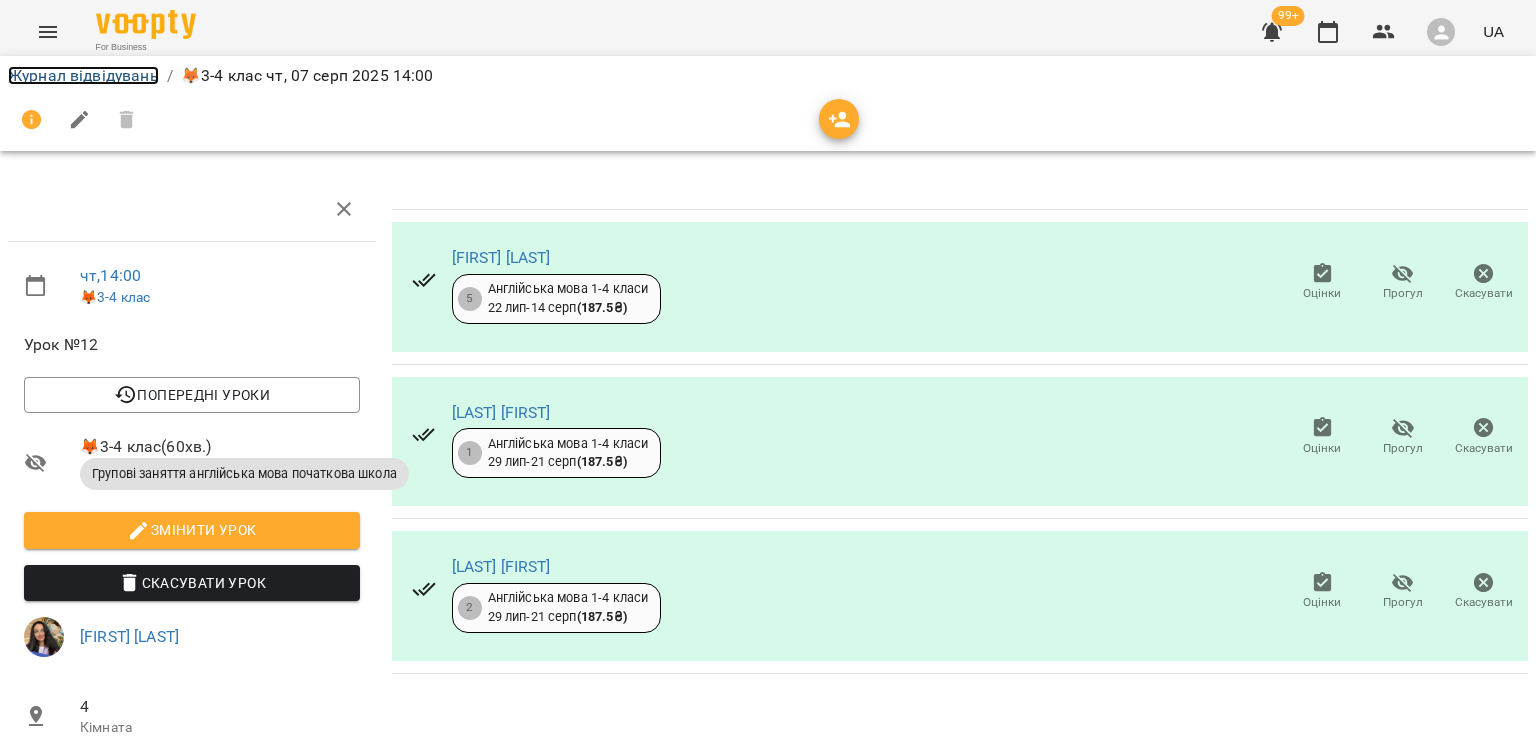 click on "Журнал відвідувань" at bounding box center [83, 75] 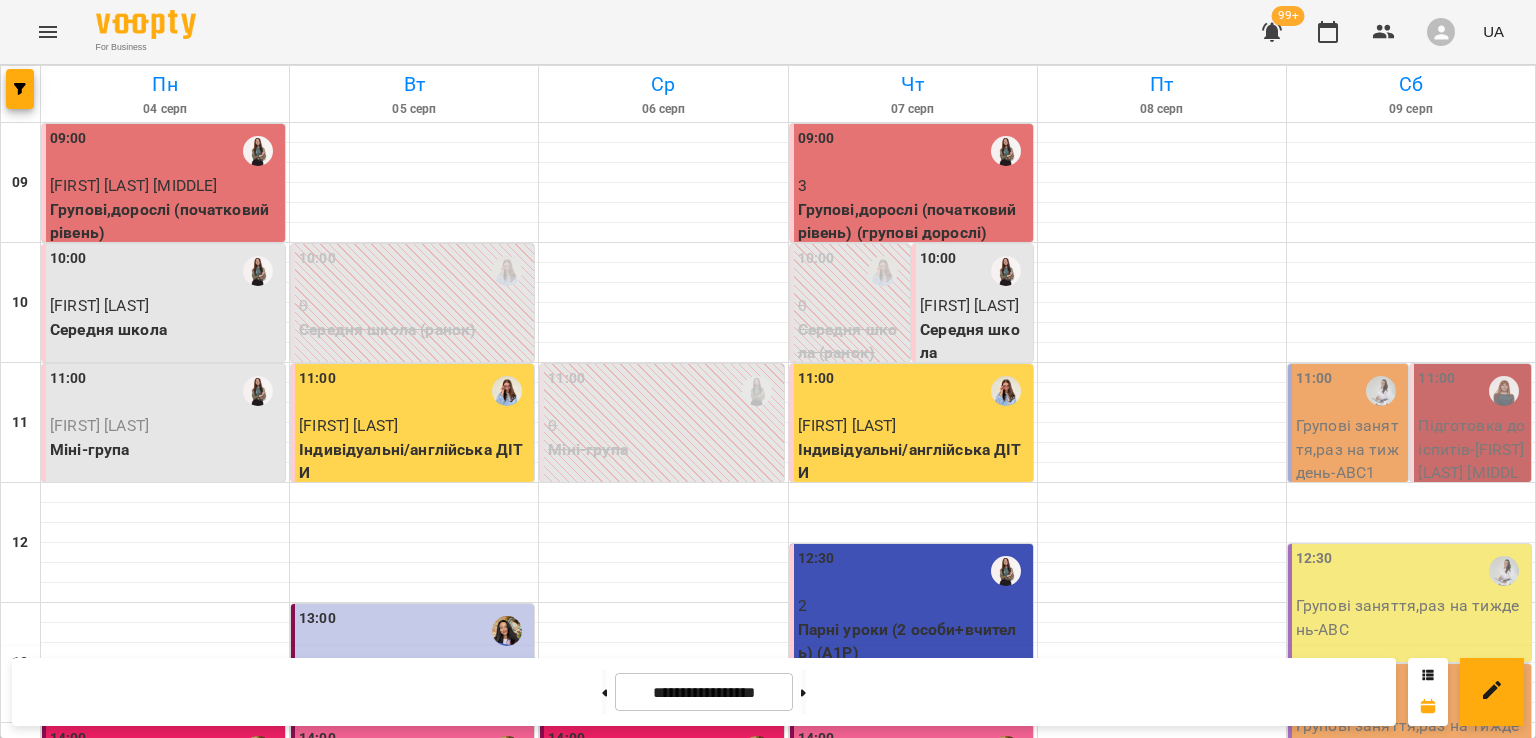 scroll, scrollTop: 500, scrollLeft: 0, axis: vertical 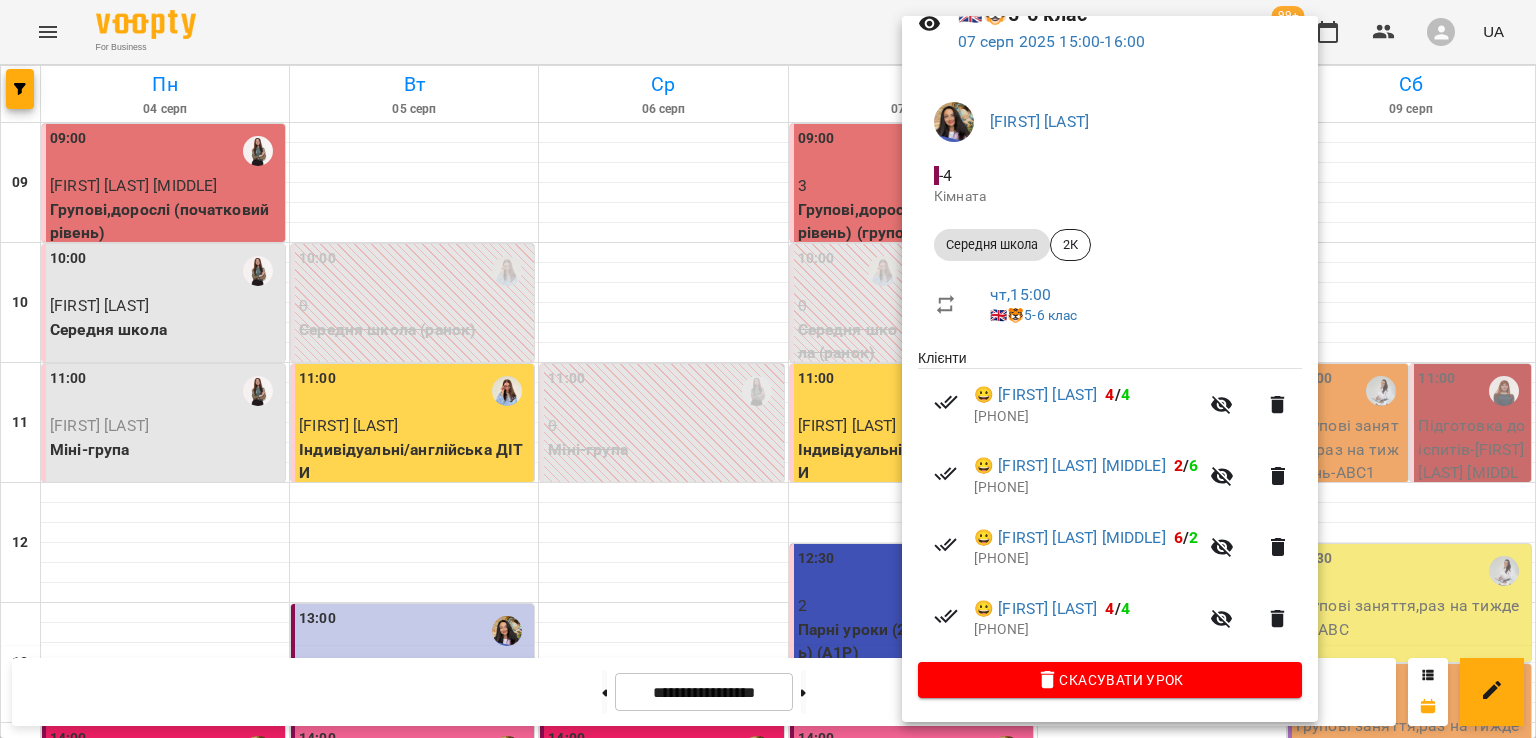click at bounding box center [768, 369] 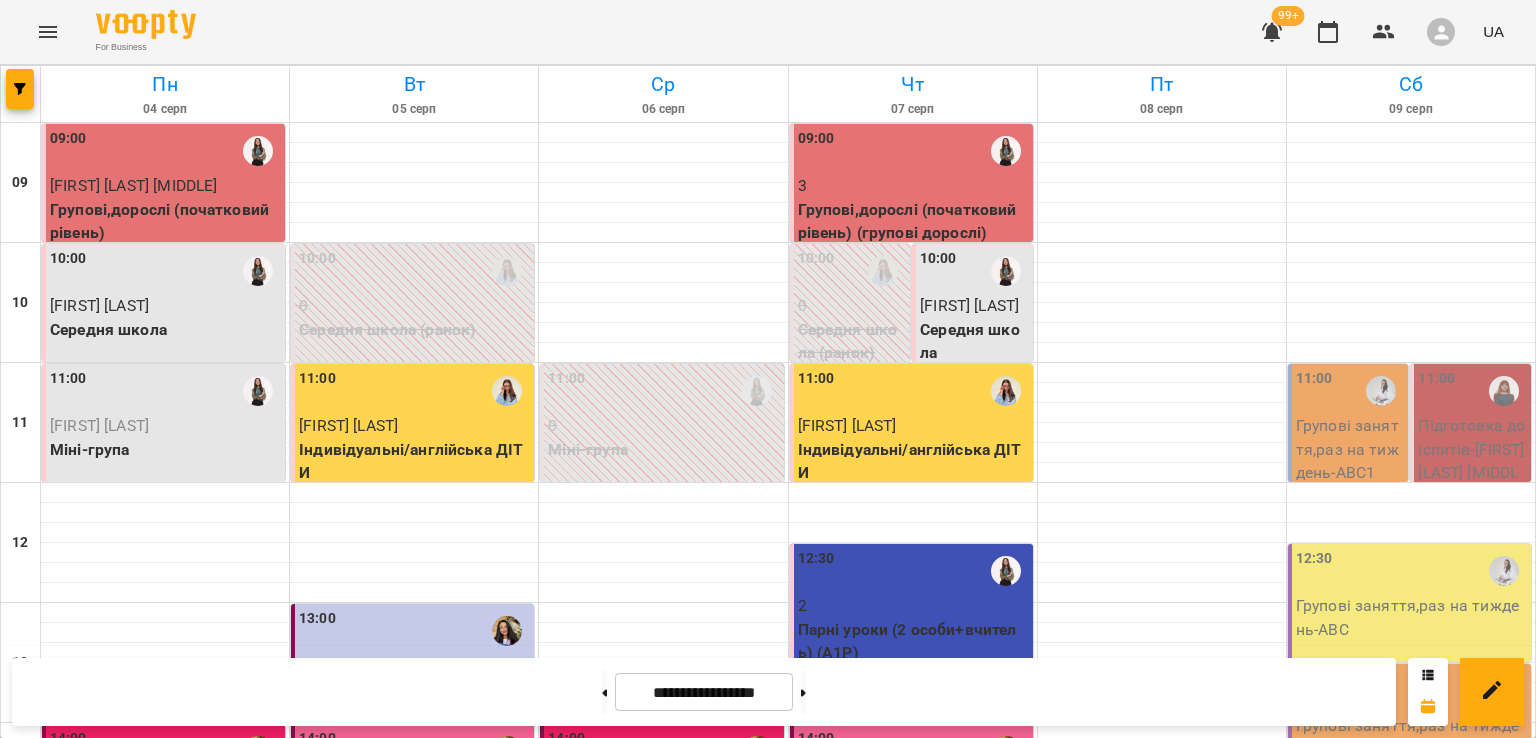 scroll, scrollTop: 795, scrollLeft: 0, axis: vertical 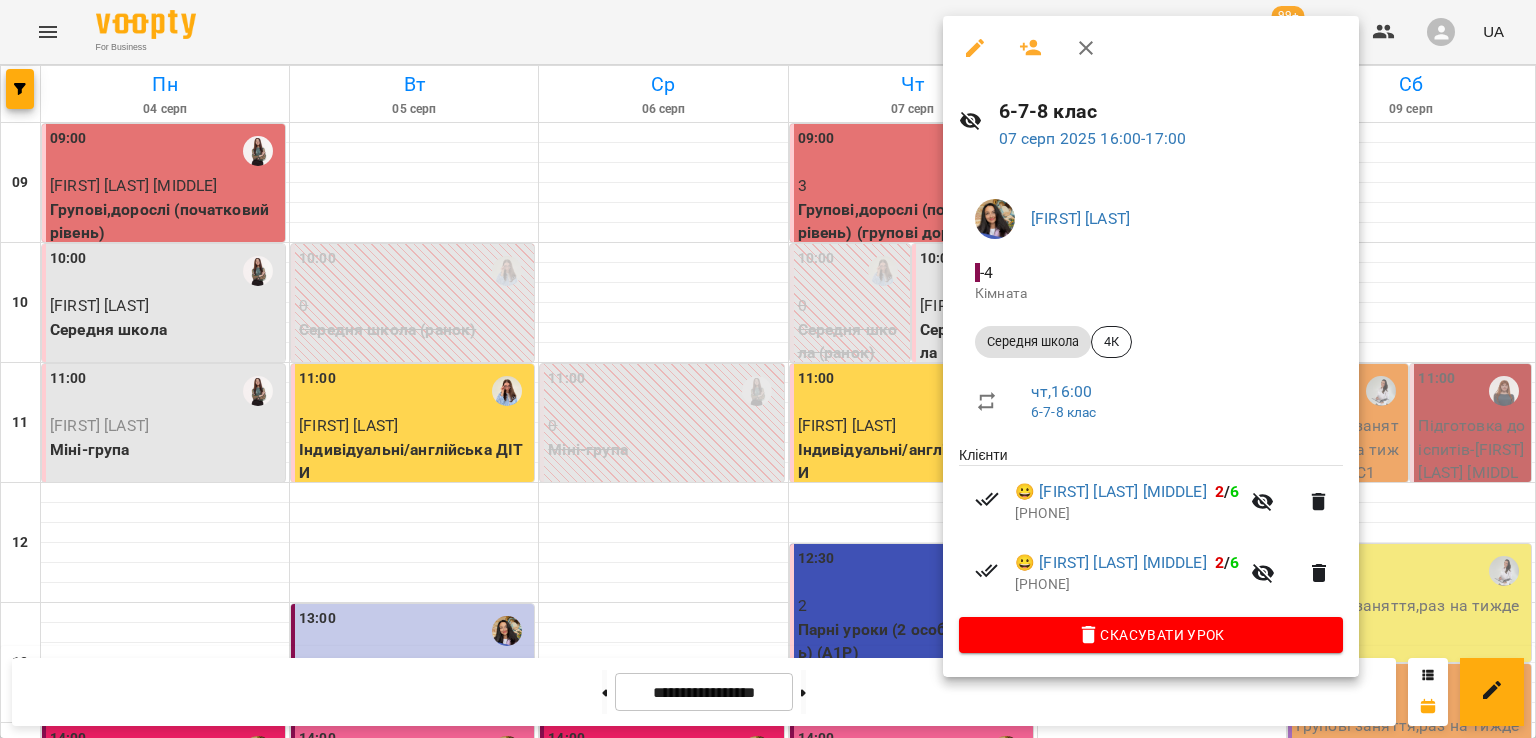 click at bounding box center (768, 369) 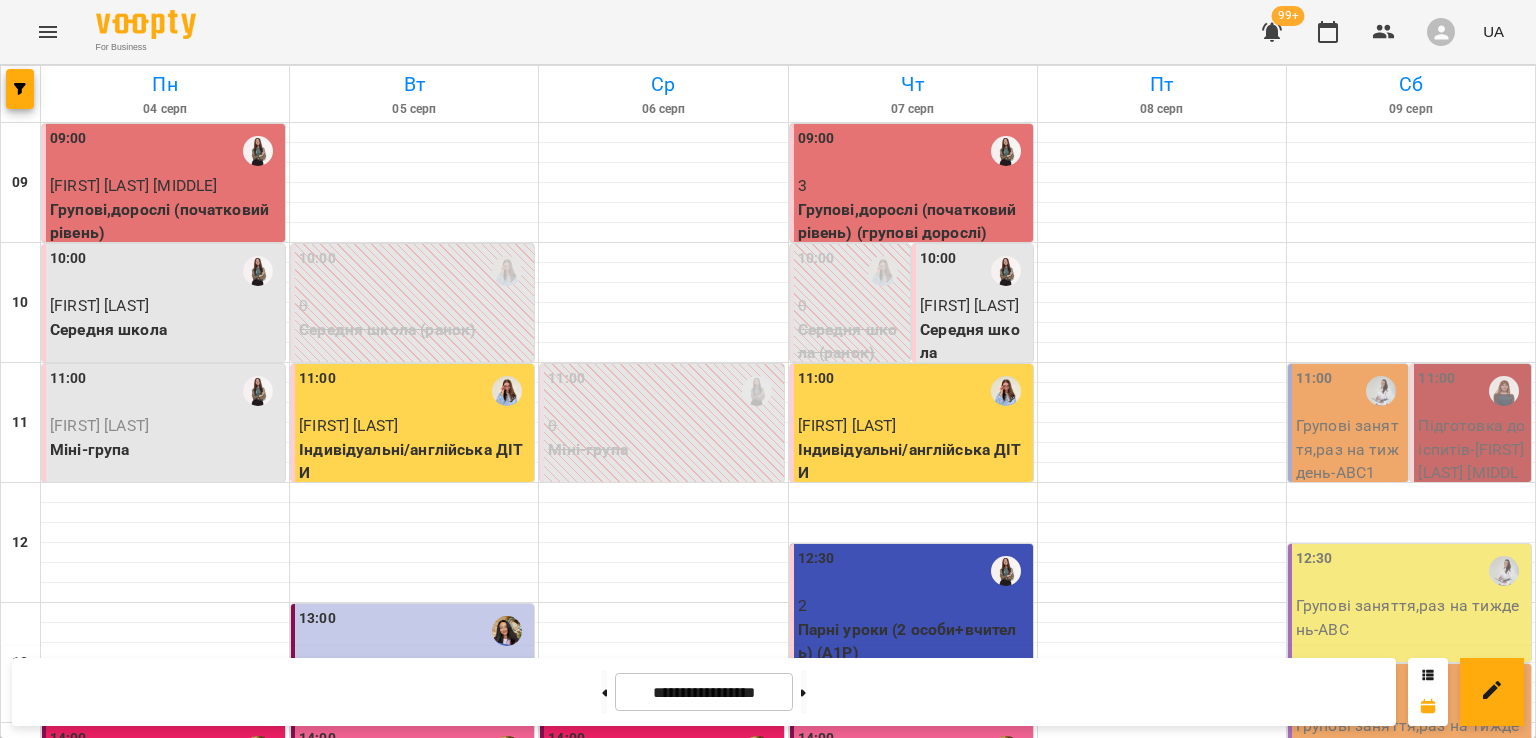 scroll, scrollTop: 595, scrollLeft: 0, axis: vertical 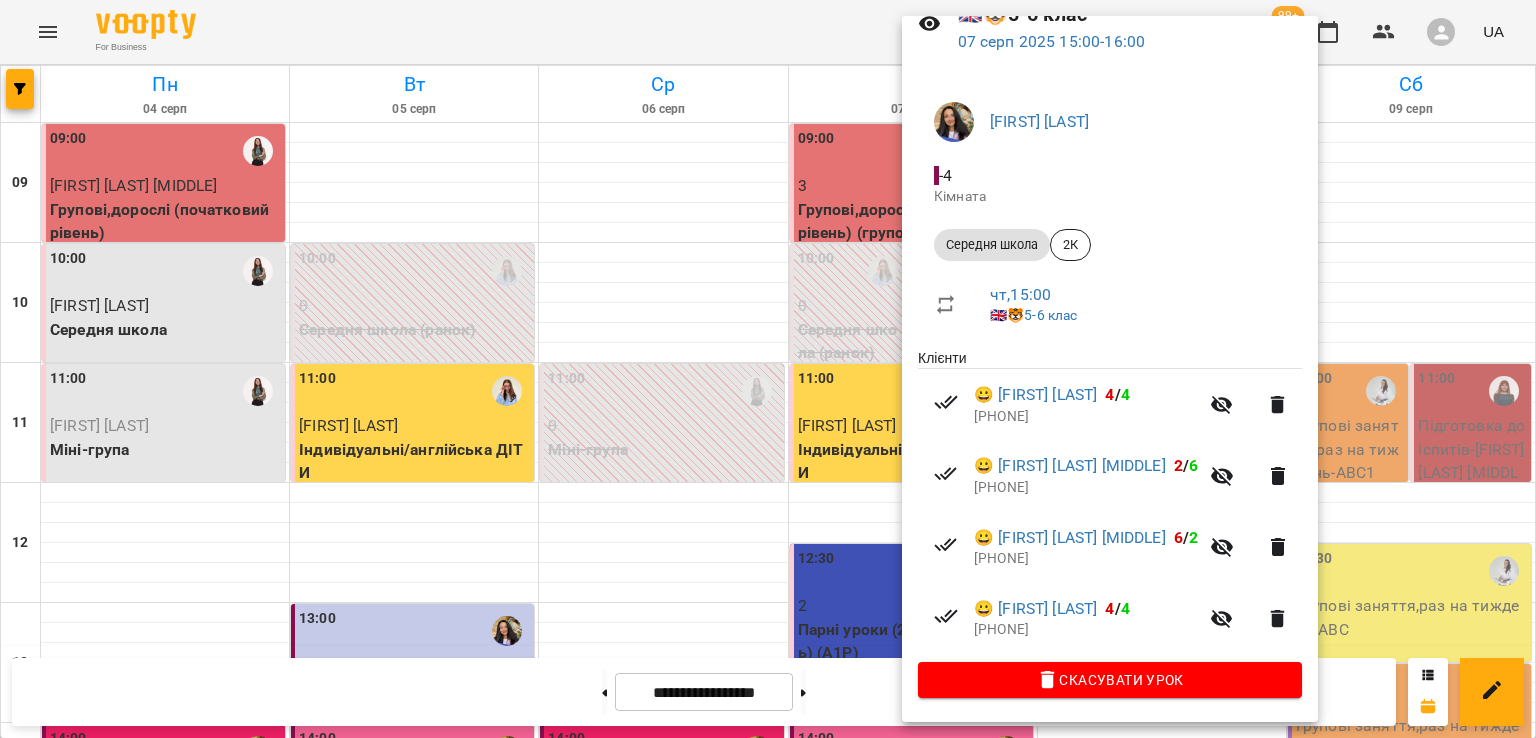 click at bounding box center [768, 369] 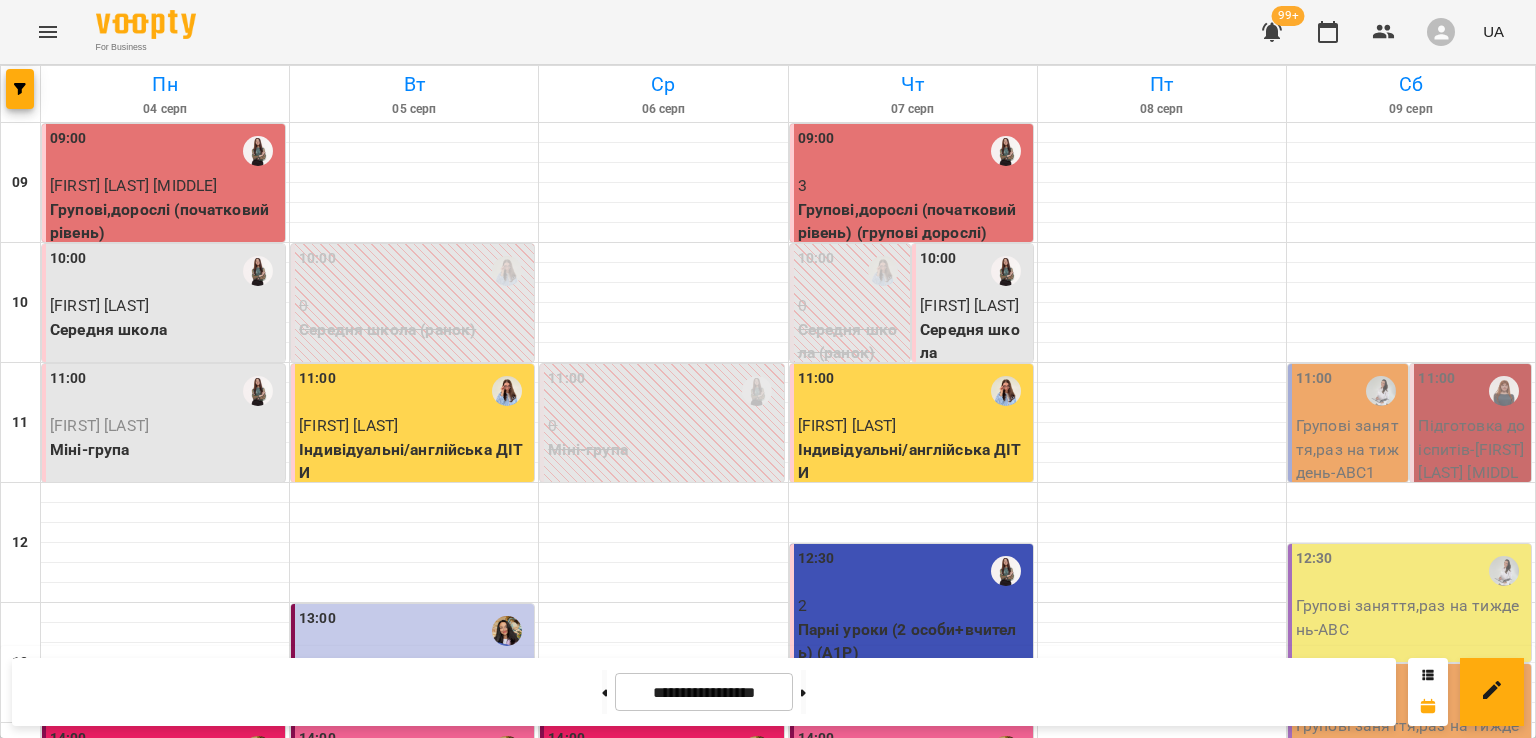 scroll, scrollTop: 495, scrollLeft: 0, axis: vertical 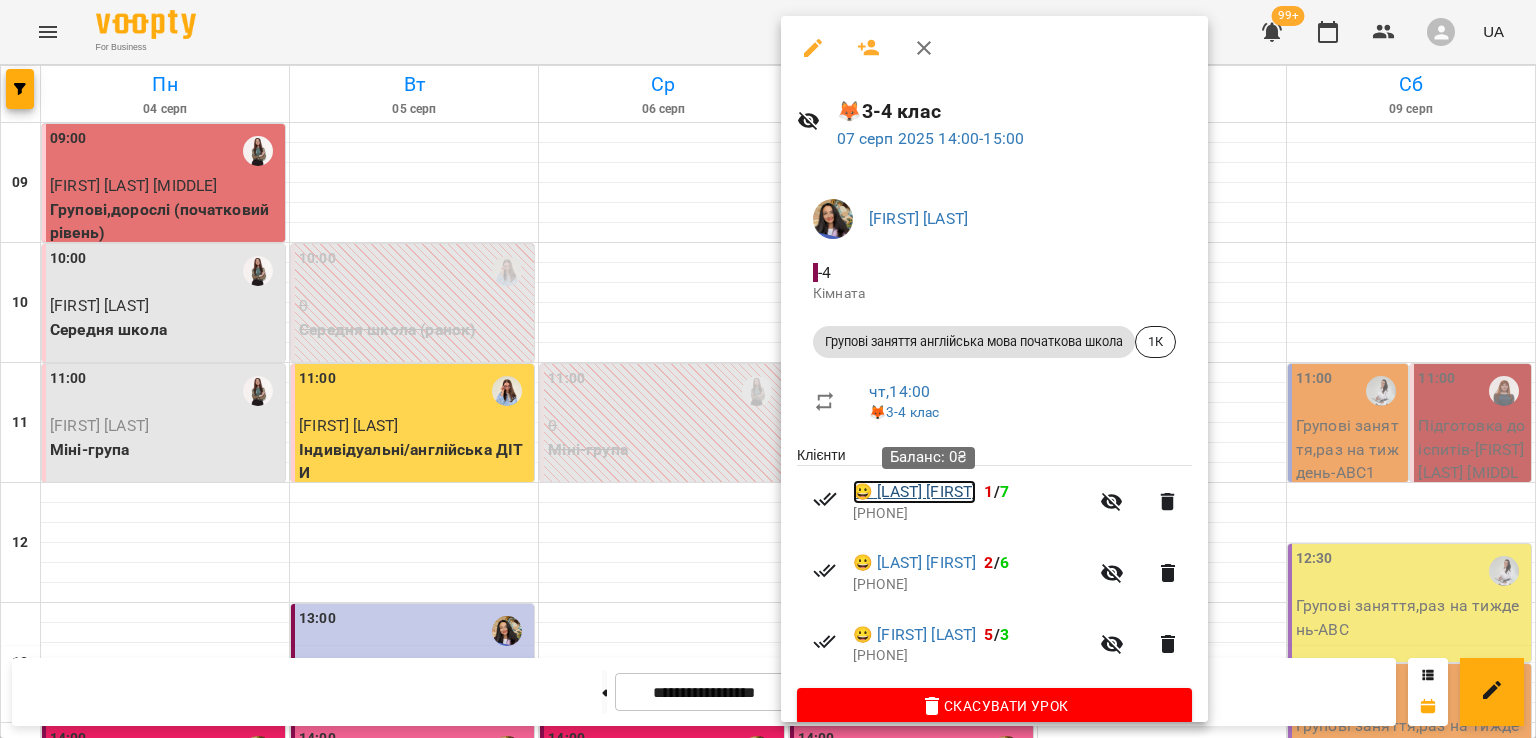 click on "😀   Осатюк Варвара" at bounding box center (914, 492) 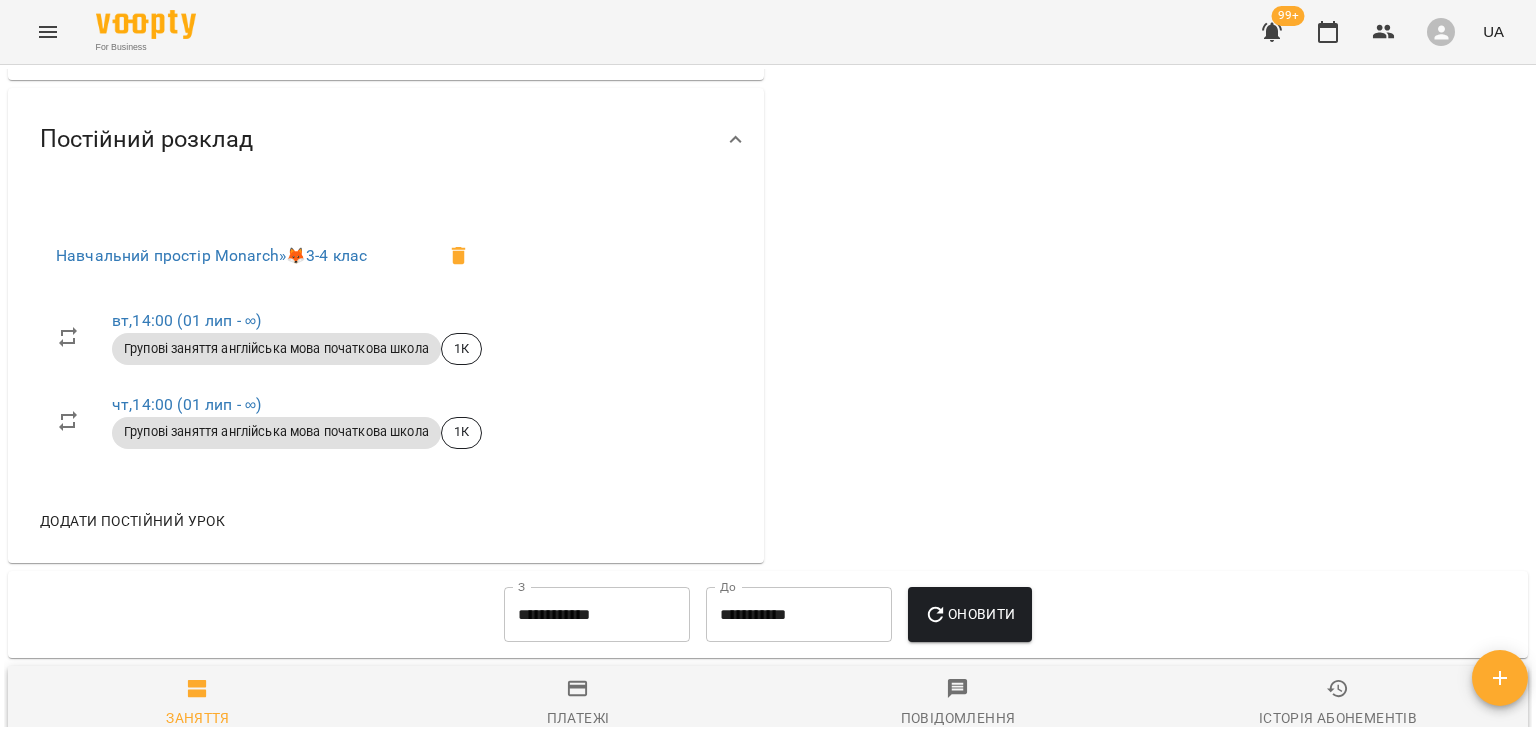 scroll, scrollTop: 1100, scrollLeft: 0, axis: vertical 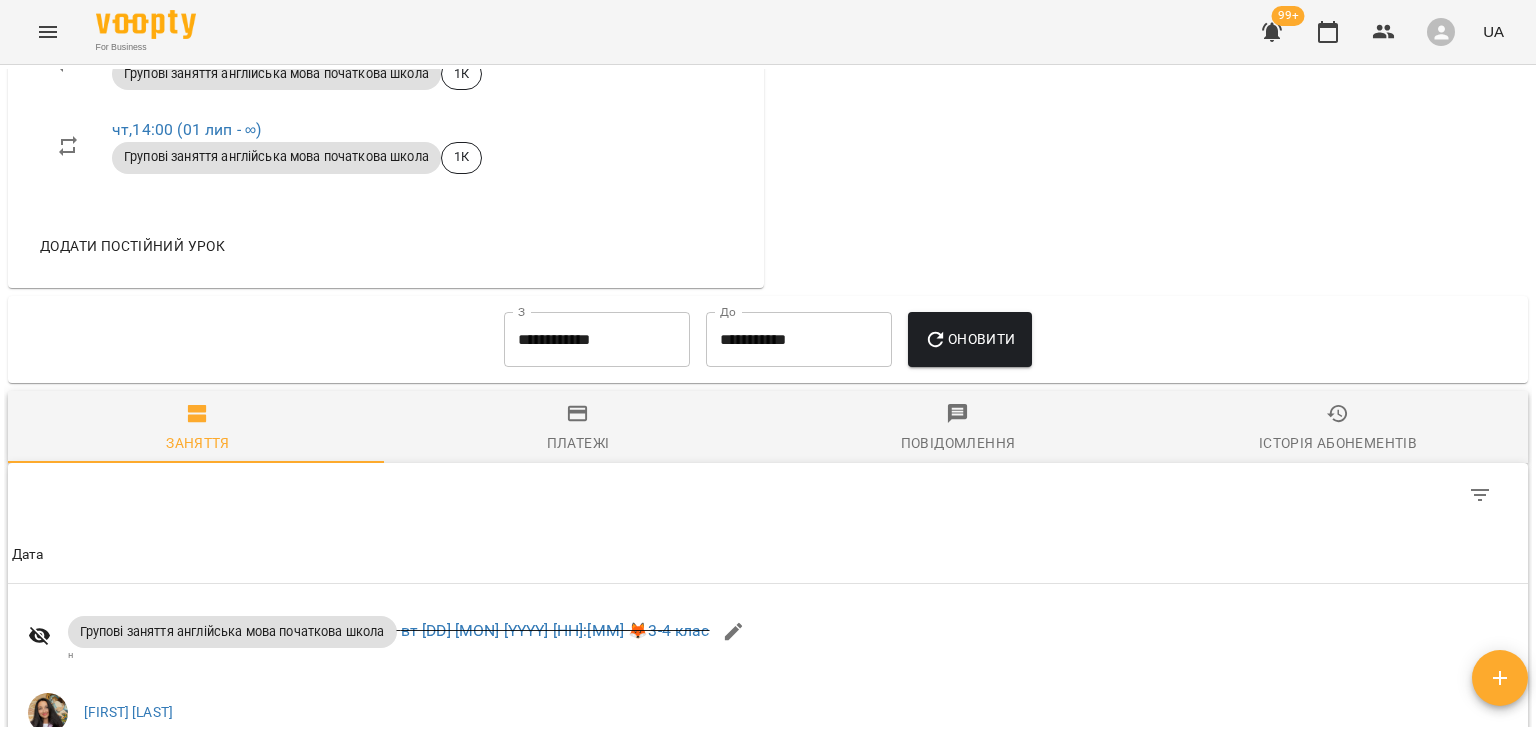 click on "**********" at bounding box center (597, 340) 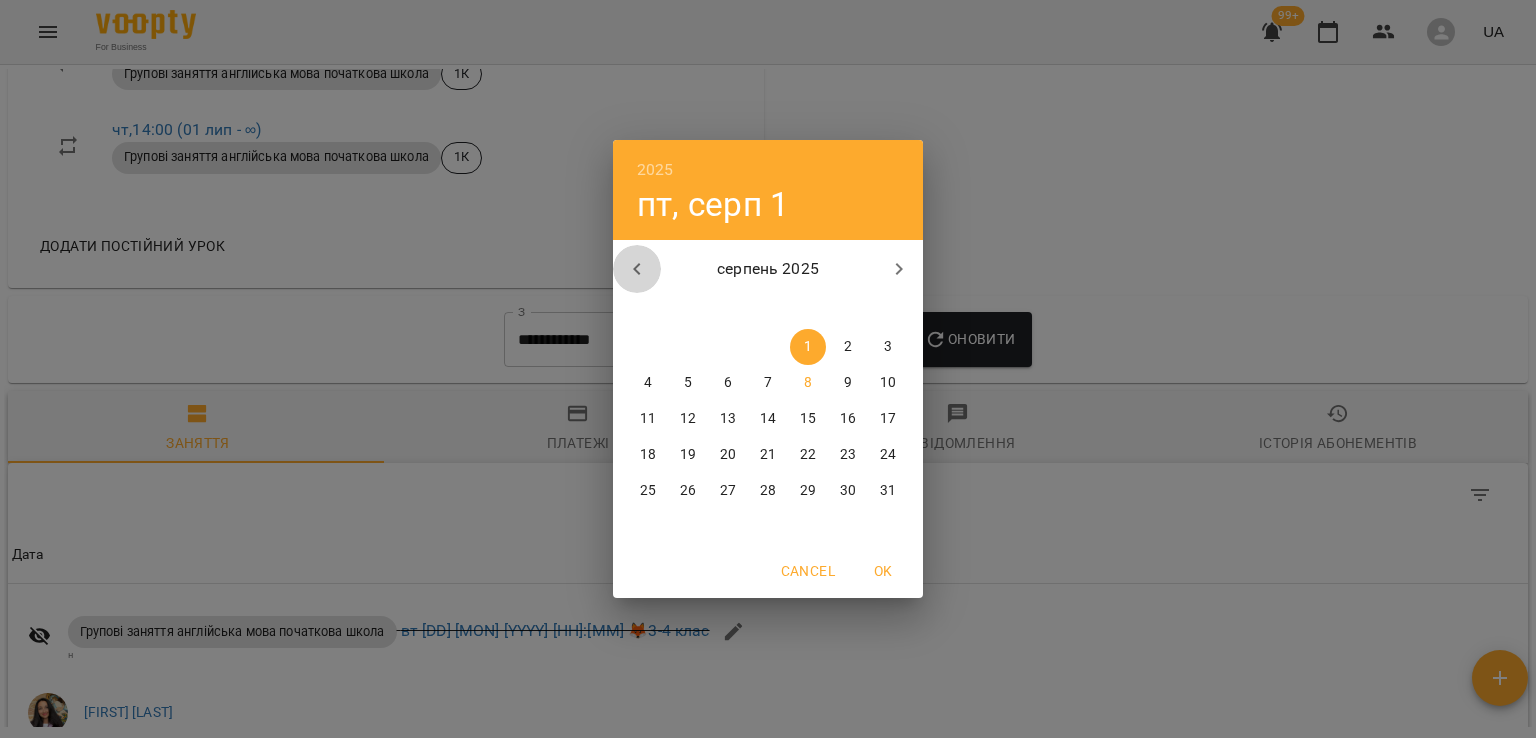click 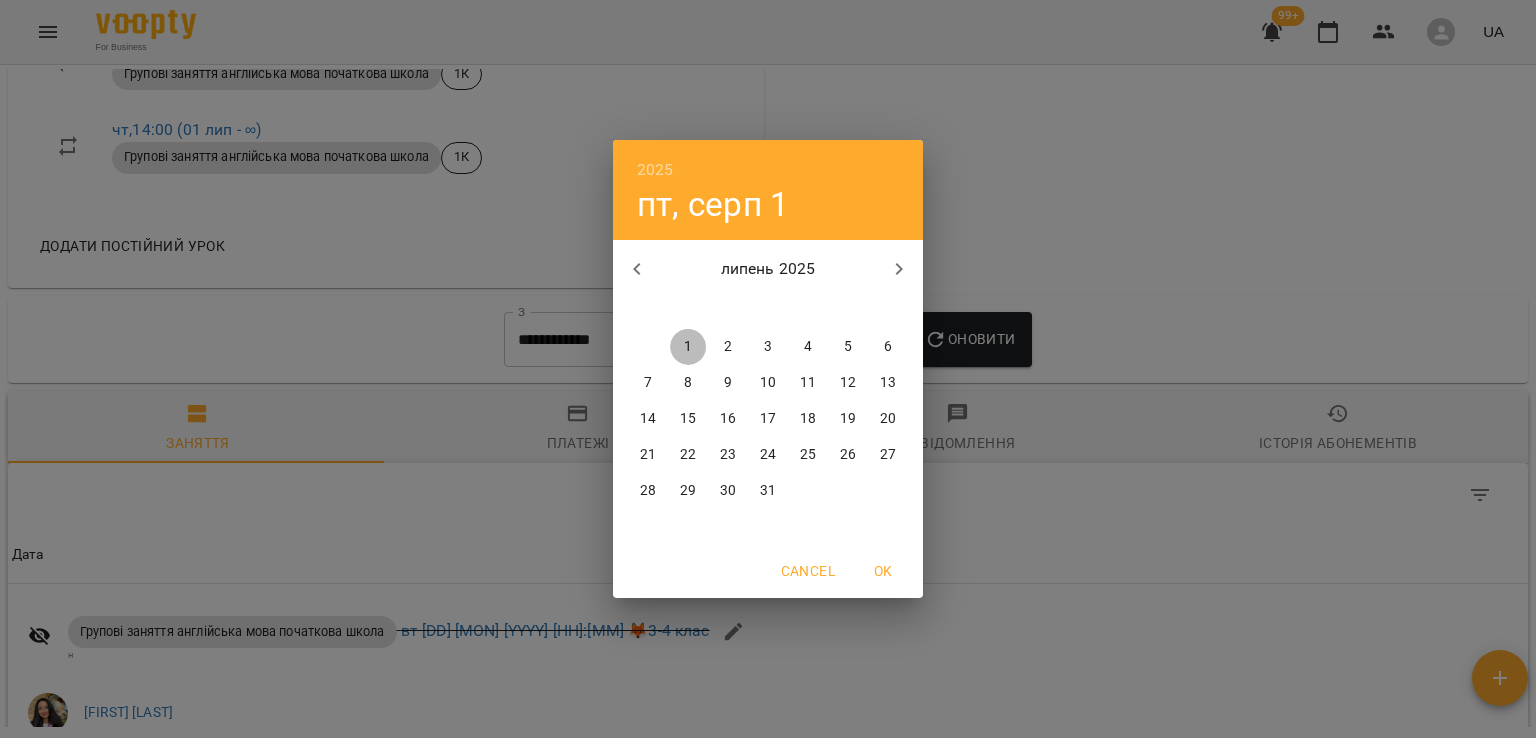 click on "1" at bounding box center [688, 347] 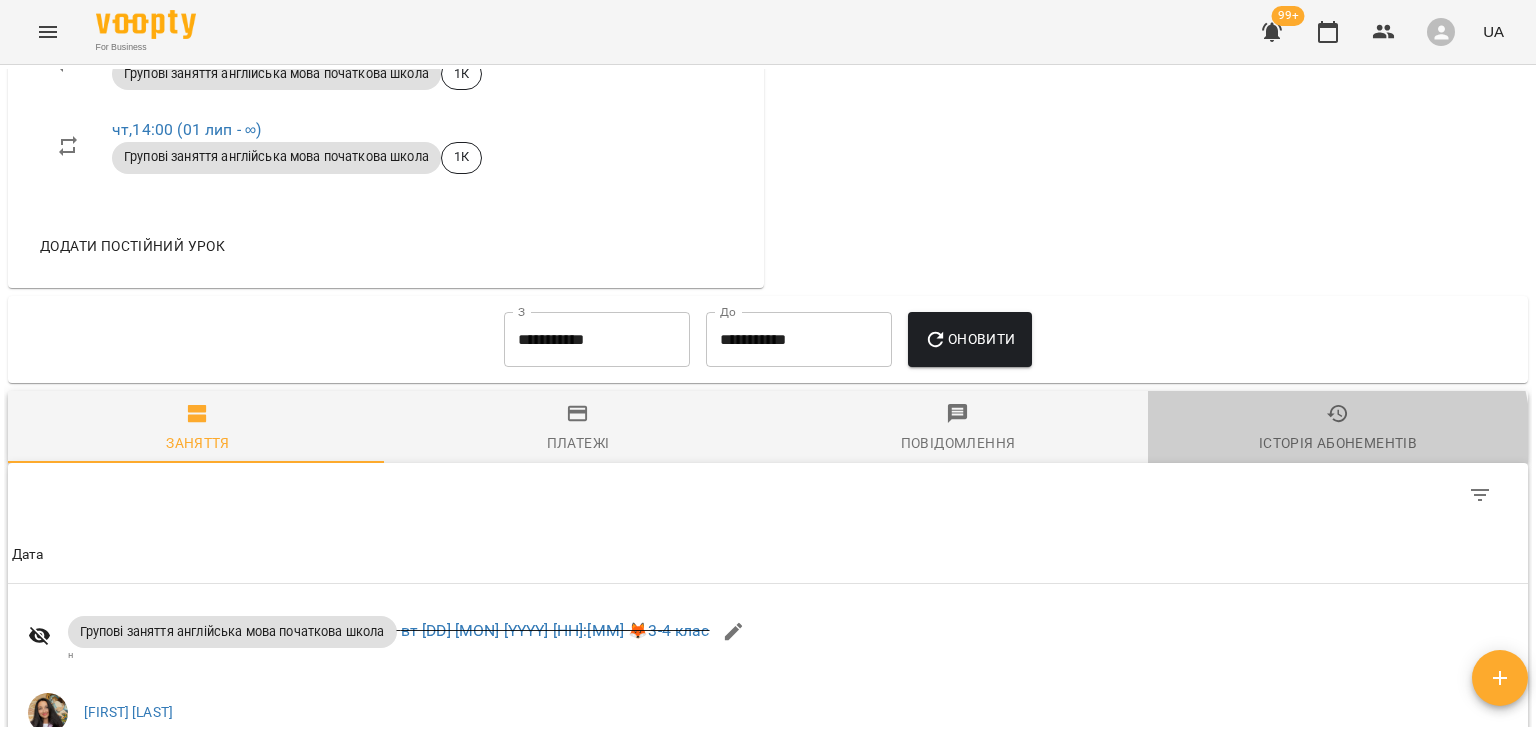click on "Історія абонементів" at bounding box center (1338, 443) 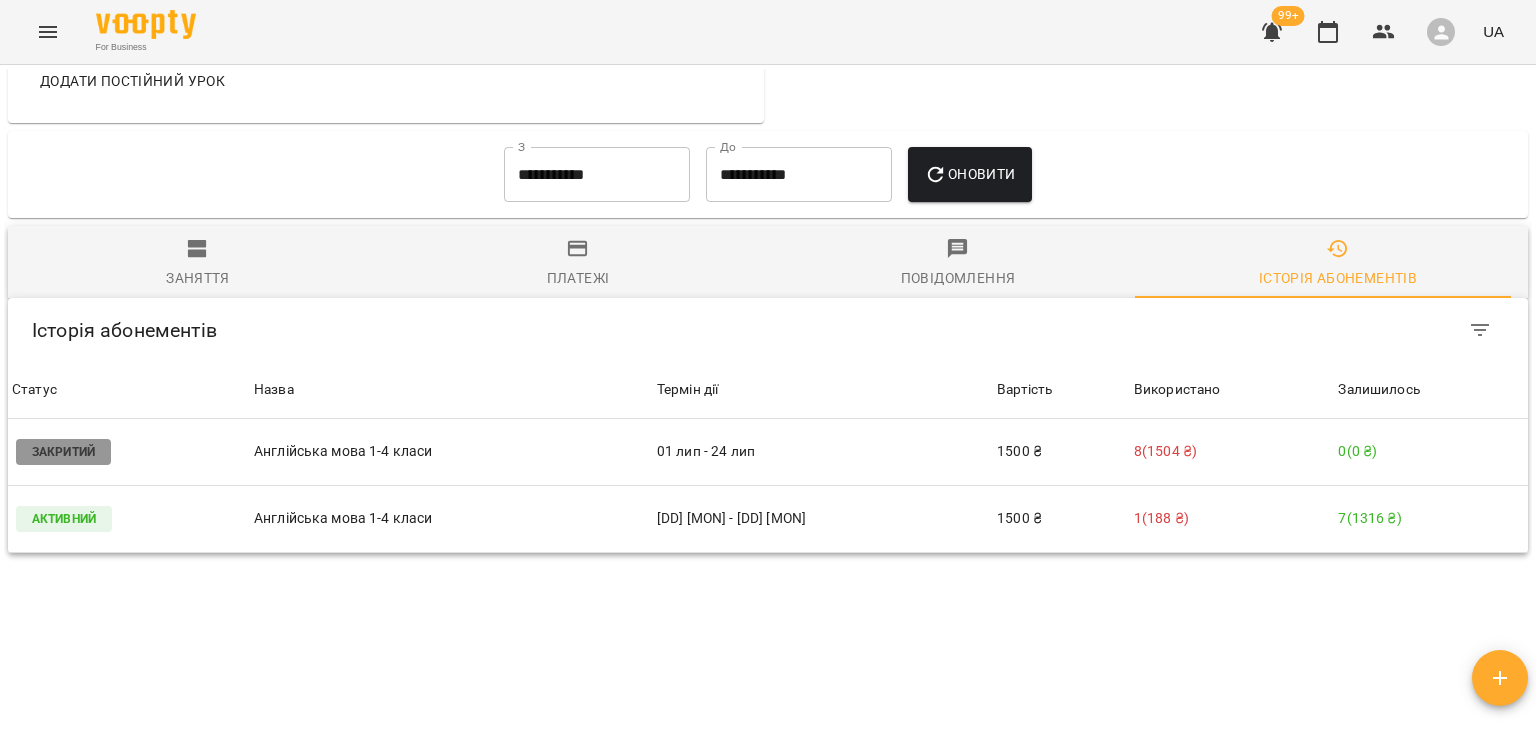 scroll, scrollTop: 1342, scrollLeft: 0, axis: vertical 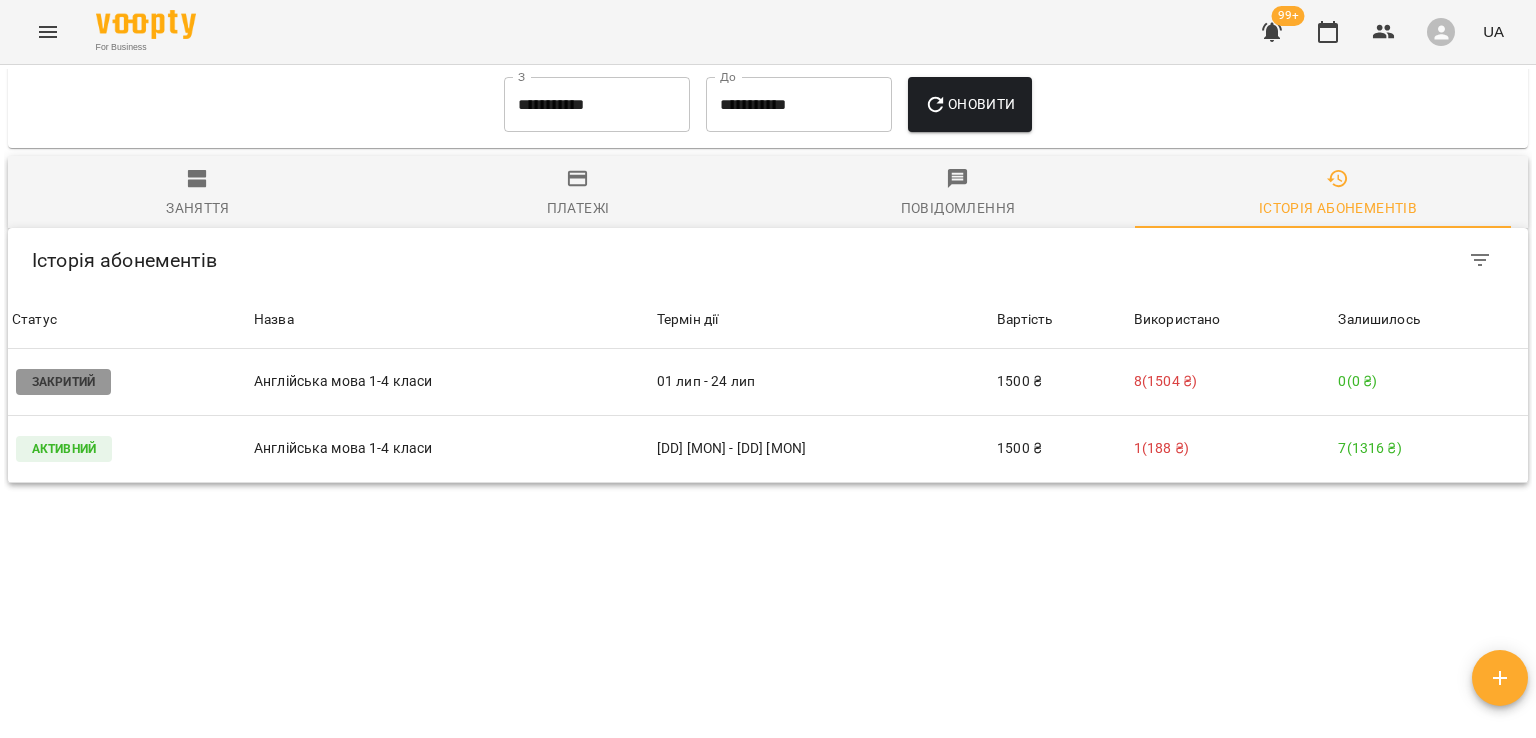 click on "Мої клієнти / Осатюк Варвара Осатюк Варвара 1К 0 ₴ Баланс Поповнити рахунок Актуальні абонементи ( 1 ) Англійська мова 1-4 класи 29 лип  -   21 серп Ціна 1500 ₴ Групові заняття англійська мова початкова школа Заняття 1 7 Додати Абонемент Історія абонементів Інформація про учня https://www.voopty.com.ua/client/6694e94ba018f9b5761807f8/6862a992c89e0939f5f0dfc5 Особистий кабінет клієнта +380661534450 Клієнт із цим номером телефону вже існує: Осатюк Соломія Клієнт не підписаний на  ViberBot! 13 груд 2014 Марія,мама Нотатка пн, 30 черв 2025 Дата створення Нотатки Постійний розклад Навчальний простір Monarch  »  🦊3-4 клас вт ,    ," at bounding box center (768, 398) 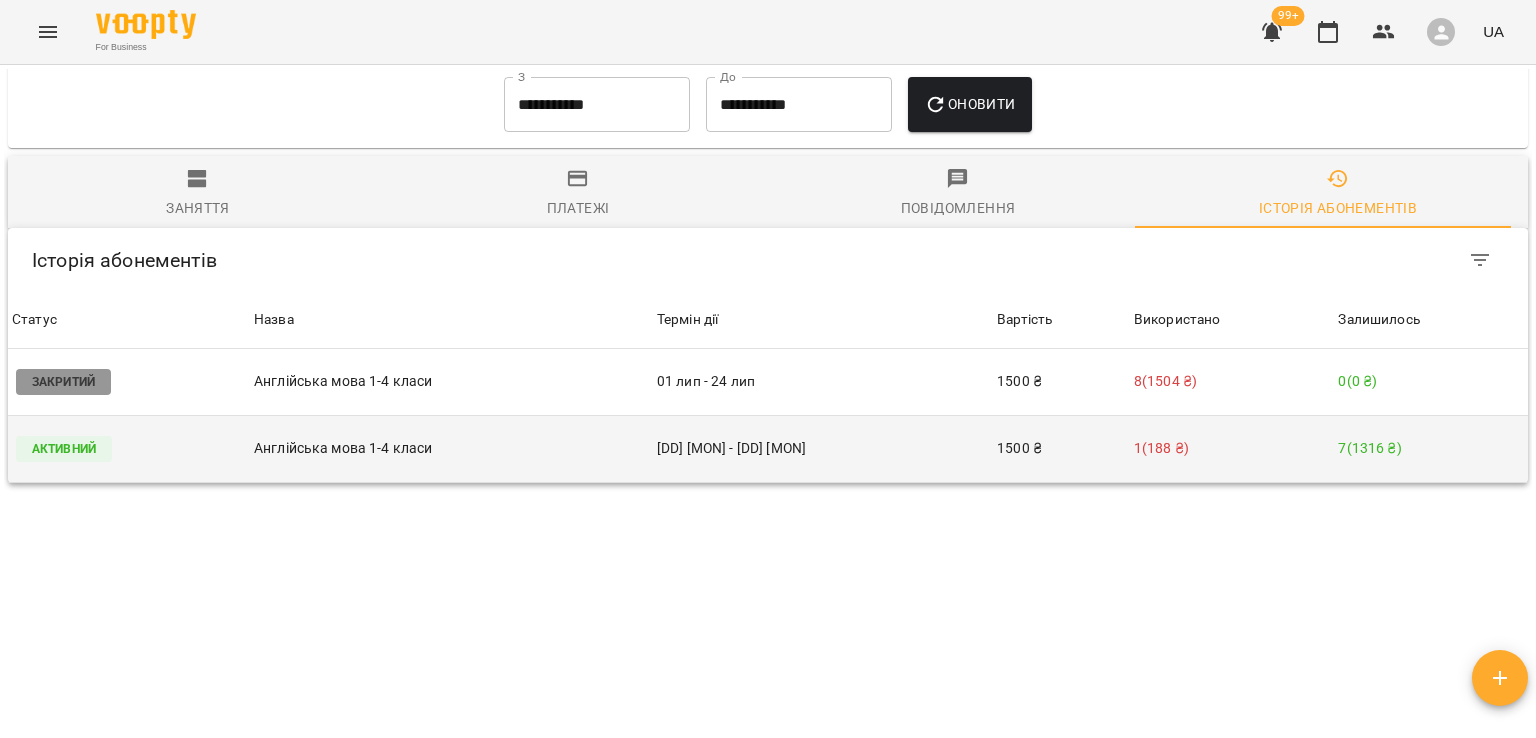 click on "29 лип - 21 серп" at bounding box center (823, 448) 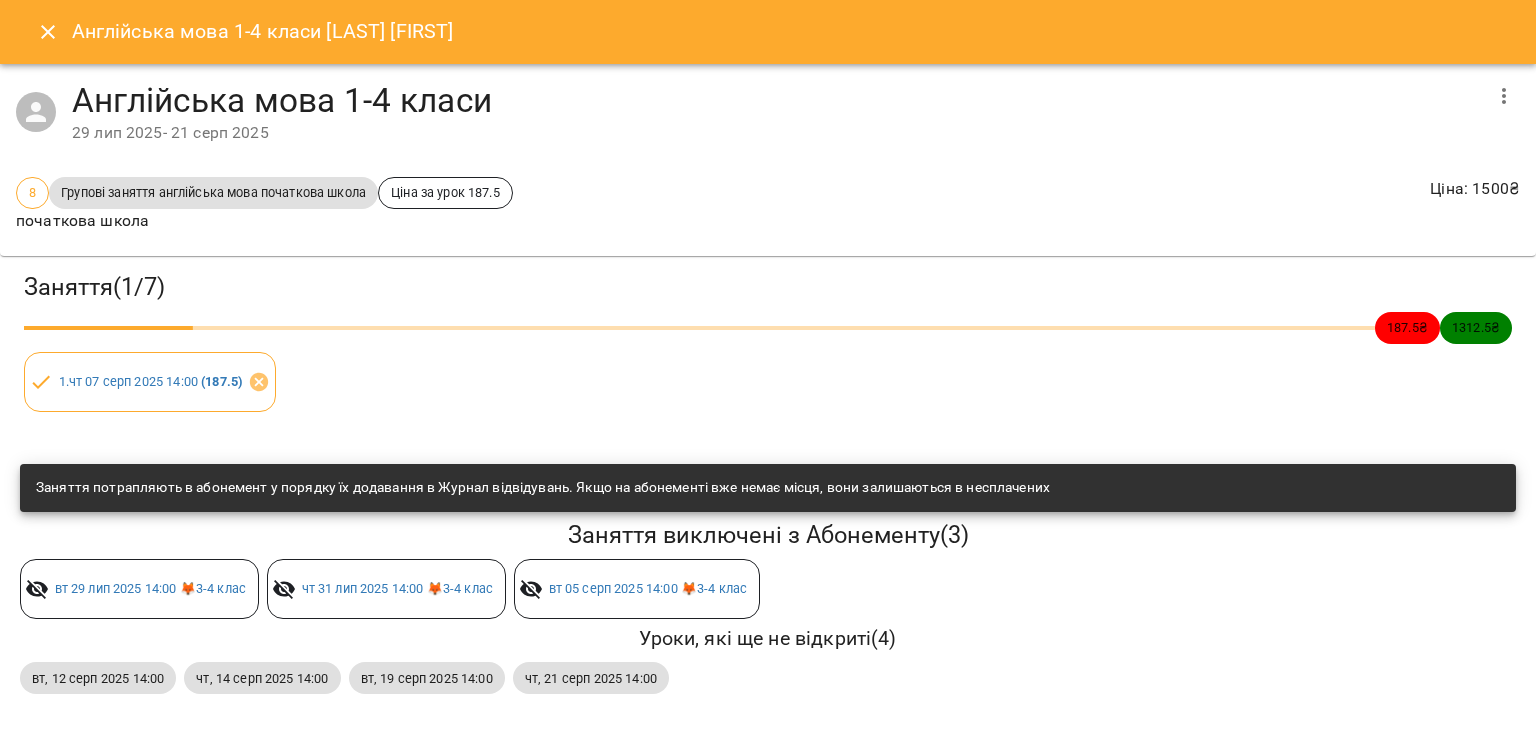 scroll, scrollTop: 1, scrollLeft: 0, axis: vertical 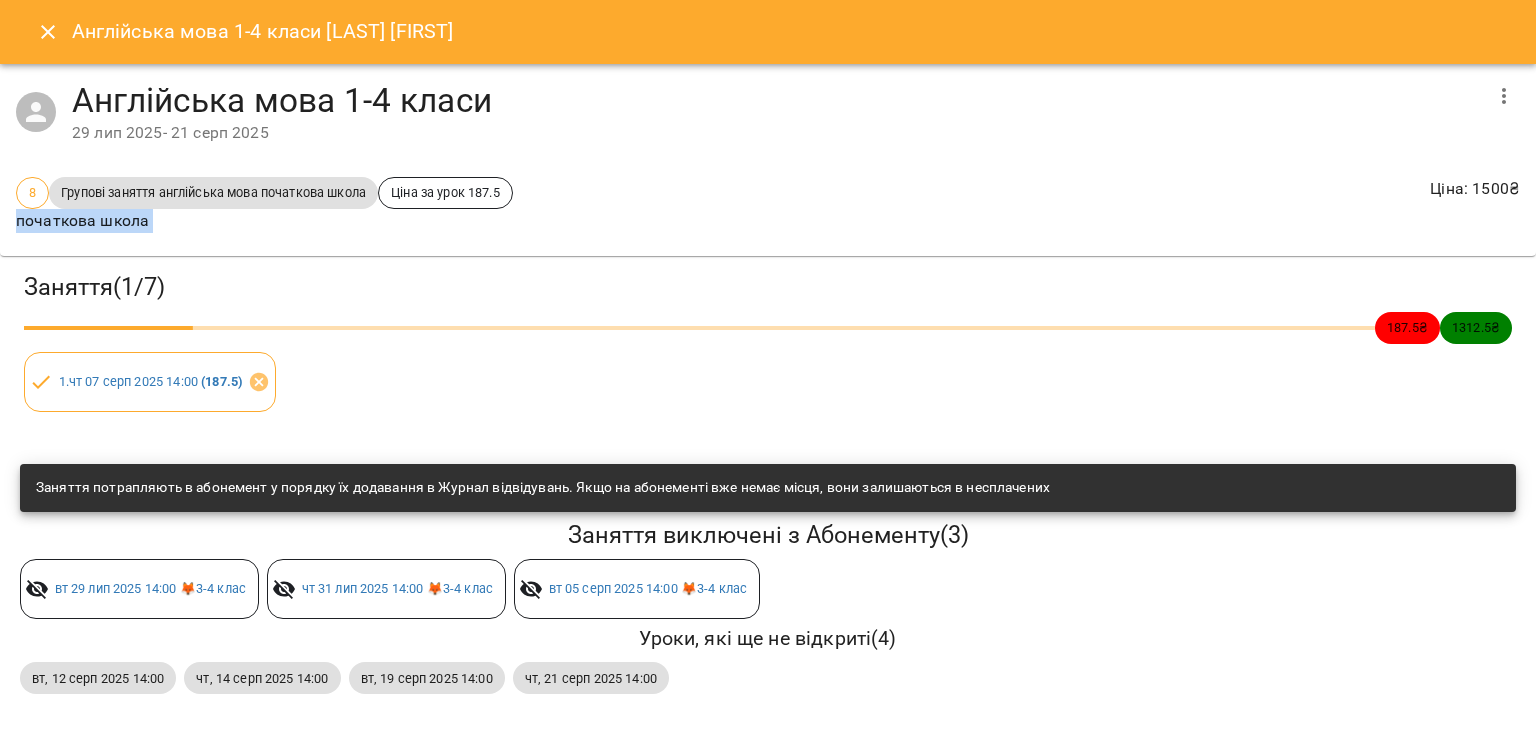click on "8 Групові заняття англійська мова початкова школа Ціна за урок 187.5 початкова школа Ціна :   1500 ₴" at bounding box center (768, 209) 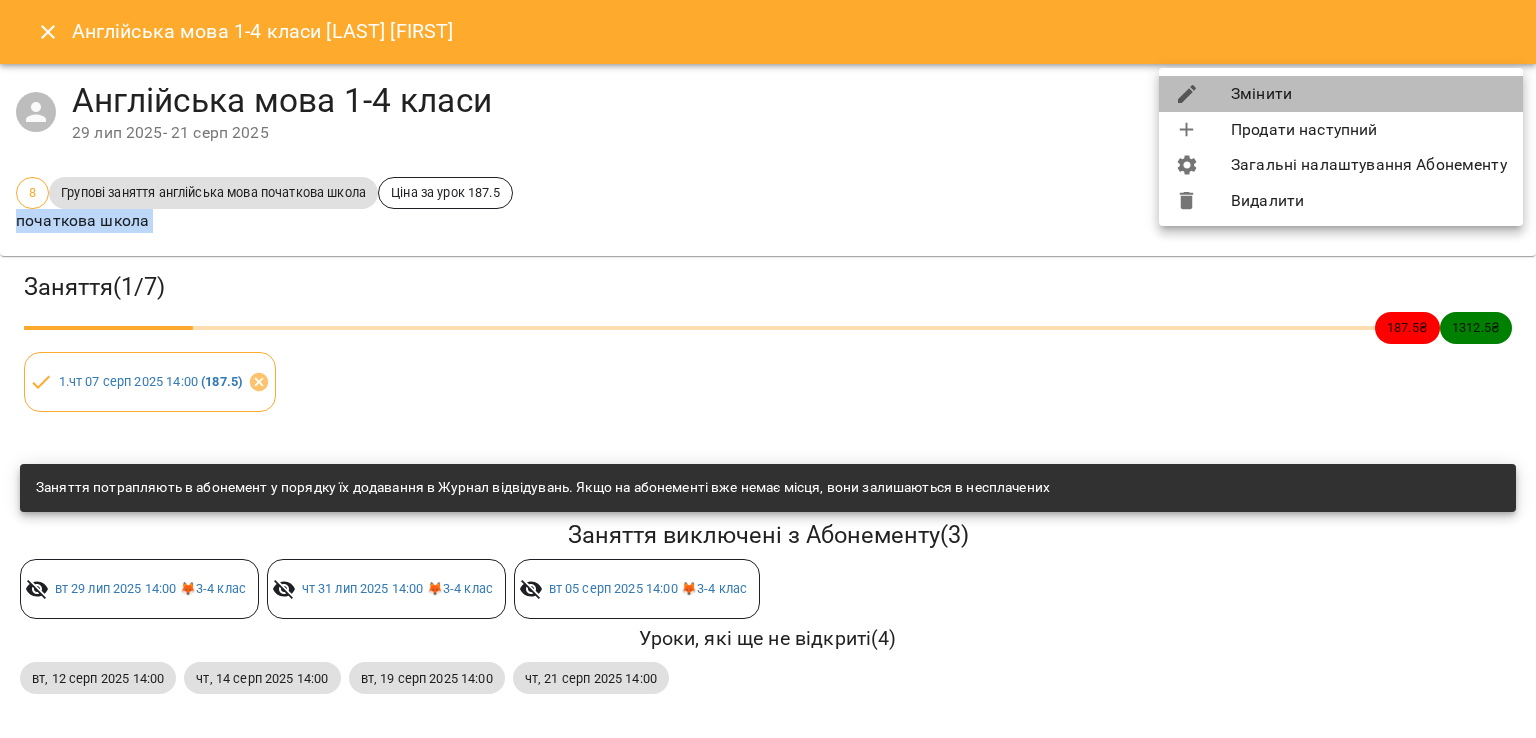click on "Змінити" at bounding box center (1341, 94) 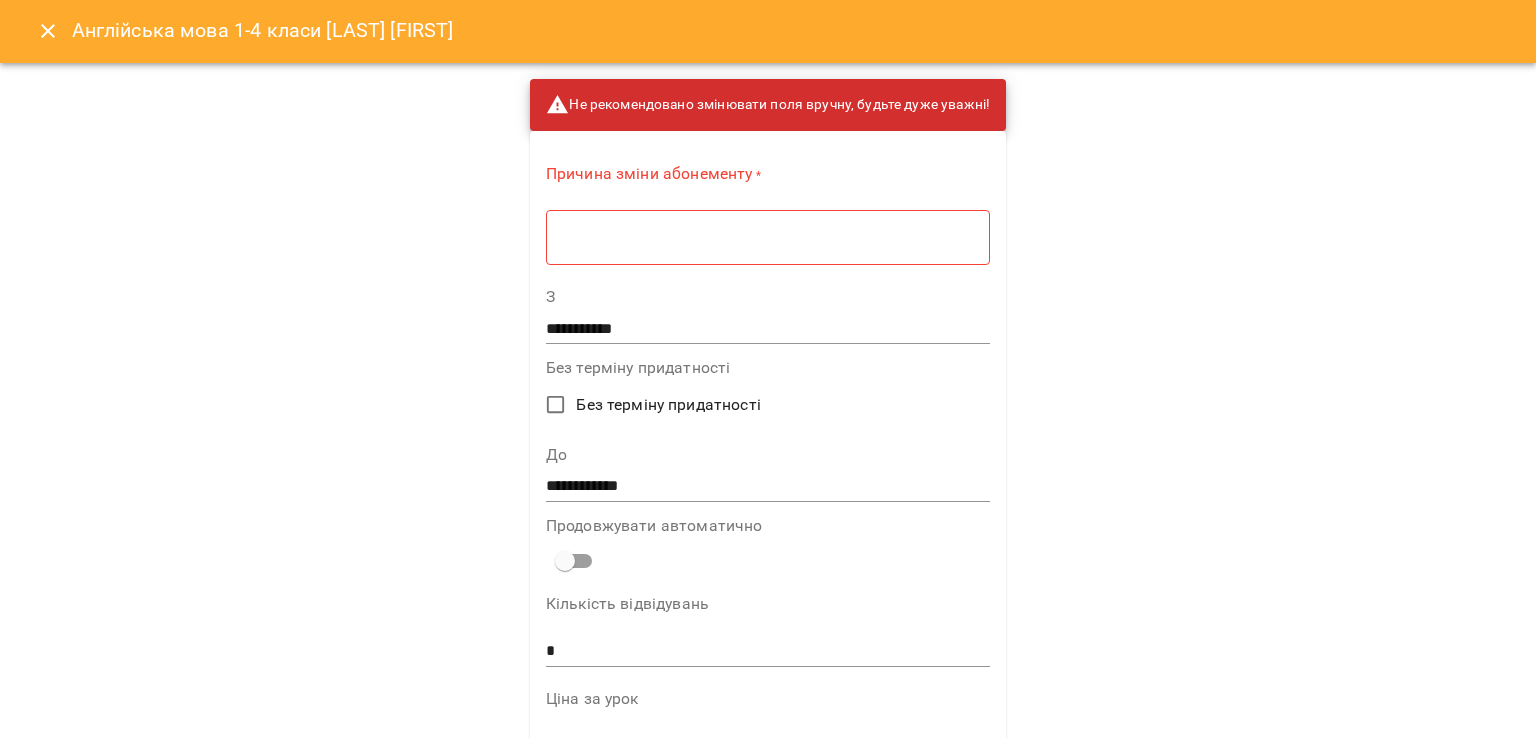 click at bounding box center [768, 237] 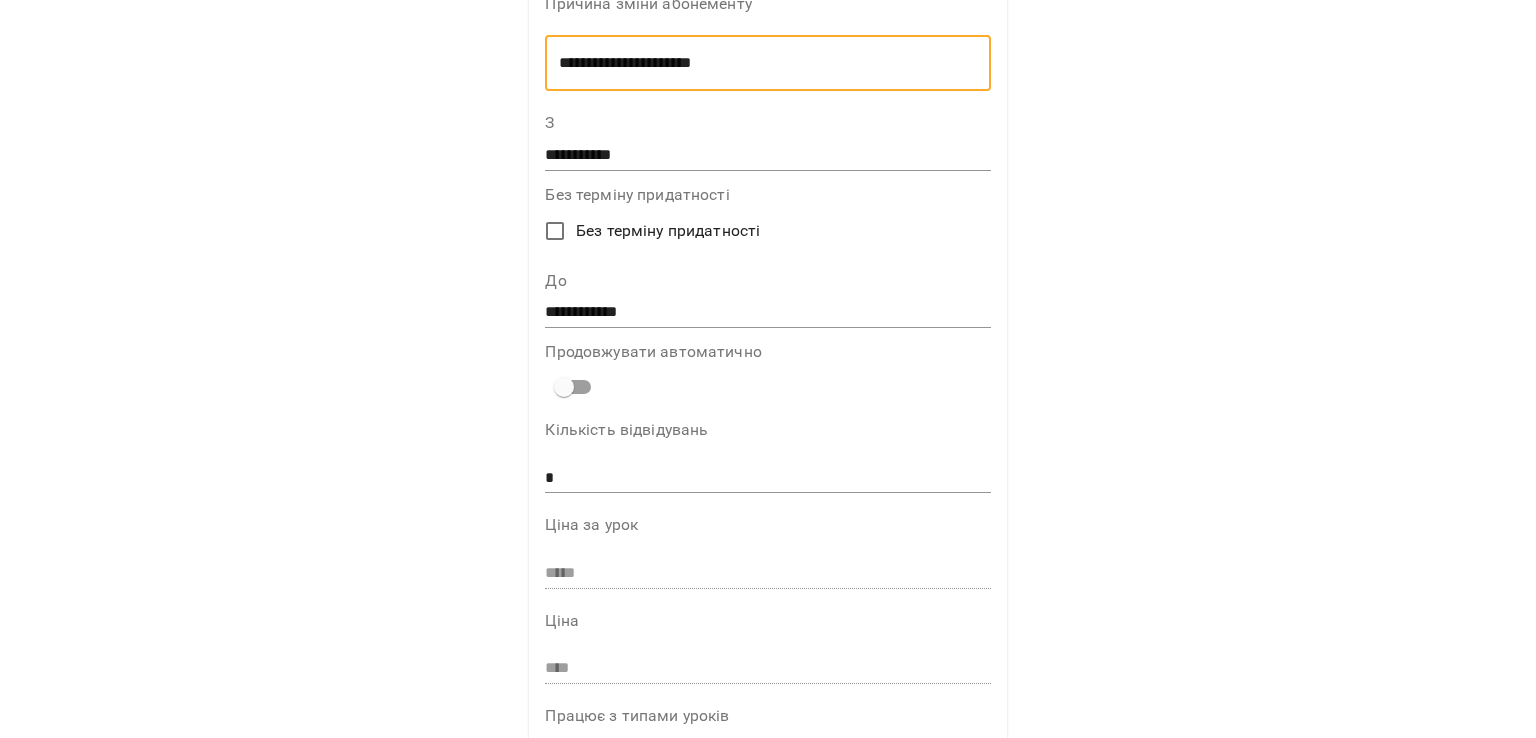 scroll, scrollTop: 201, scrollLeft: 0, axis: vertical 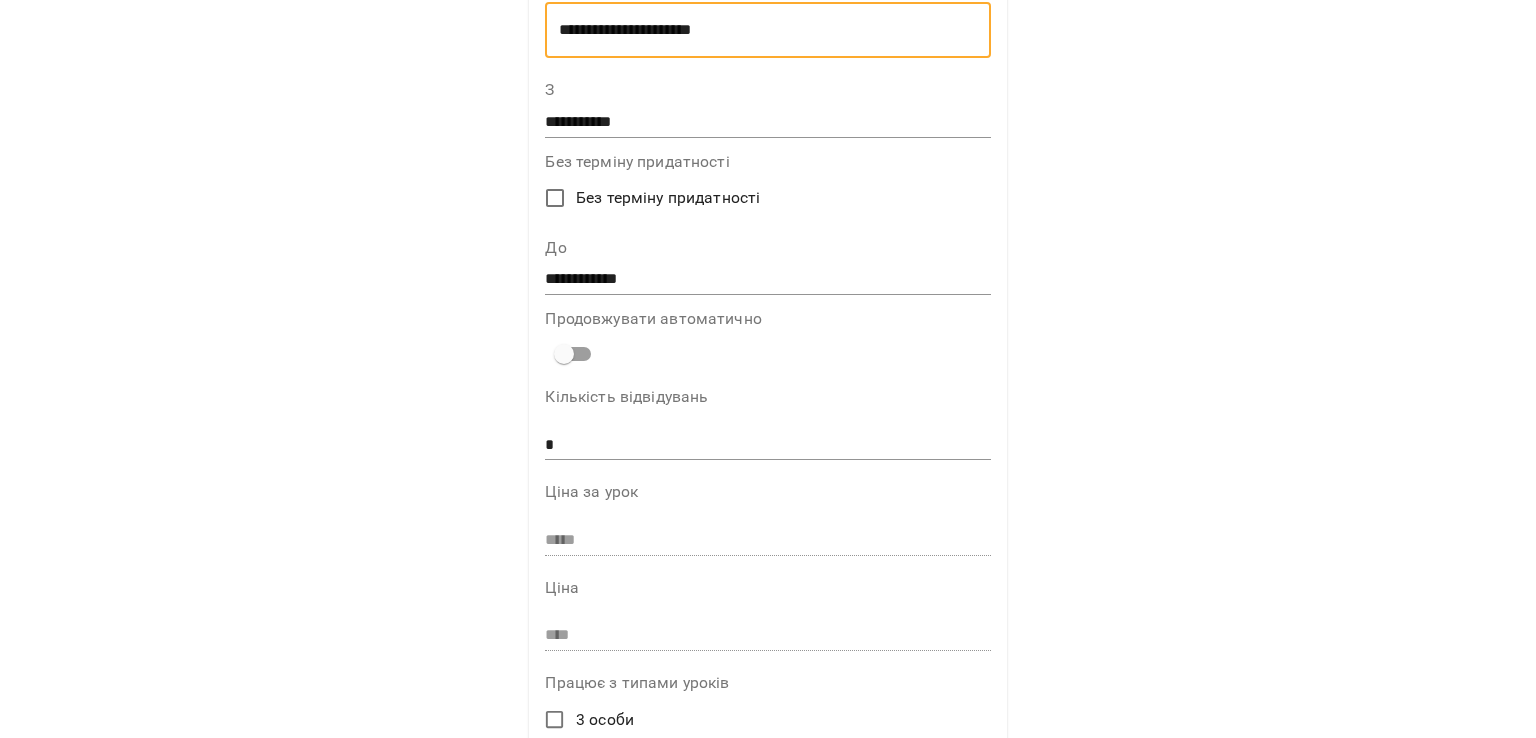 type on "**********" 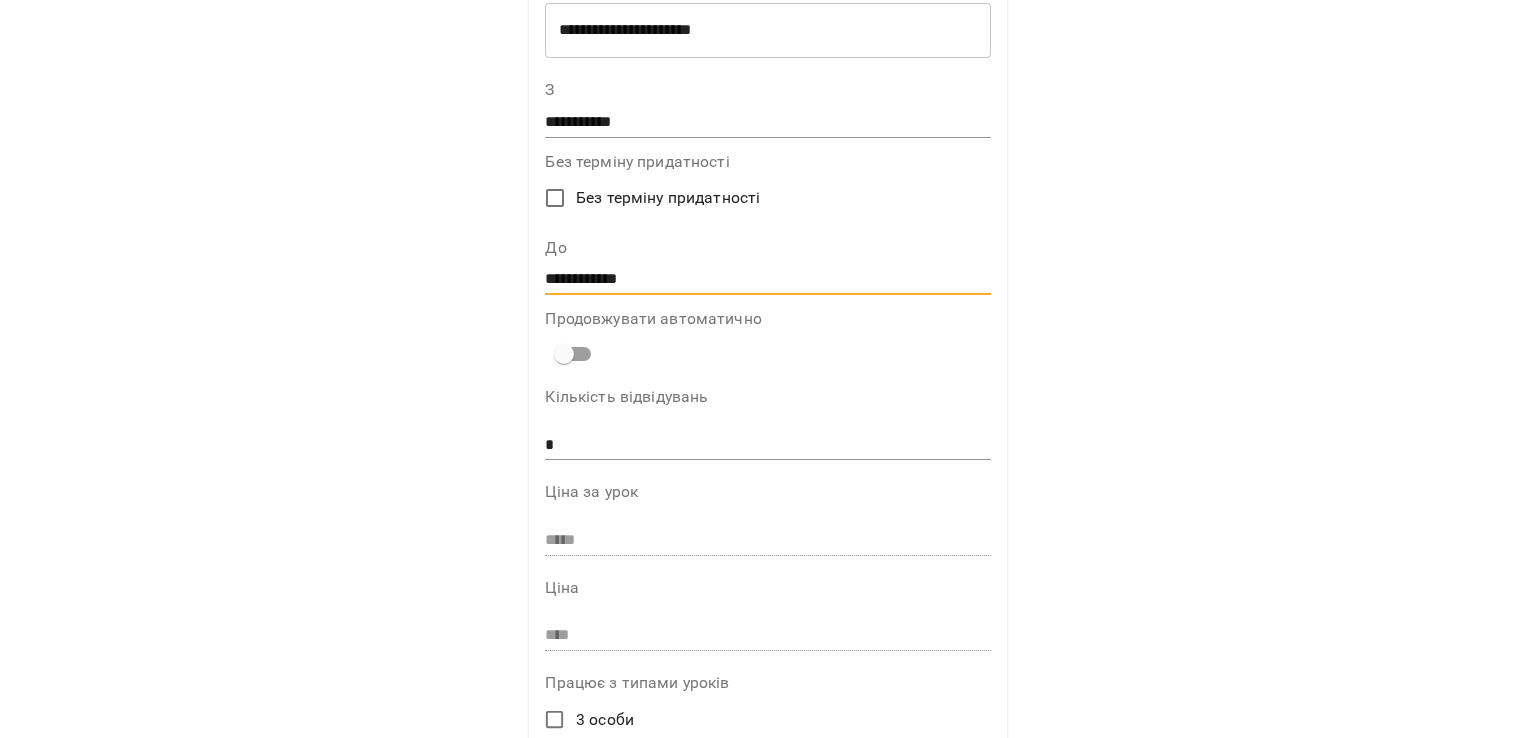 click on "**********" at bounding box center [767, 280] 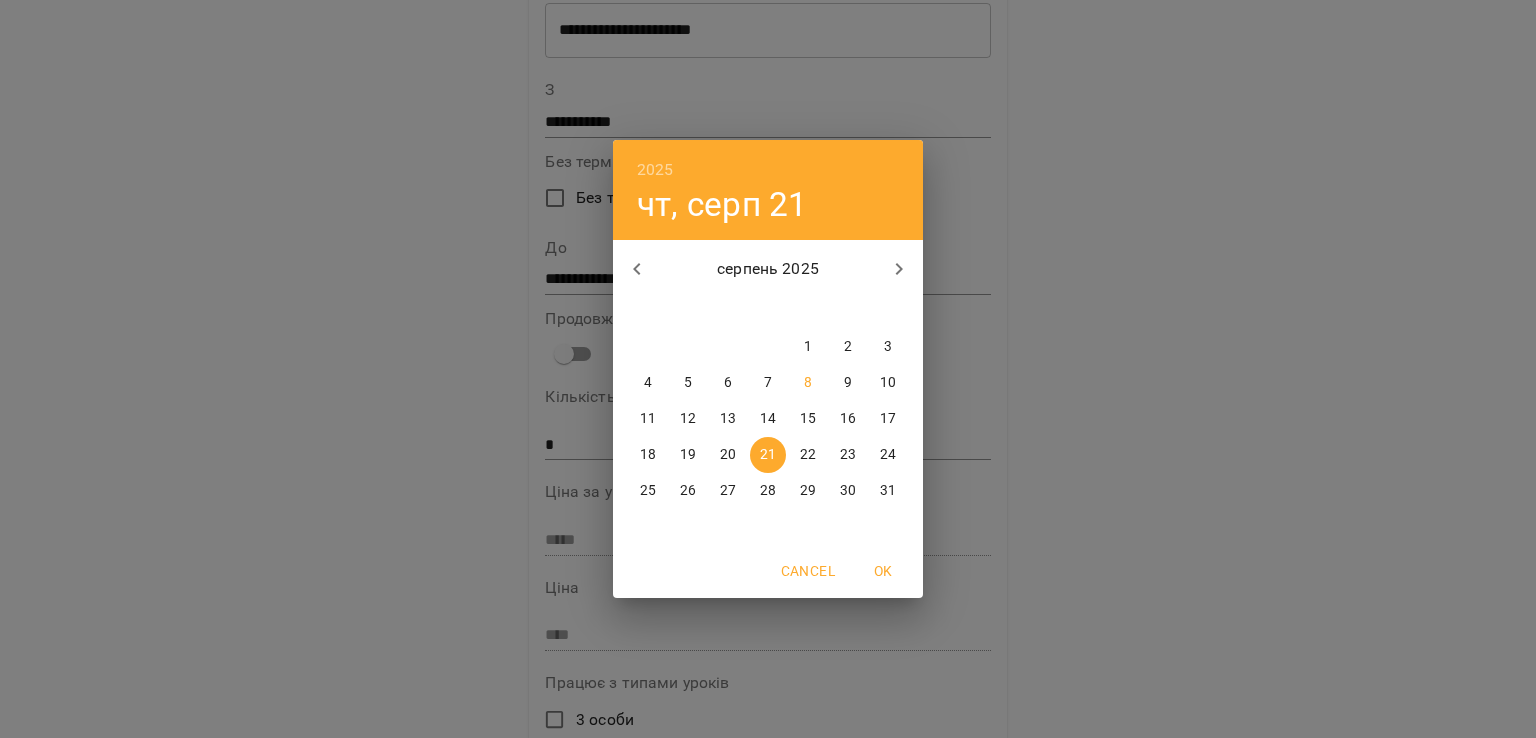 click 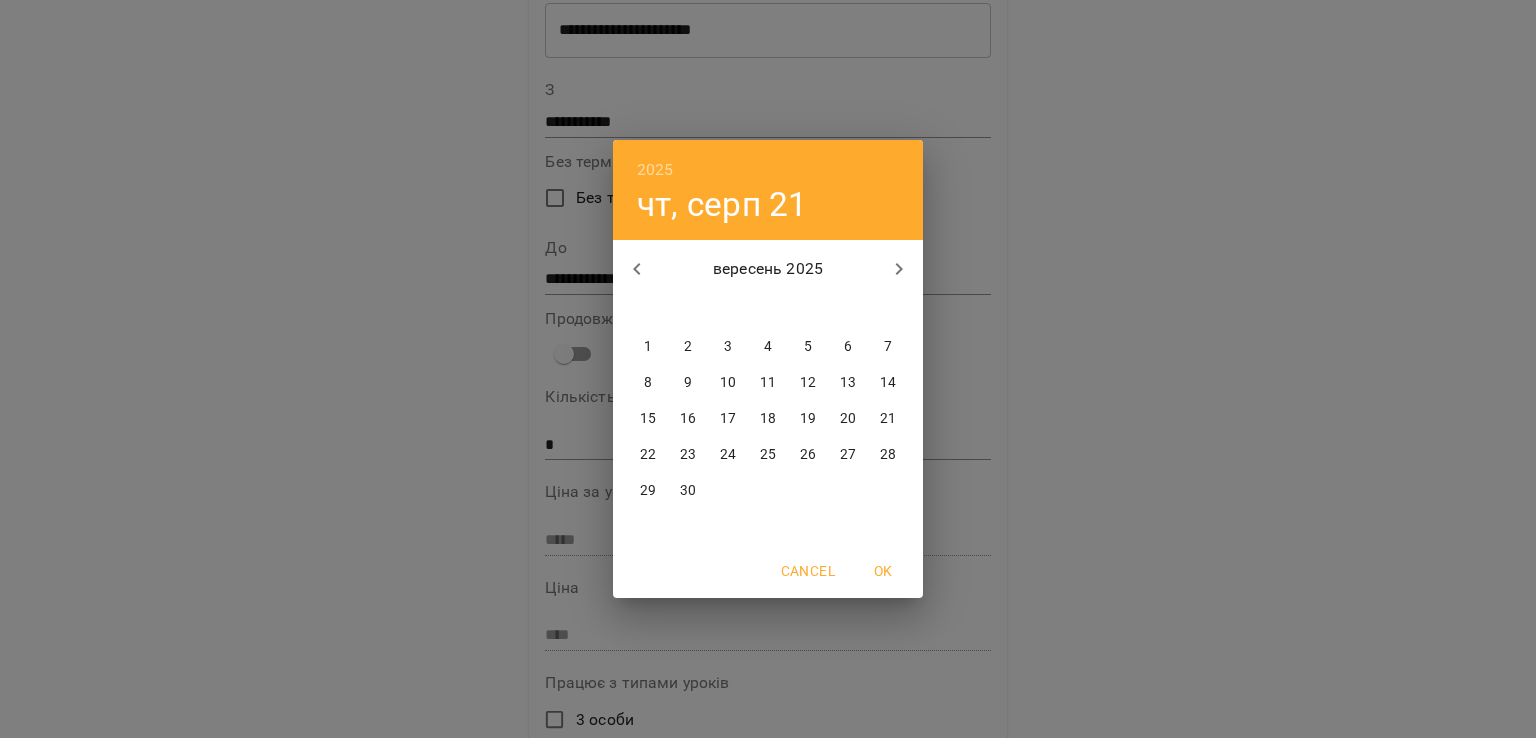 click on "2" at bounding box center [688, 347] 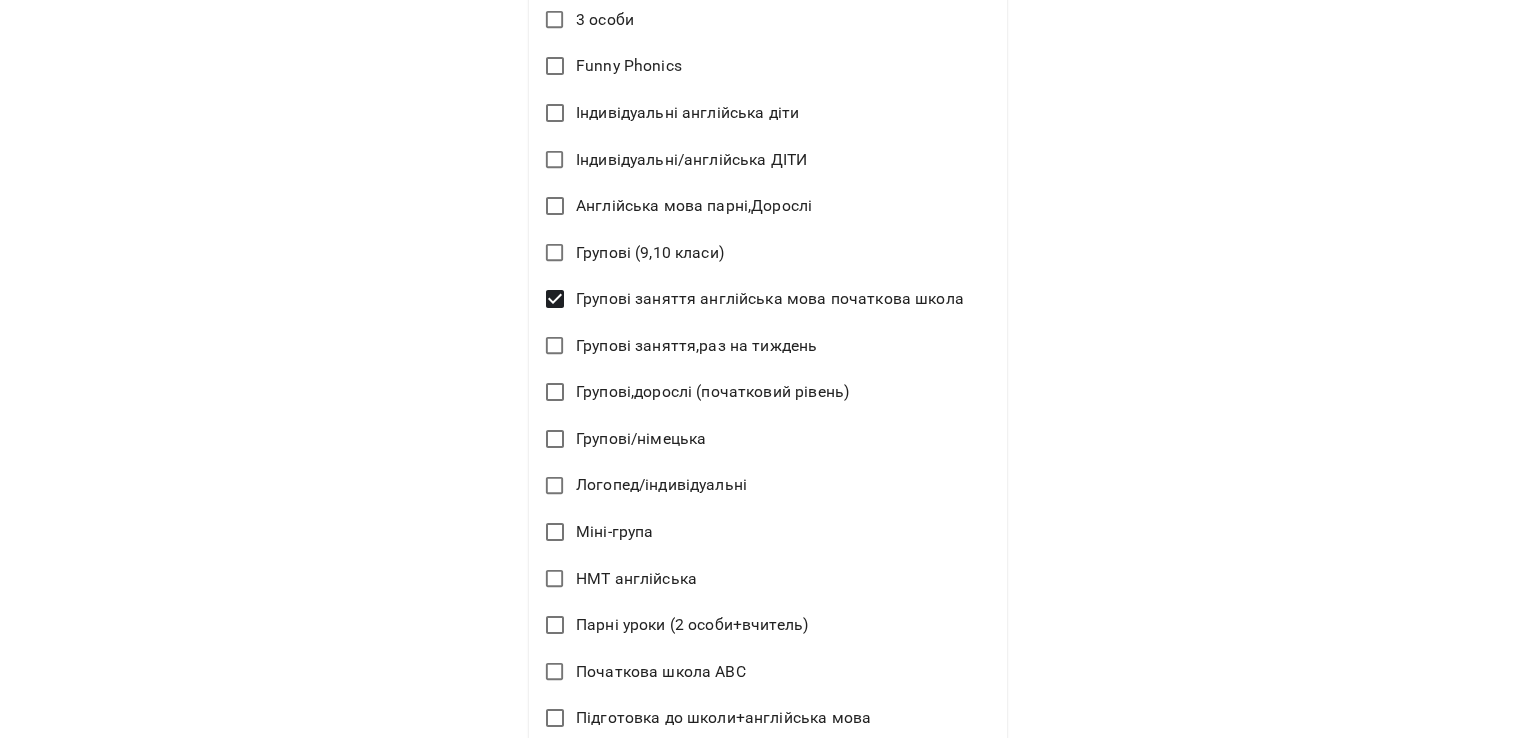 scroll, scrollTop: 1372, scrollLeft: 0, axis: vertical 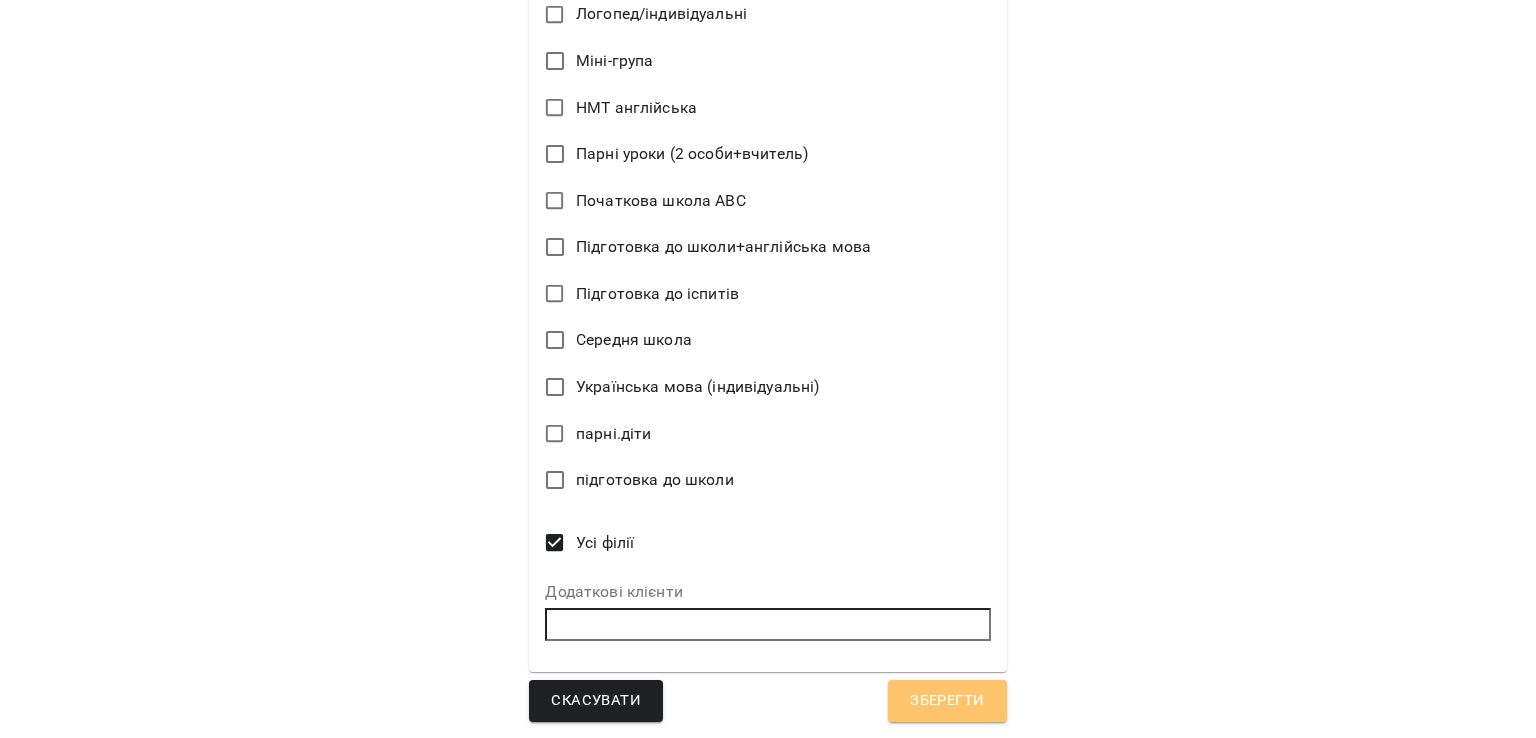 click on "Зберегти" at bounding box center (947, 701) 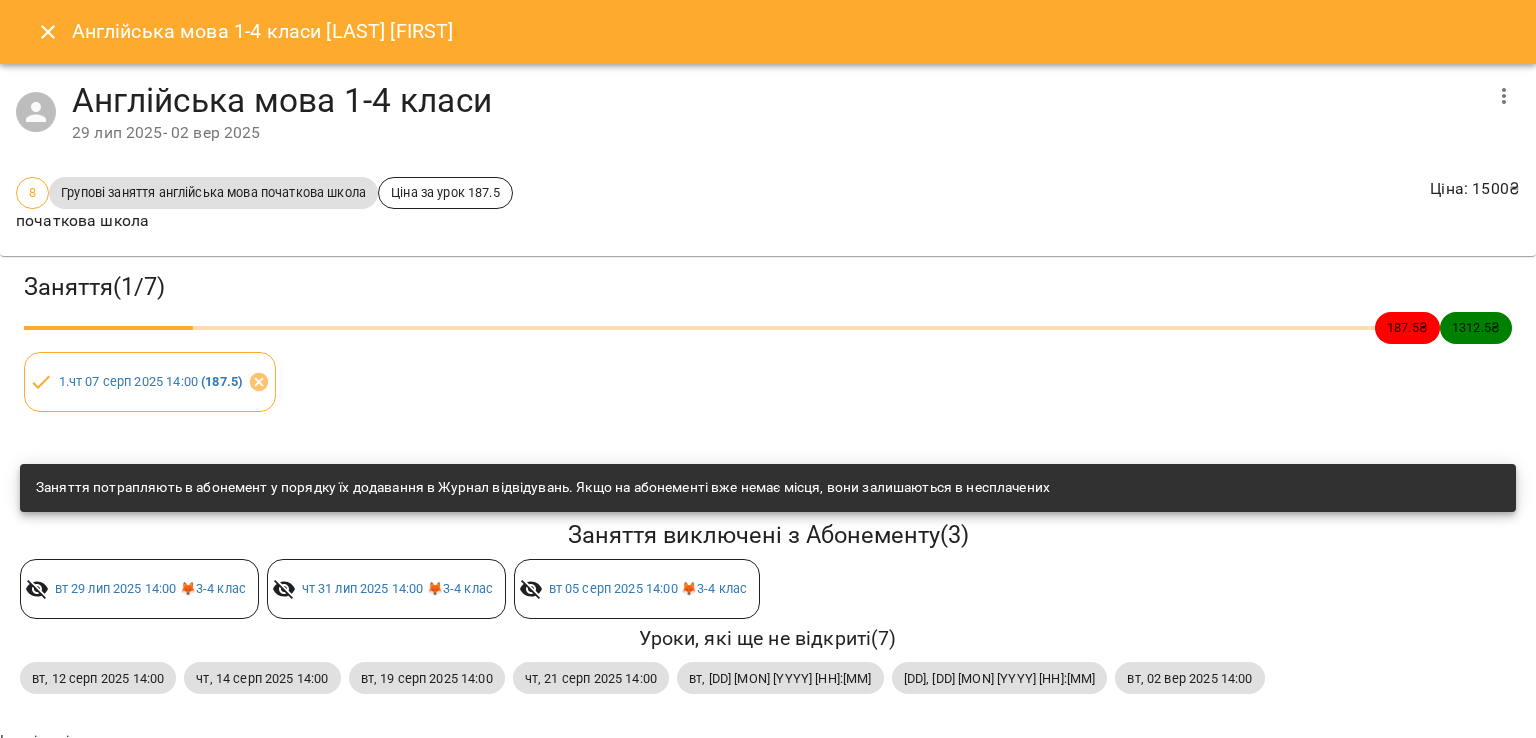 click at bounding box center (48, 32) 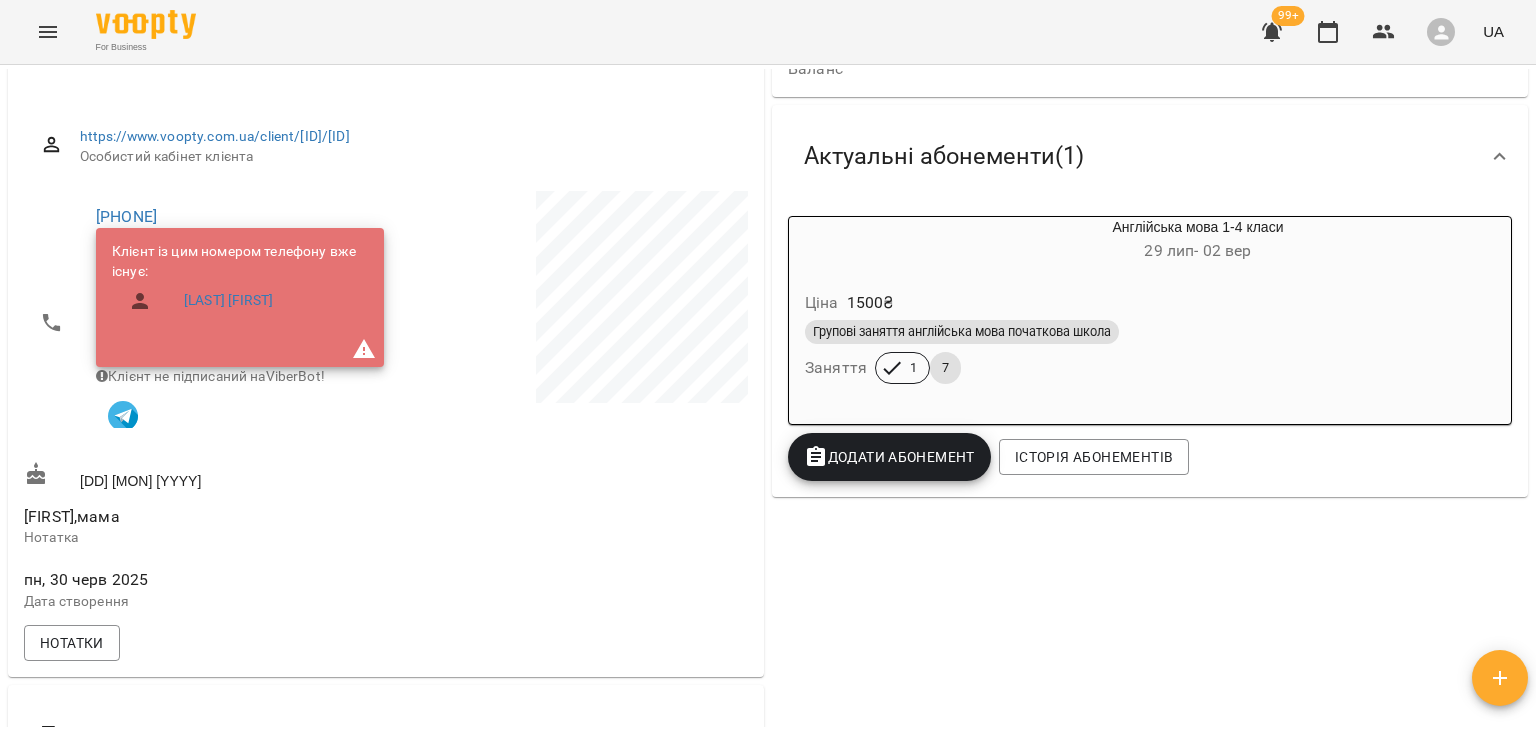 scroll, scrollTop: 0, scrollLeft: 0, axis: both 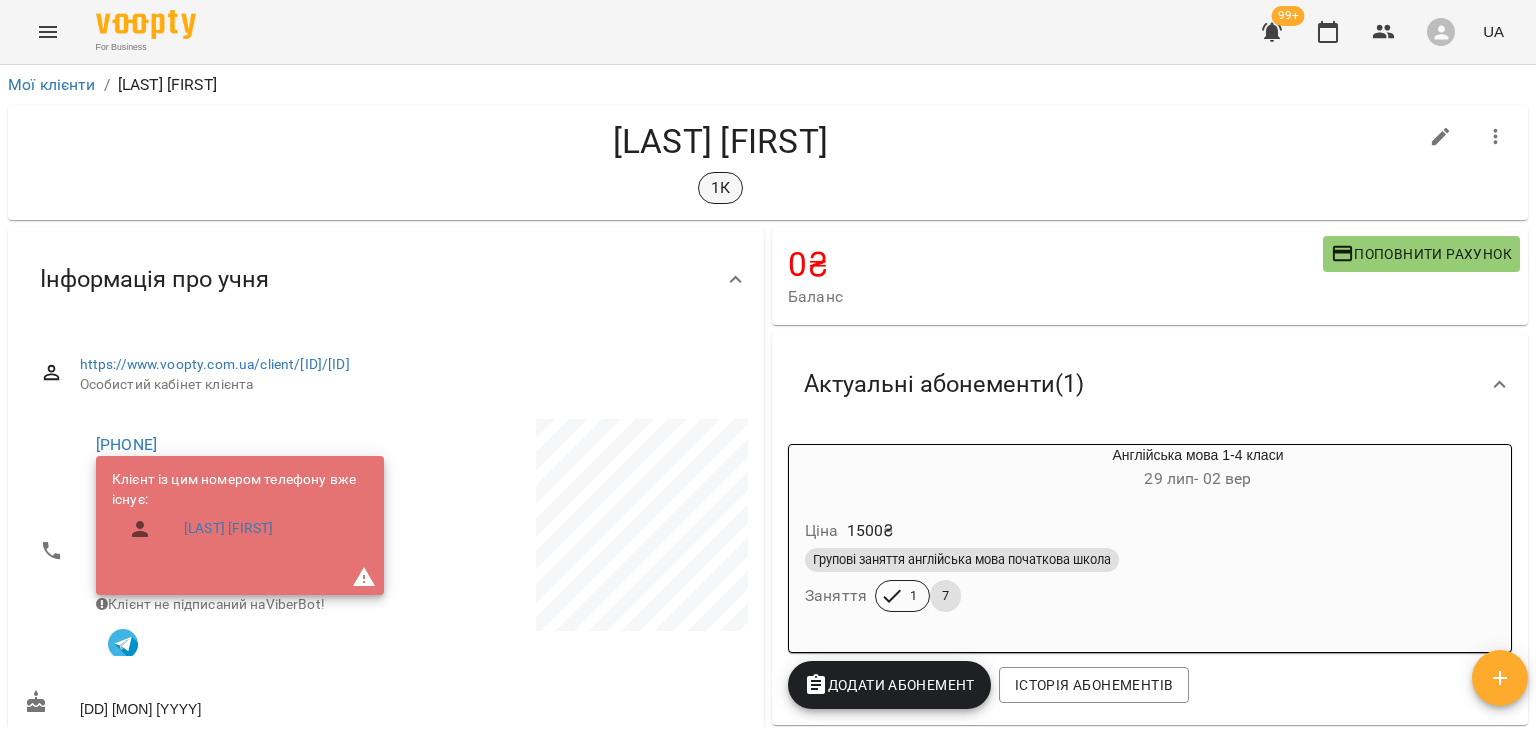 click on "1К" at bounding box center [720, 188] 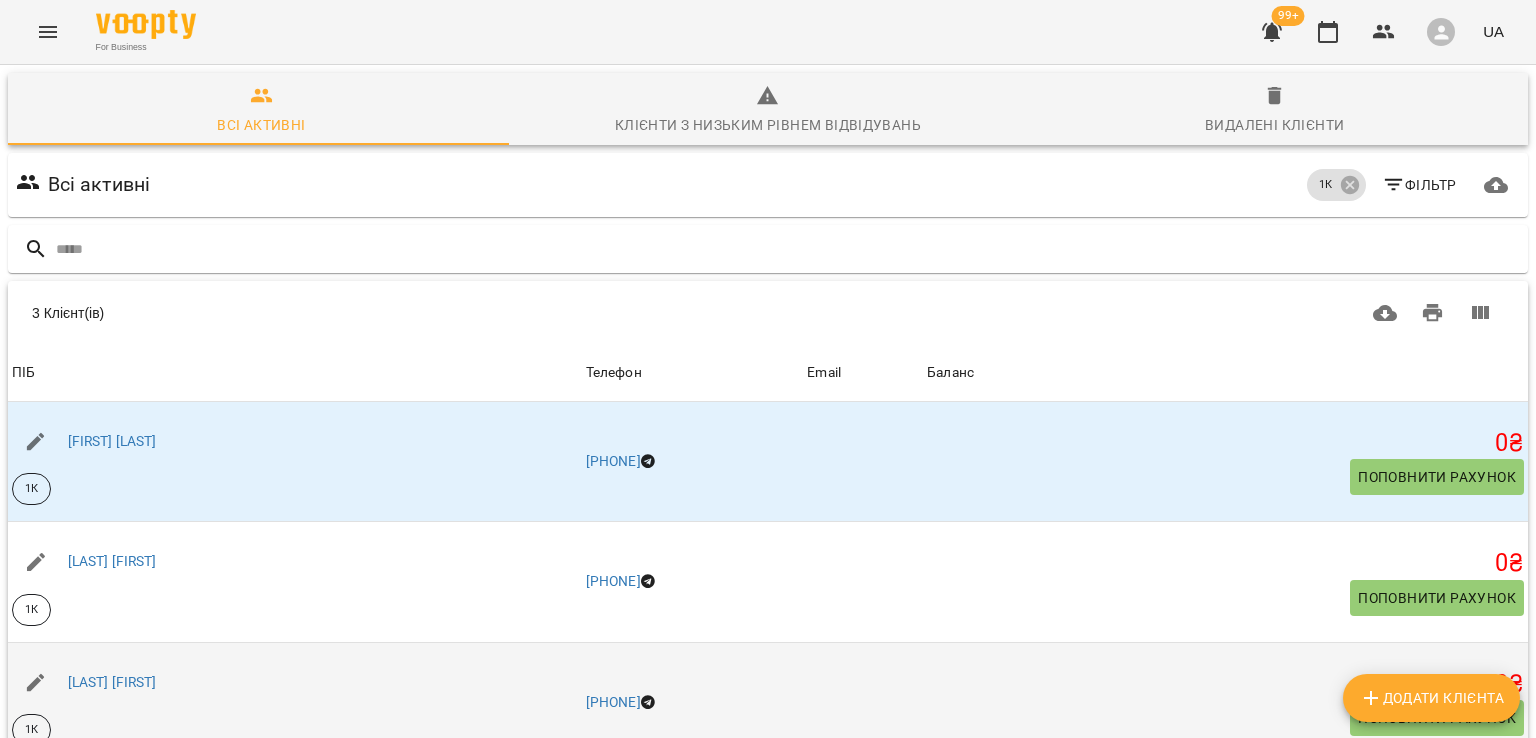 scroll, scrollTop: 148, scrollLeft: 0, axis: vertical 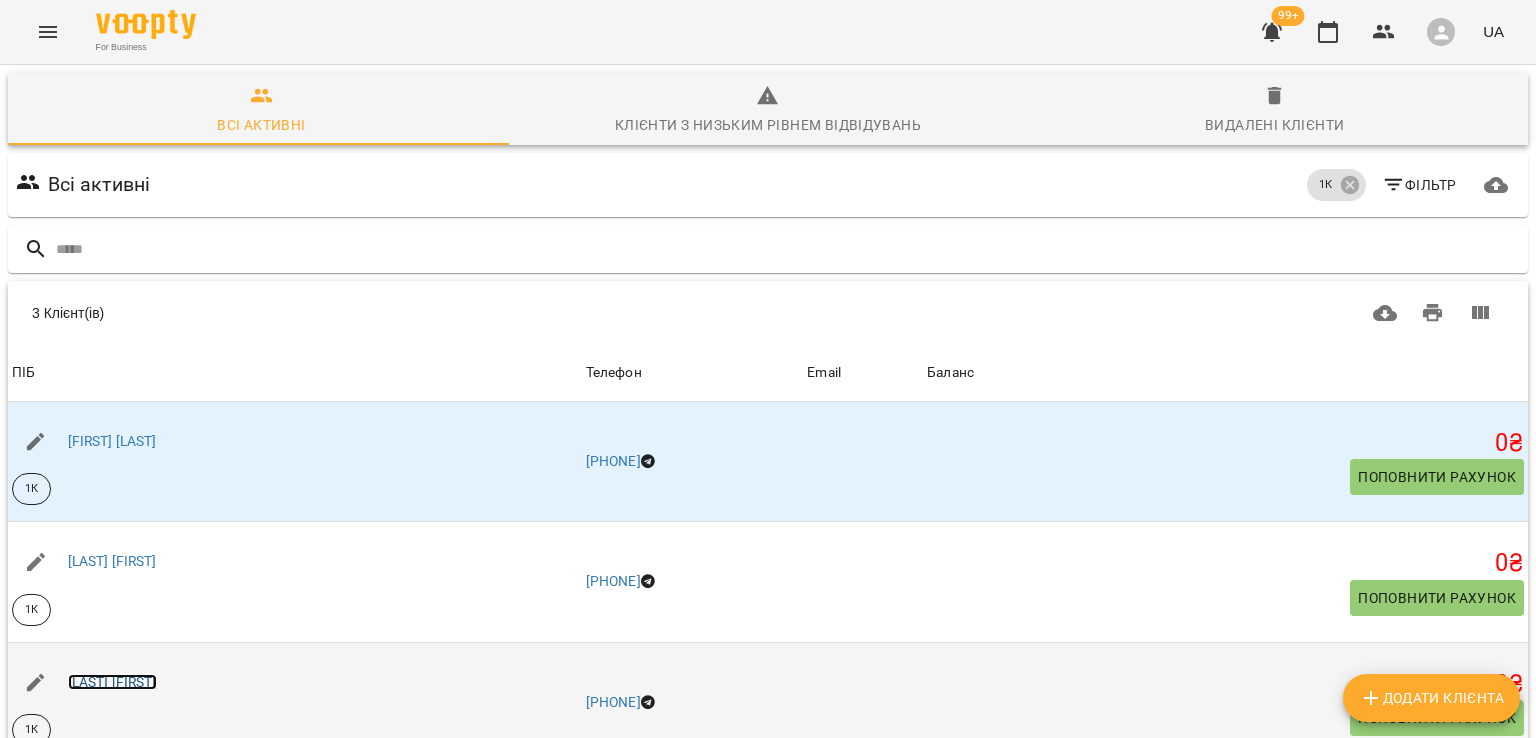 click on "Осатюк Соломія" at bounding box center (112, 682) 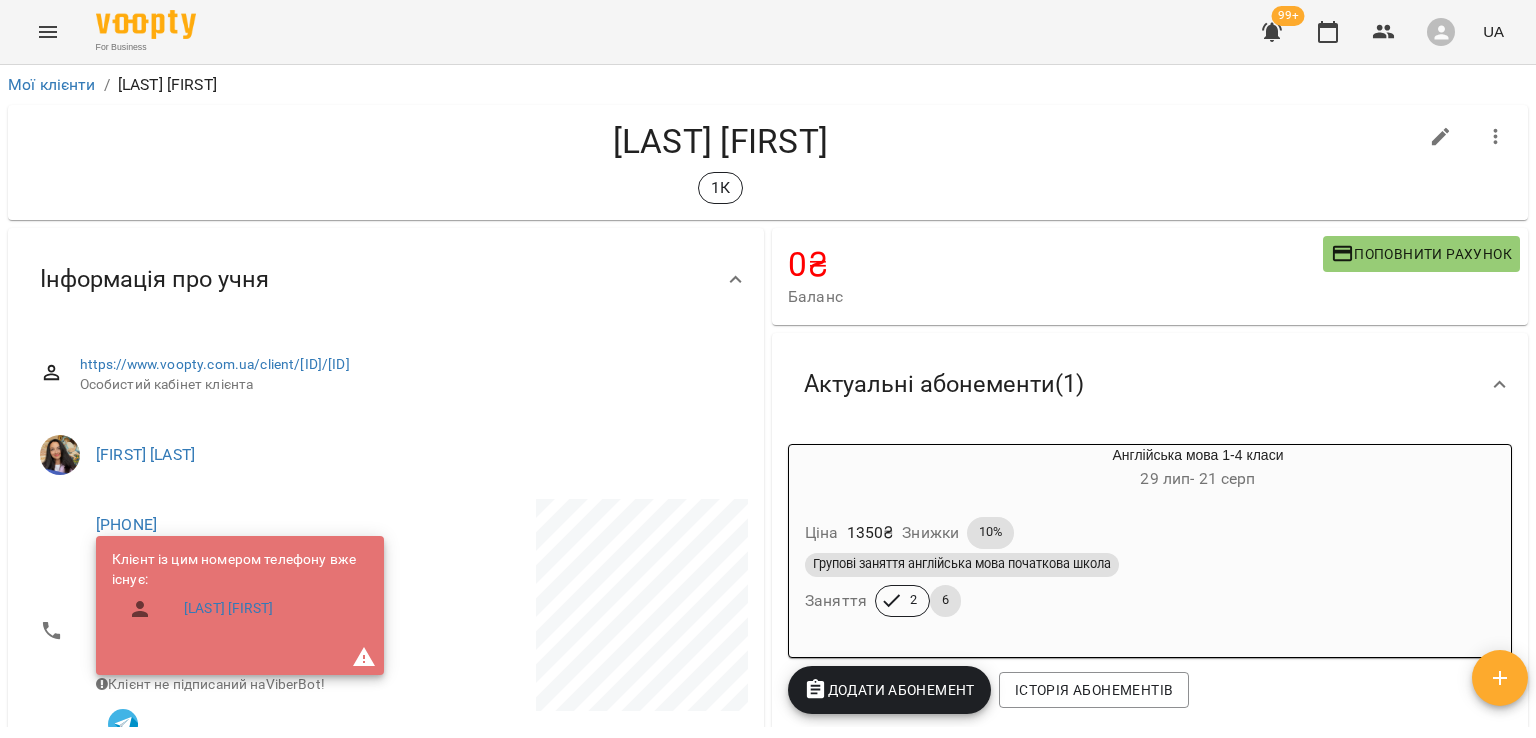 click on "Ціна 1350 ₴ Знижки 10% Групові заняття англійська мова початкова школа Заняття 2 6" at bounding box center (1150, 571) 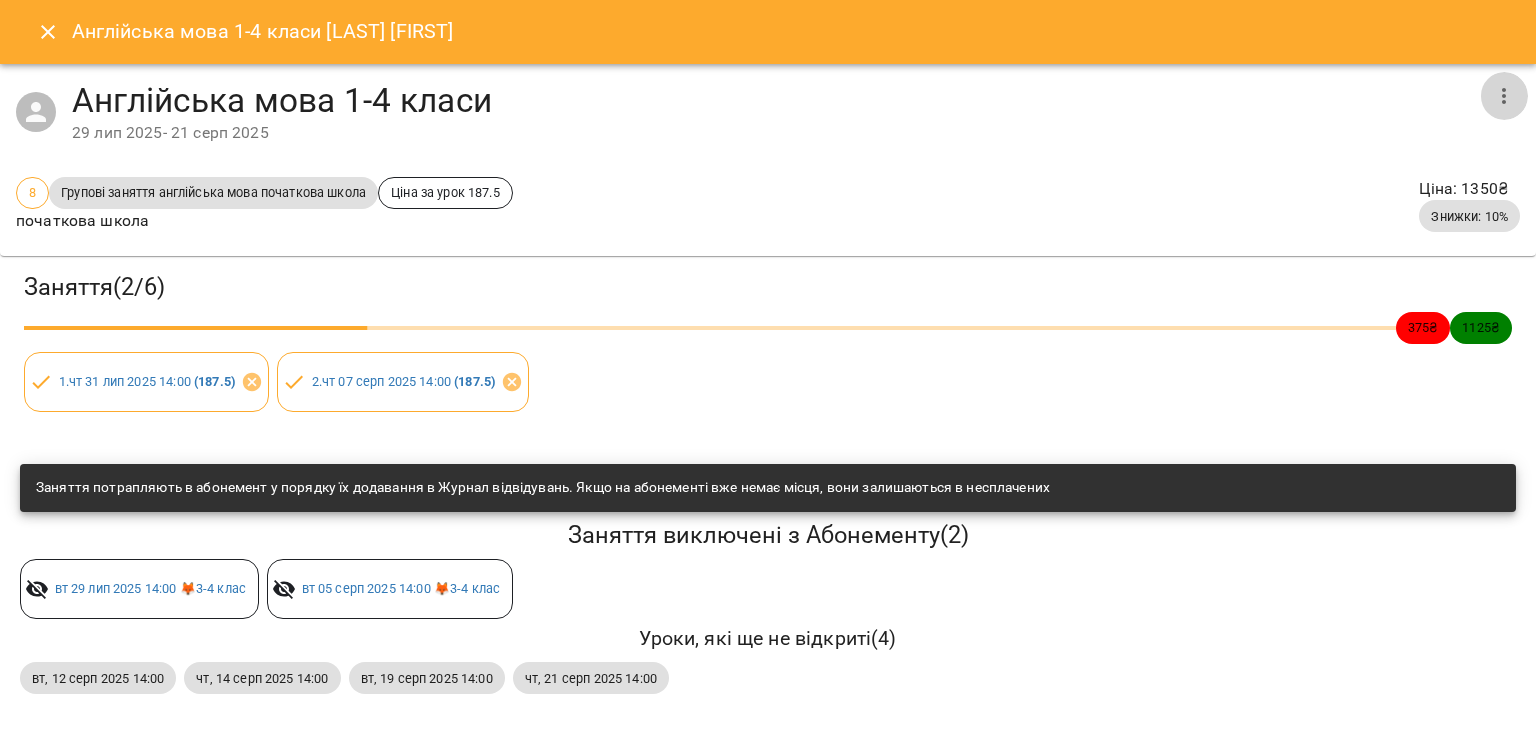 click 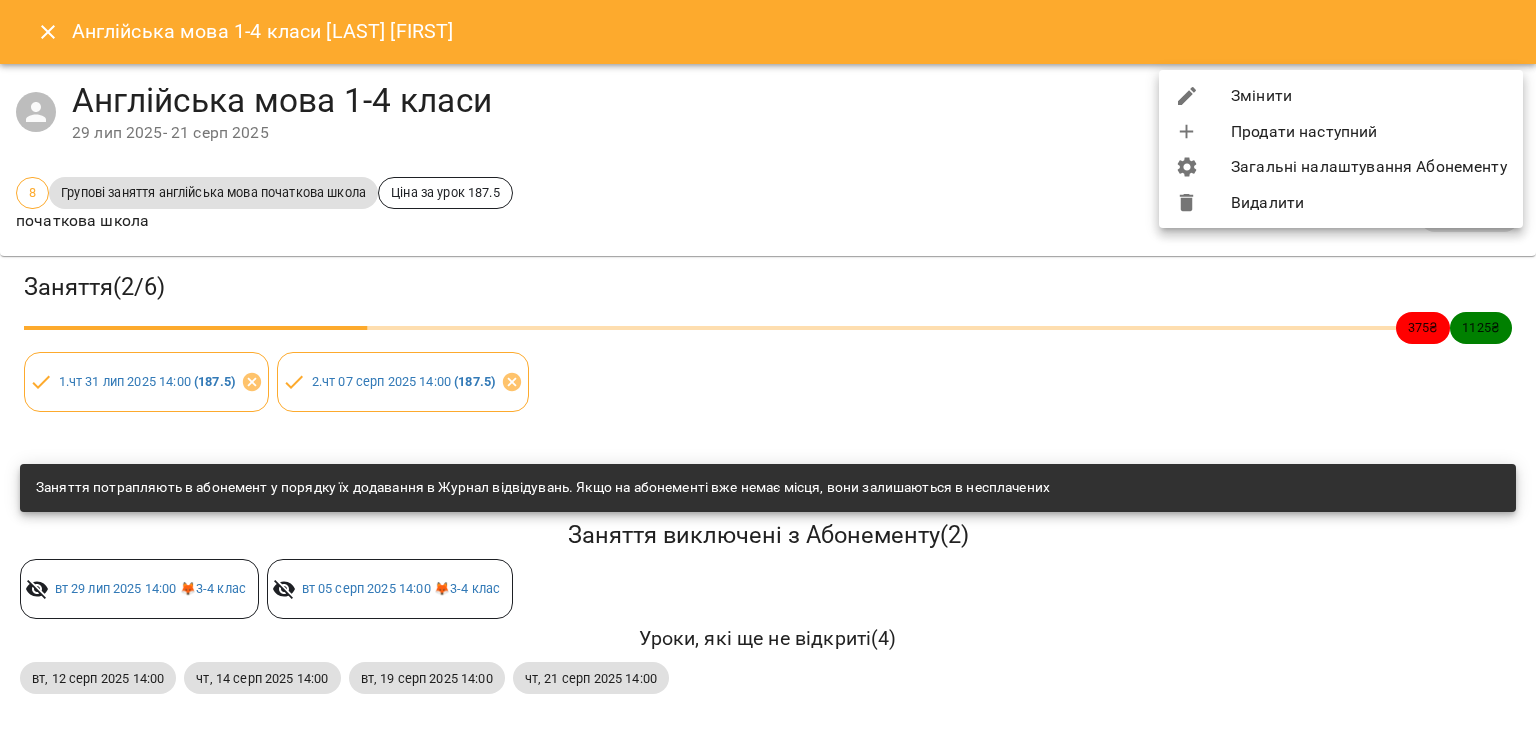 click on "Змінити" at bounding box center (1341, 96) 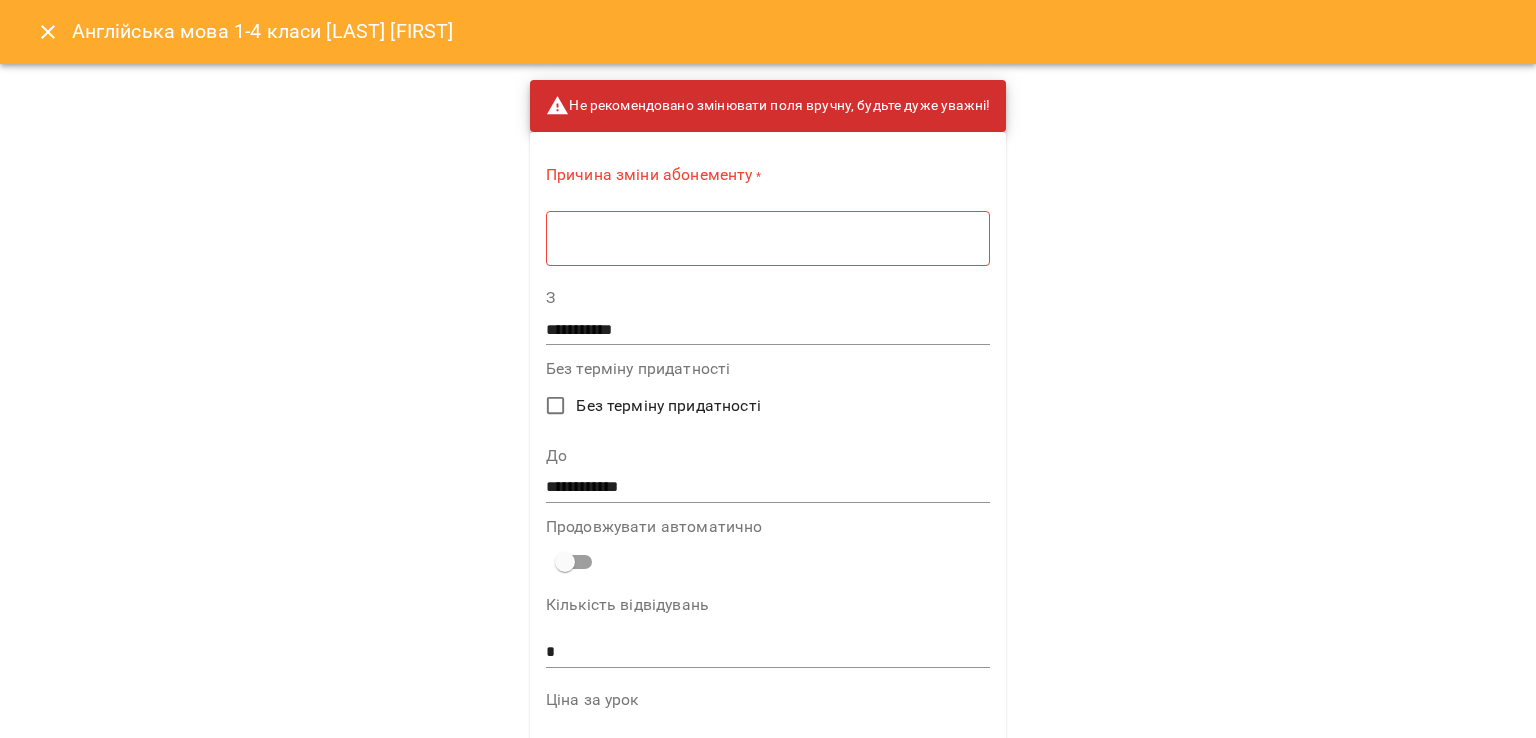 click on "* ​" at bounding box center (768, 238) 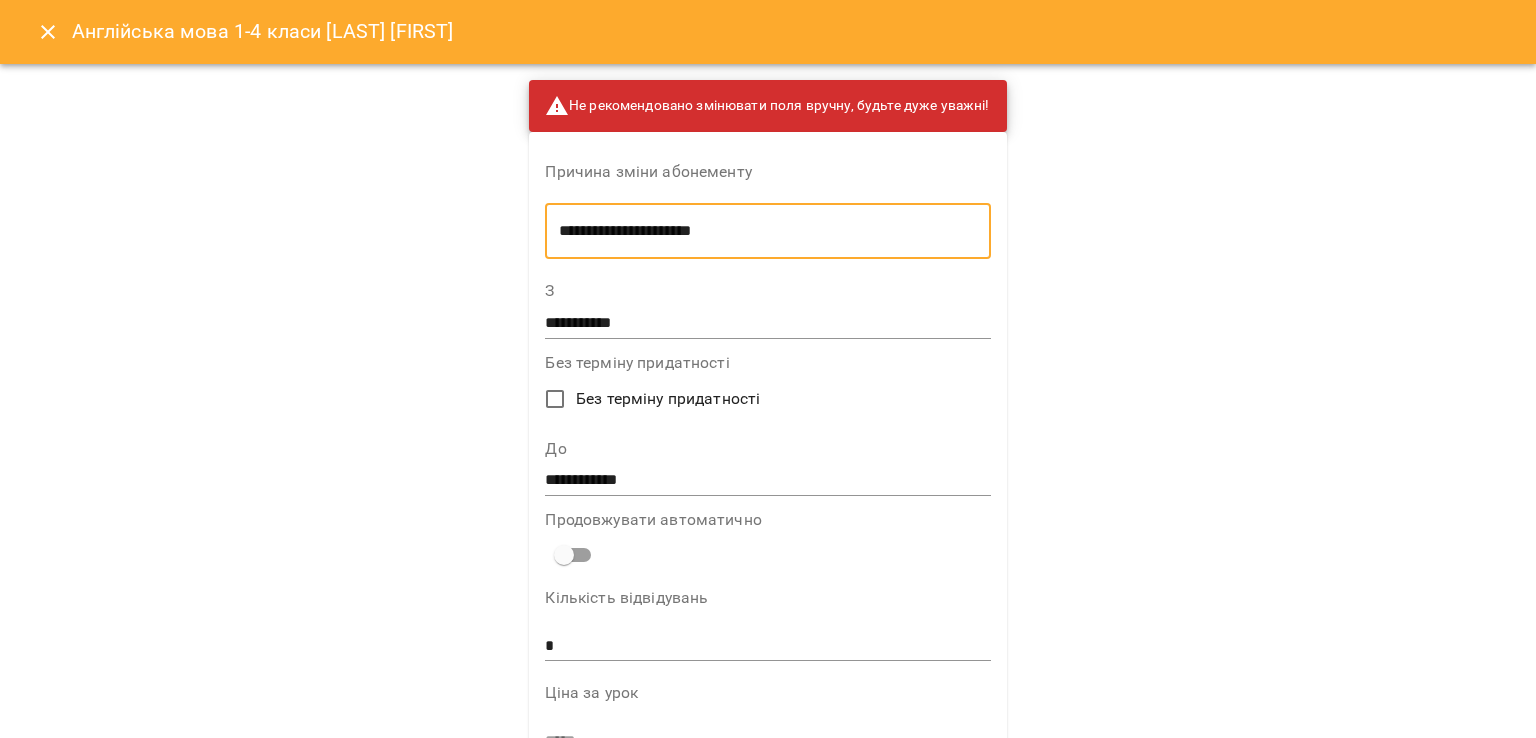 scroll, scrollTop: 200, scrollLeft: 0, axis: vertical 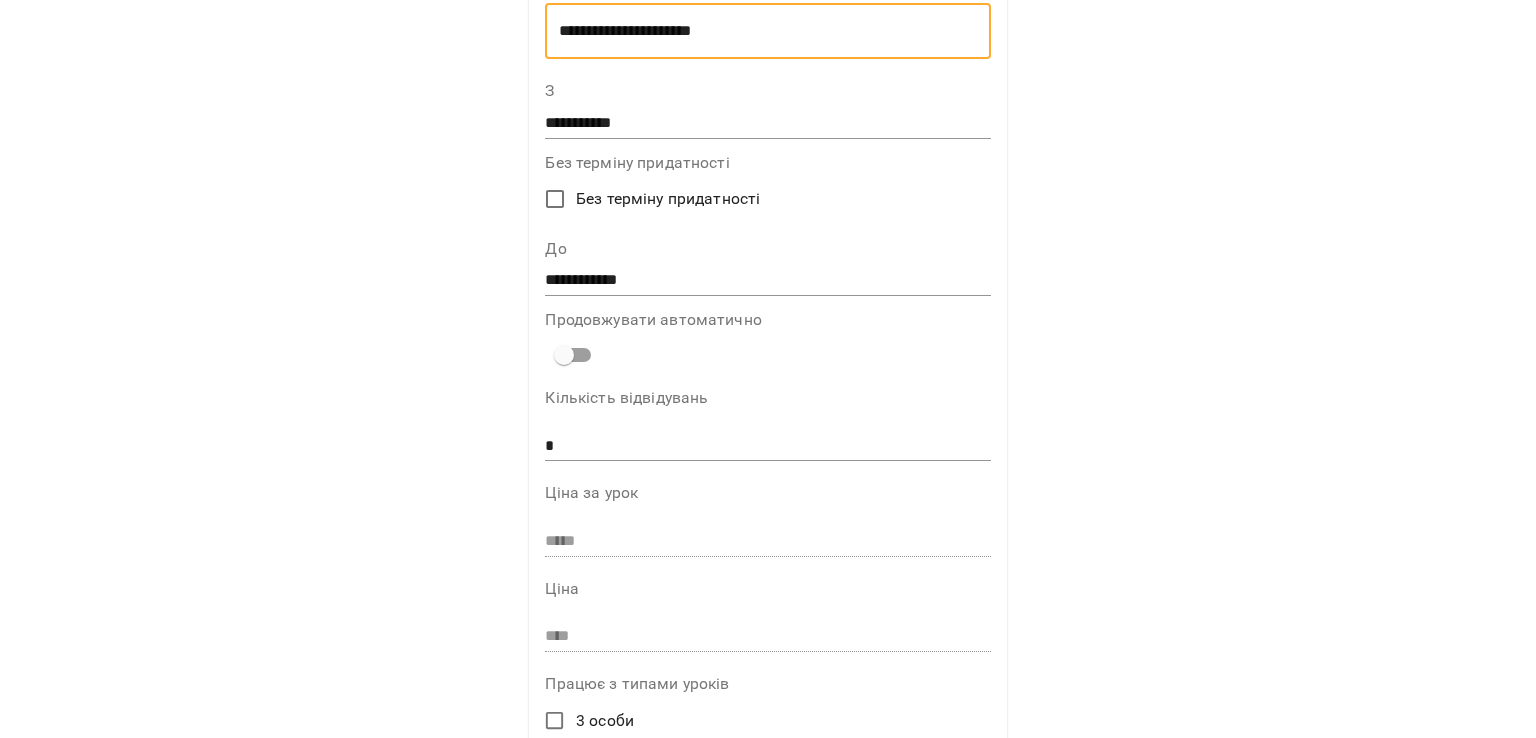 type on "**********" 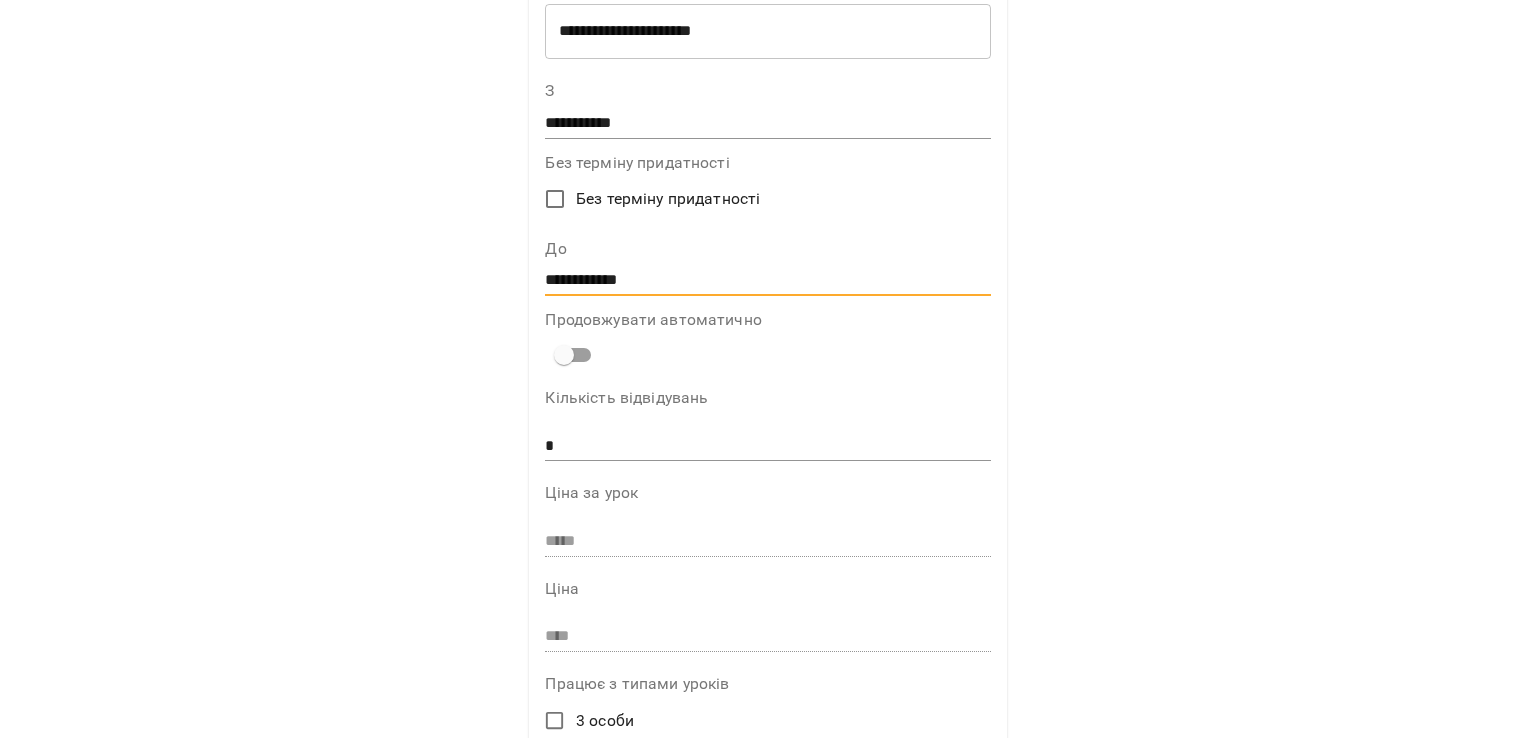 click on "**********" at bounding box center [767, 281] 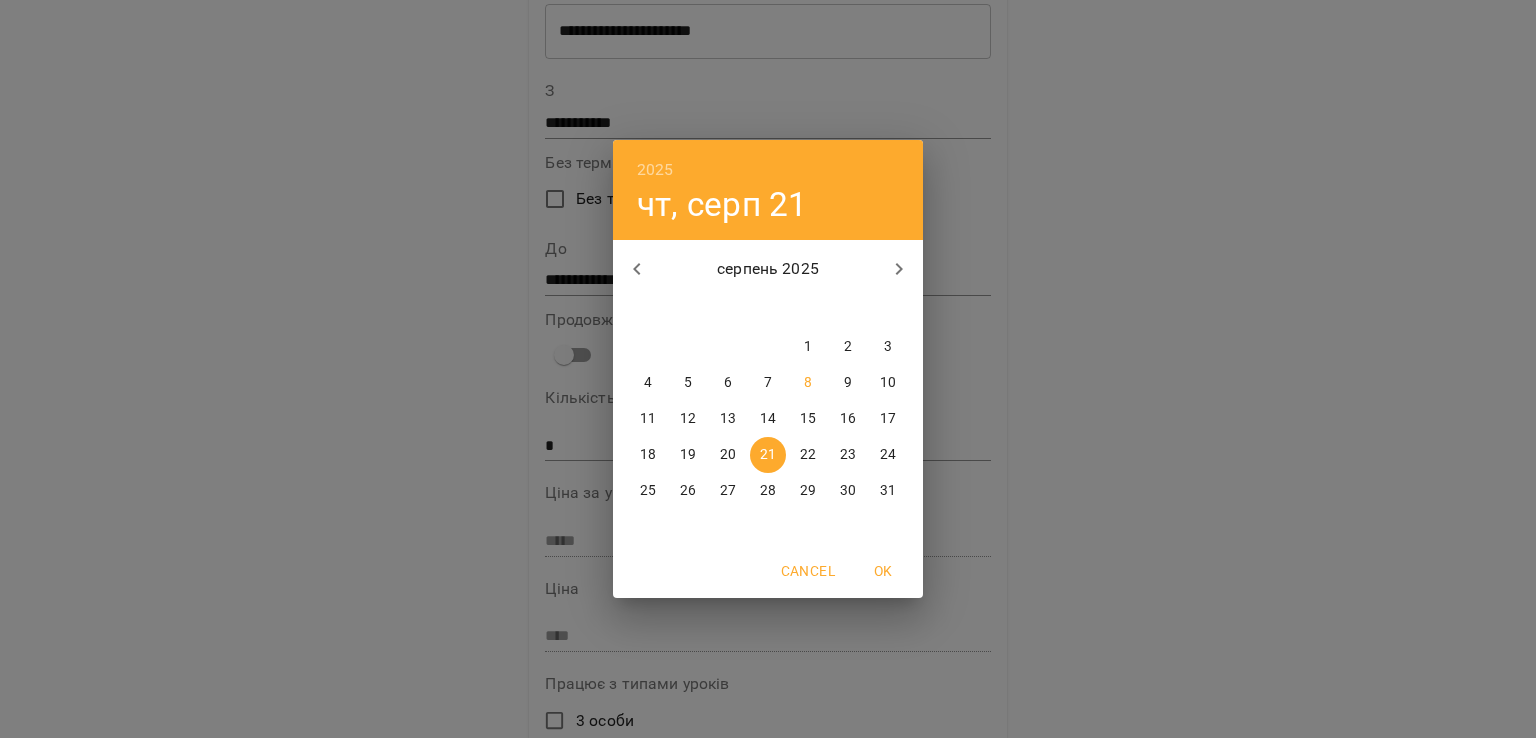 click 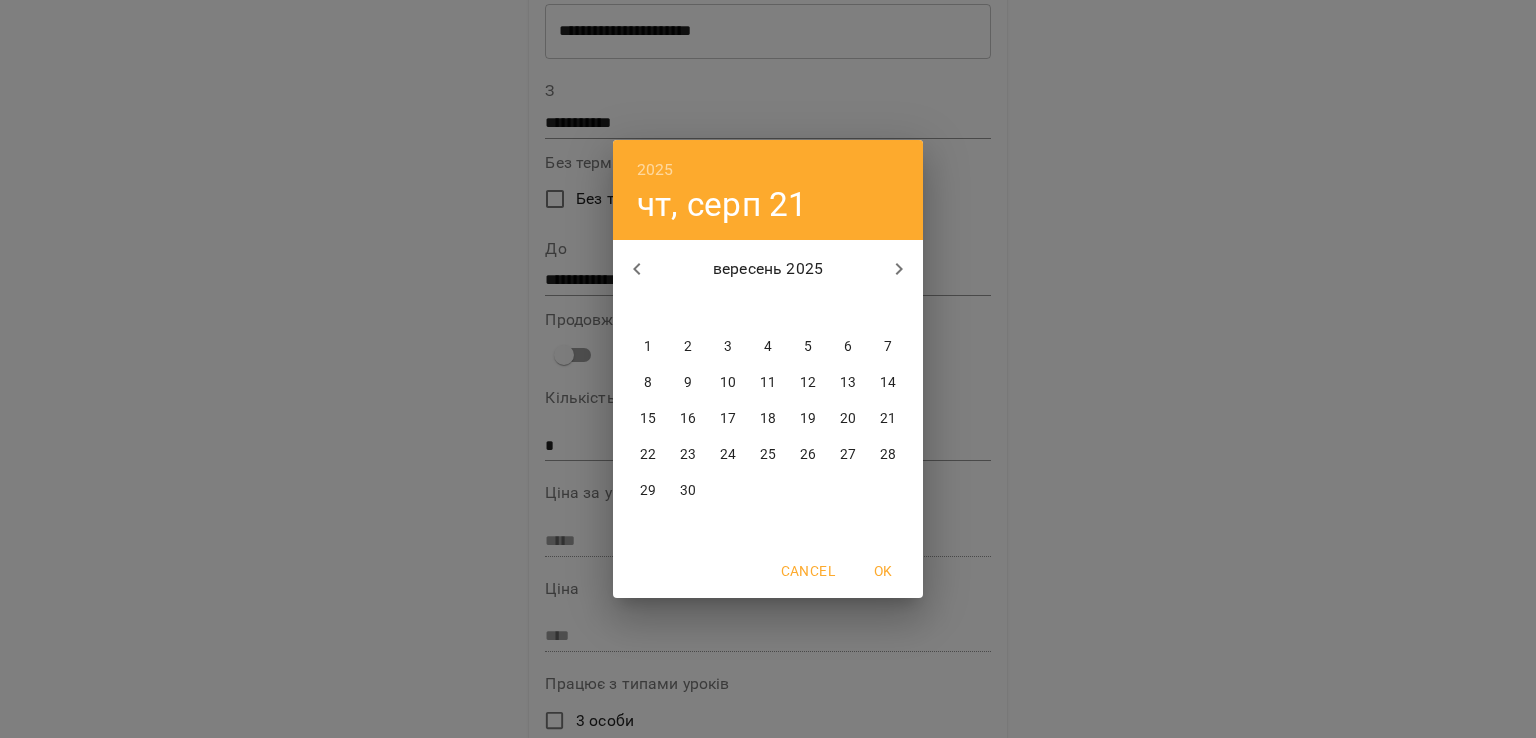 click on "2" at bounding box center [688, 347] 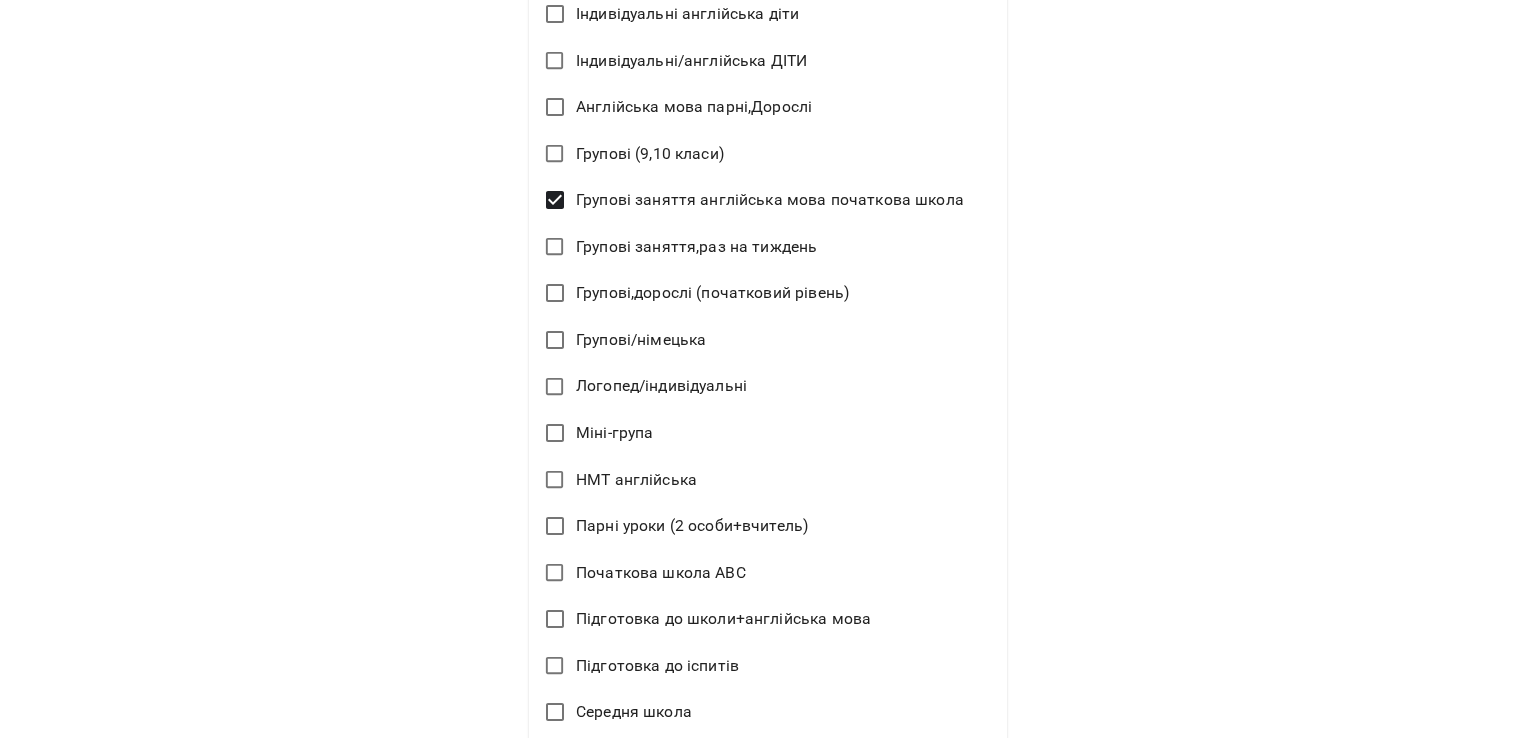 scroll, scrollTop: 1372, scrollLeft: 0, axis: vertical 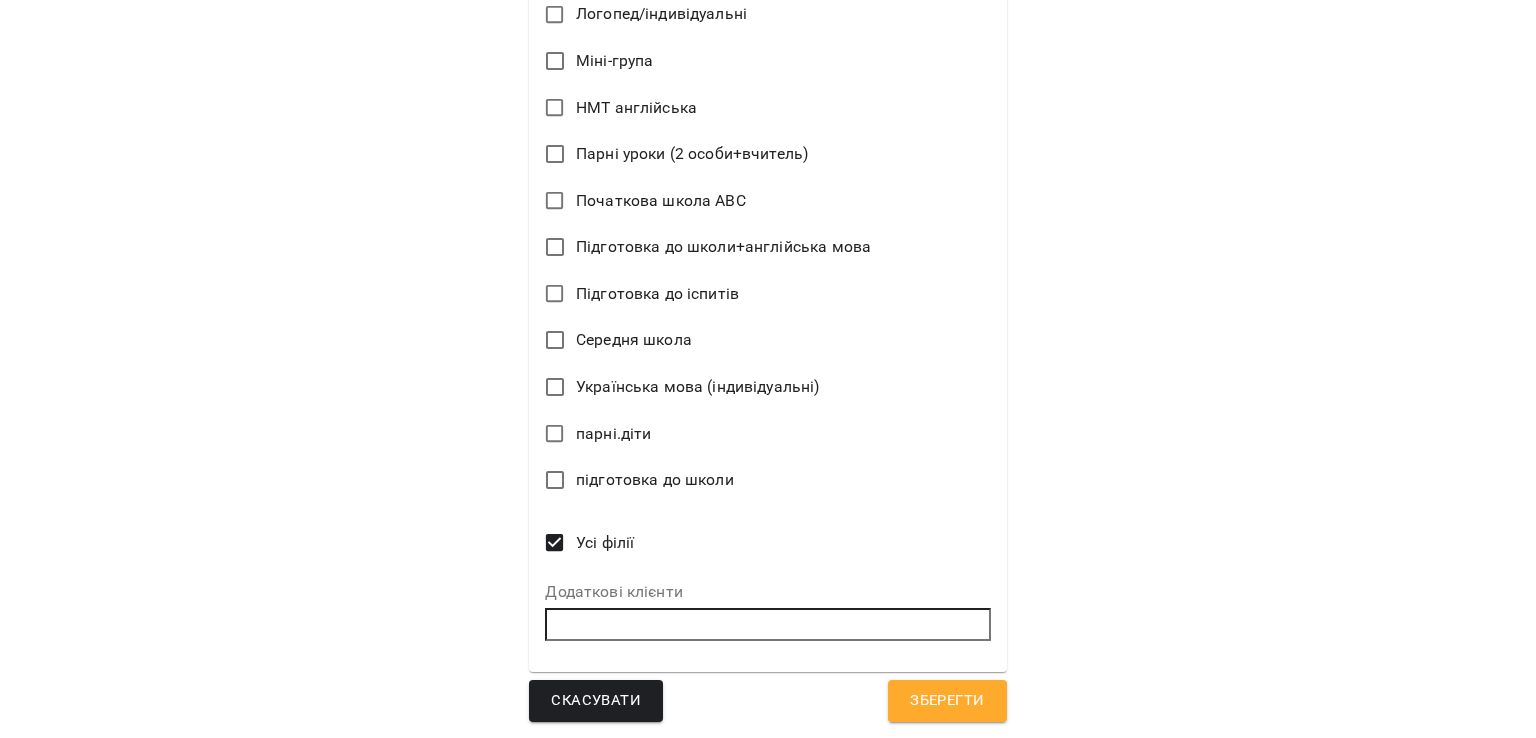 click on "Зберегти" at bounding box center (947, 701) 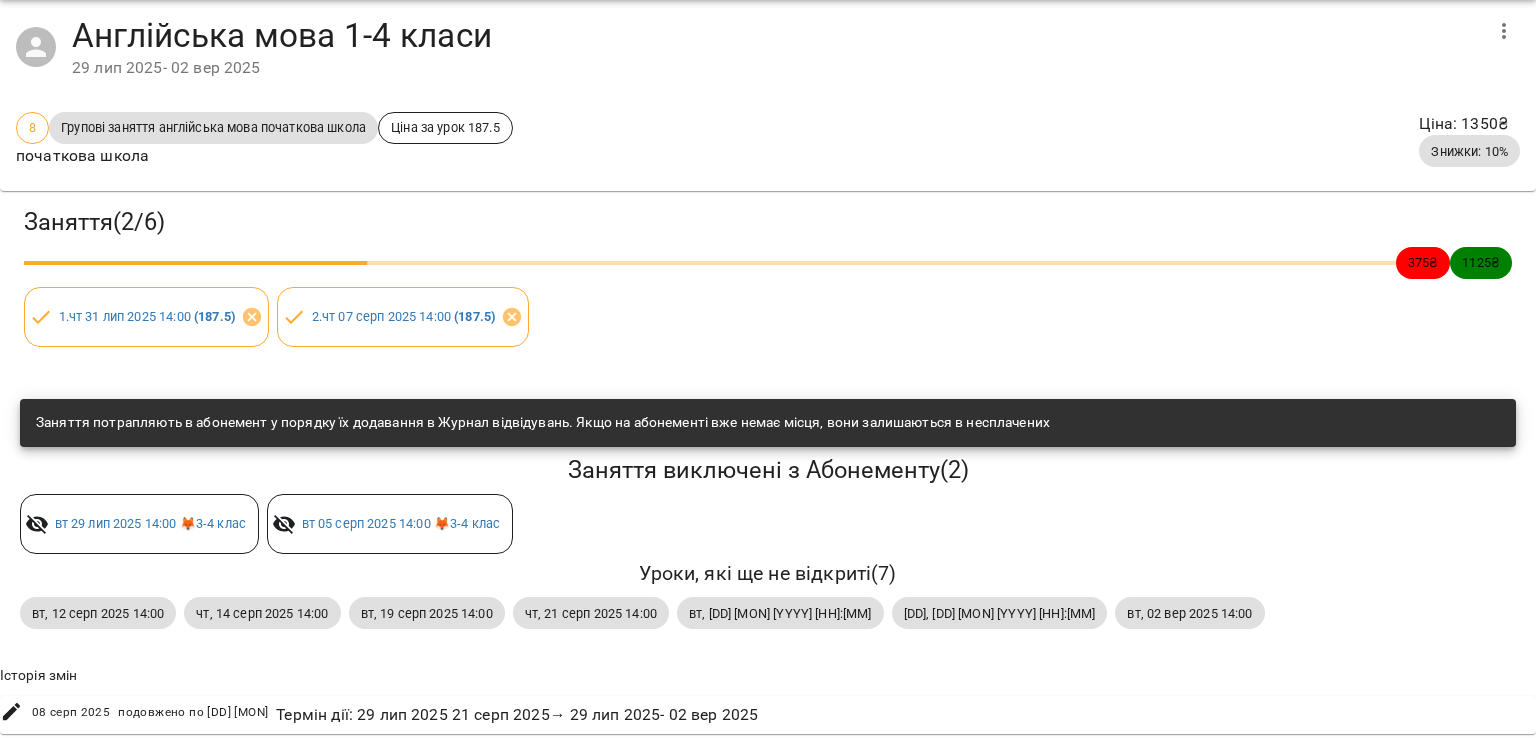 scroll, scrollTop: 0, scrollLeft: 0, axis: both 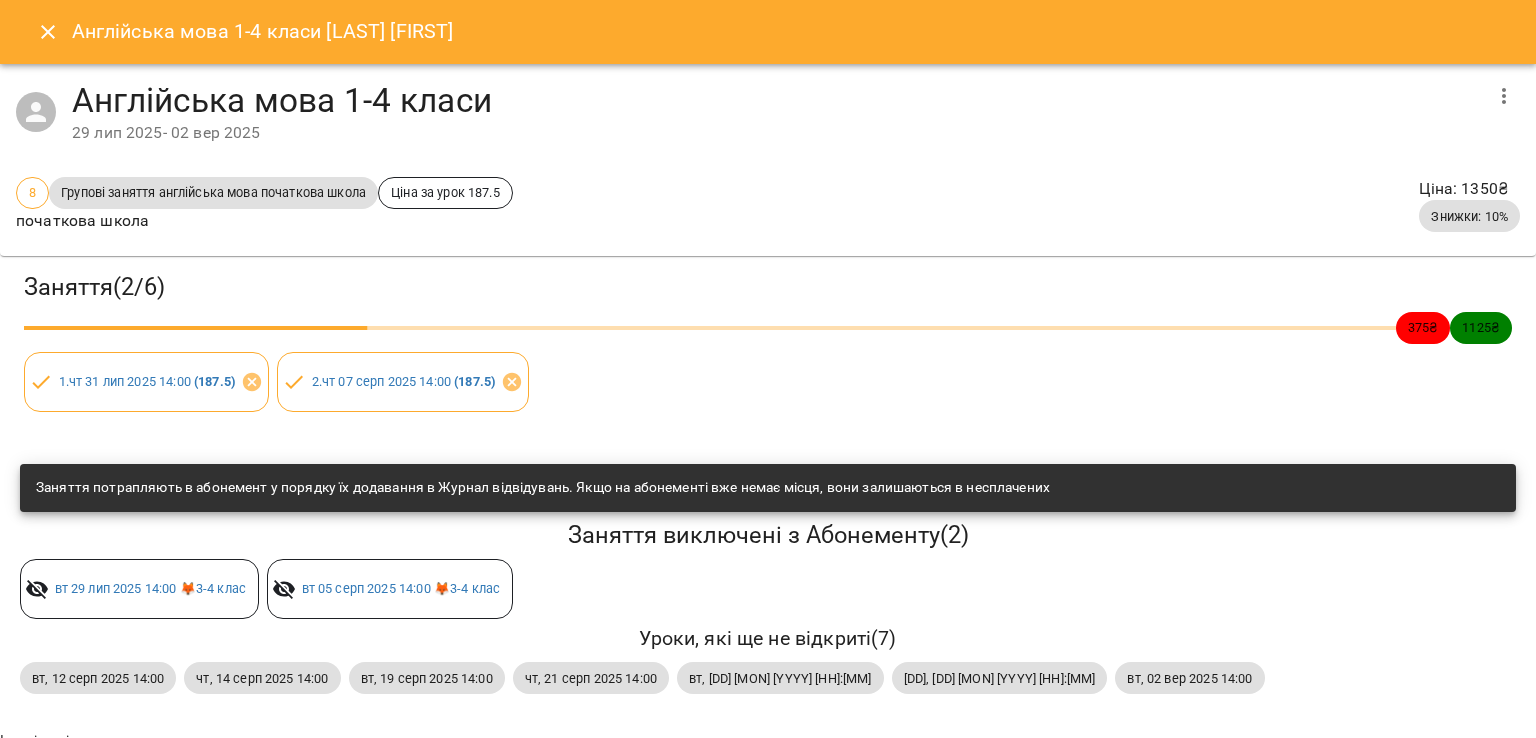 click 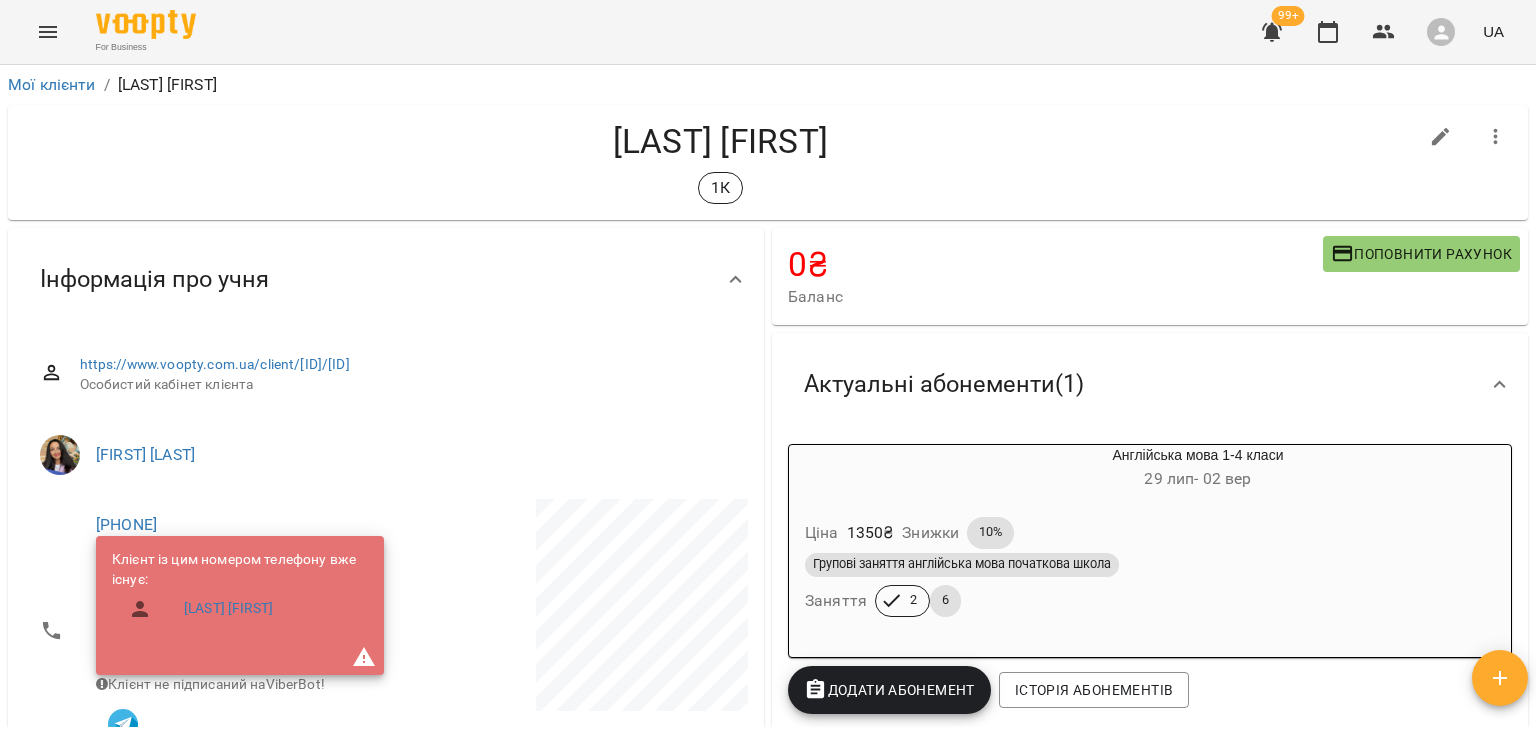 click at bounding box center [48, 32] 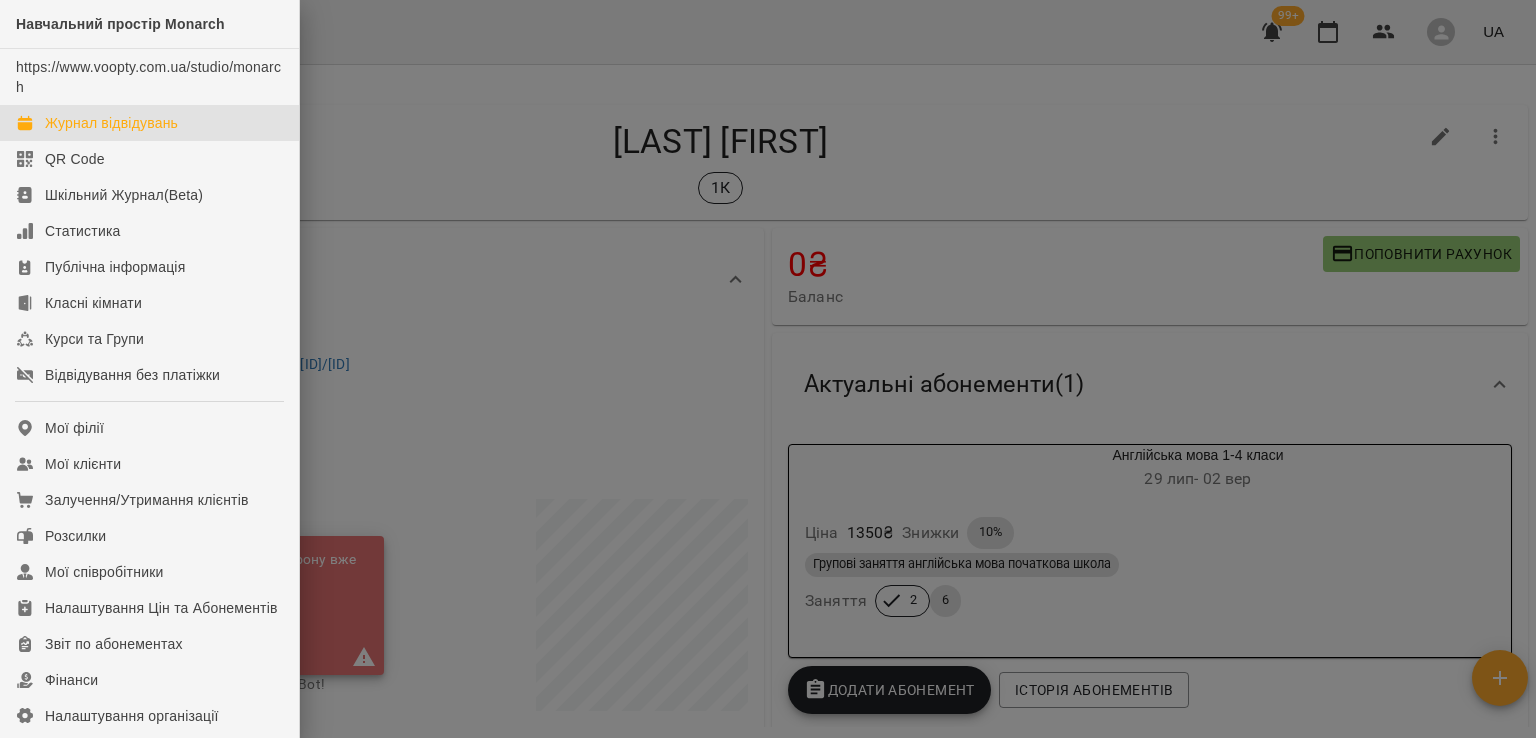 click on "Журнал відвідувань" at bounding box center (111, 123) 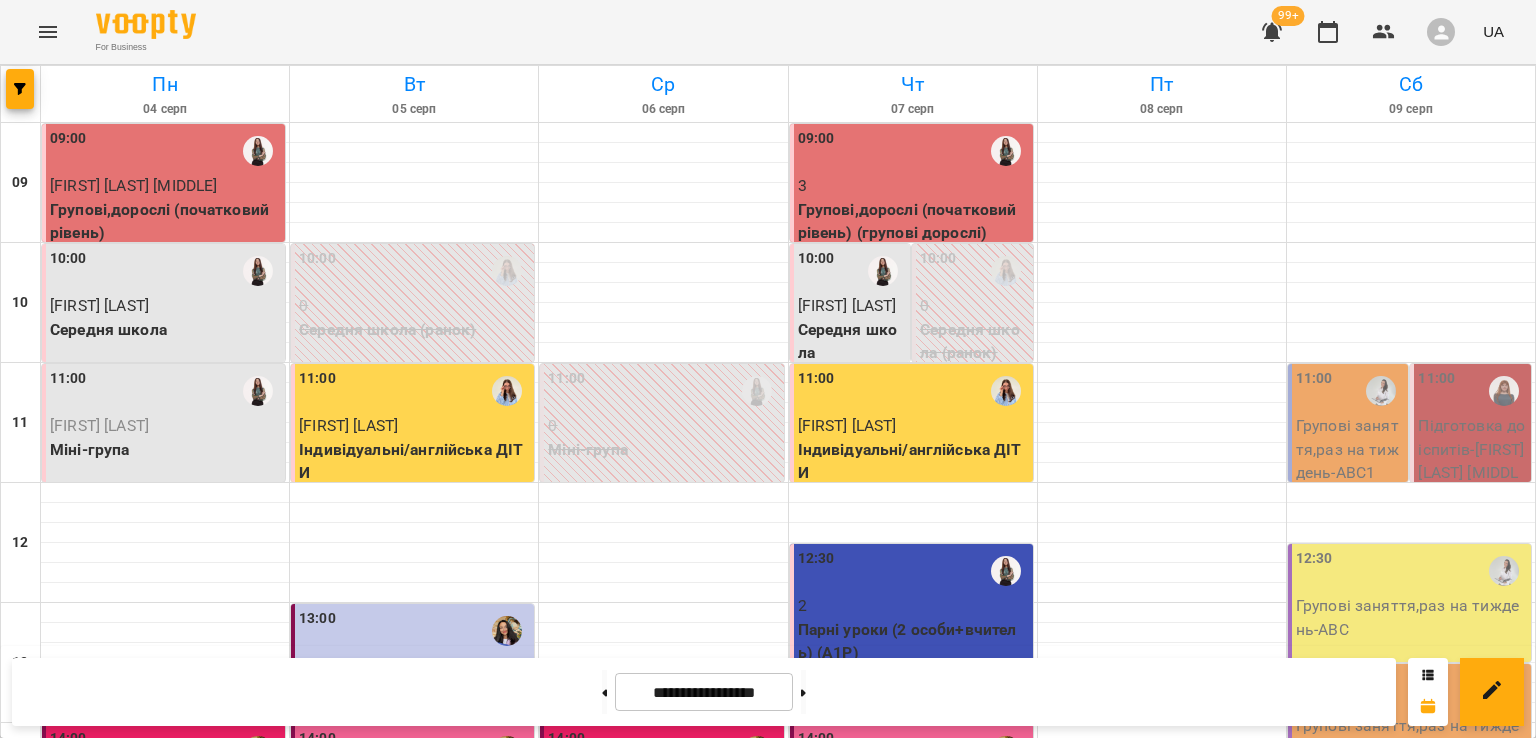 scroll, scrollTop: 700, scrollLeft: 0, axis: vertical 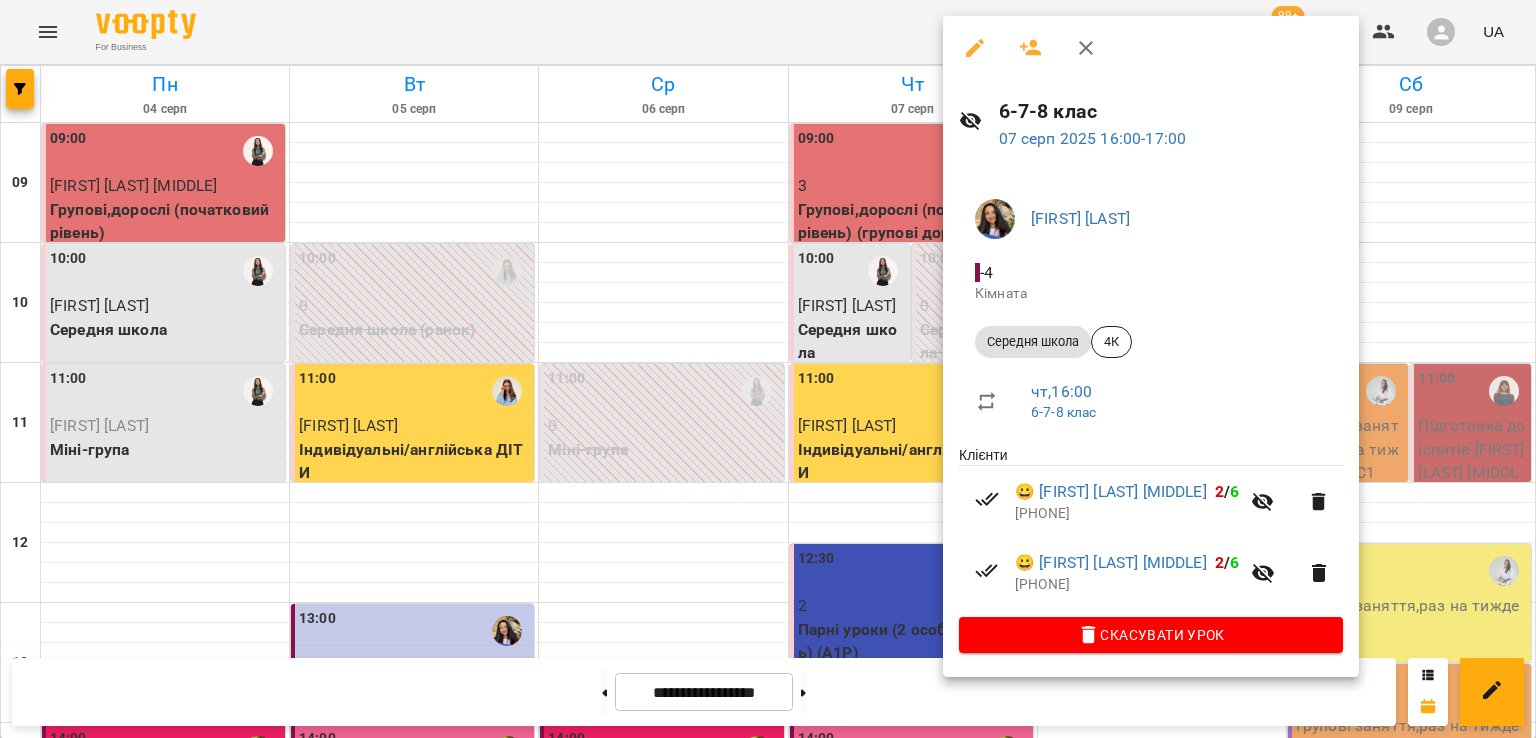 click 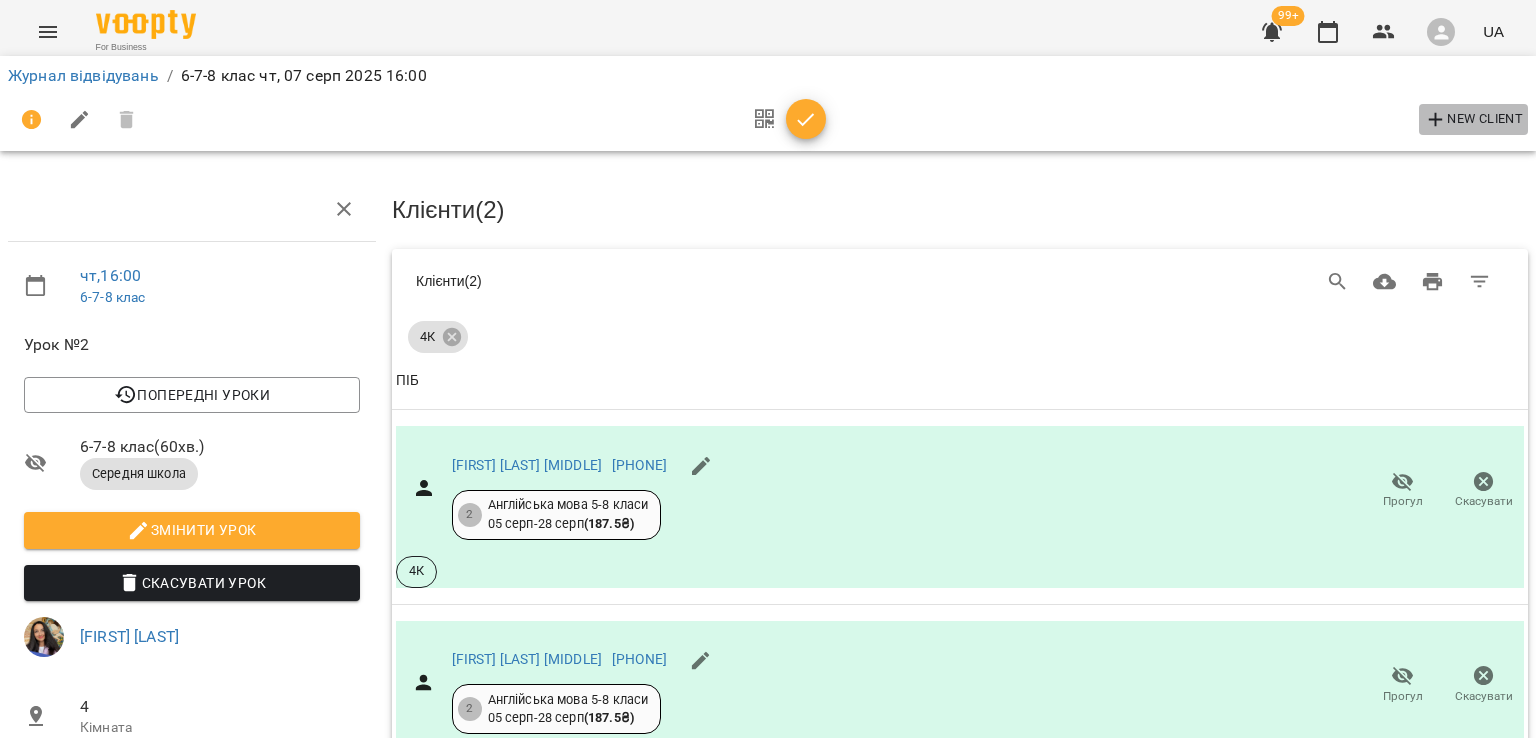 click 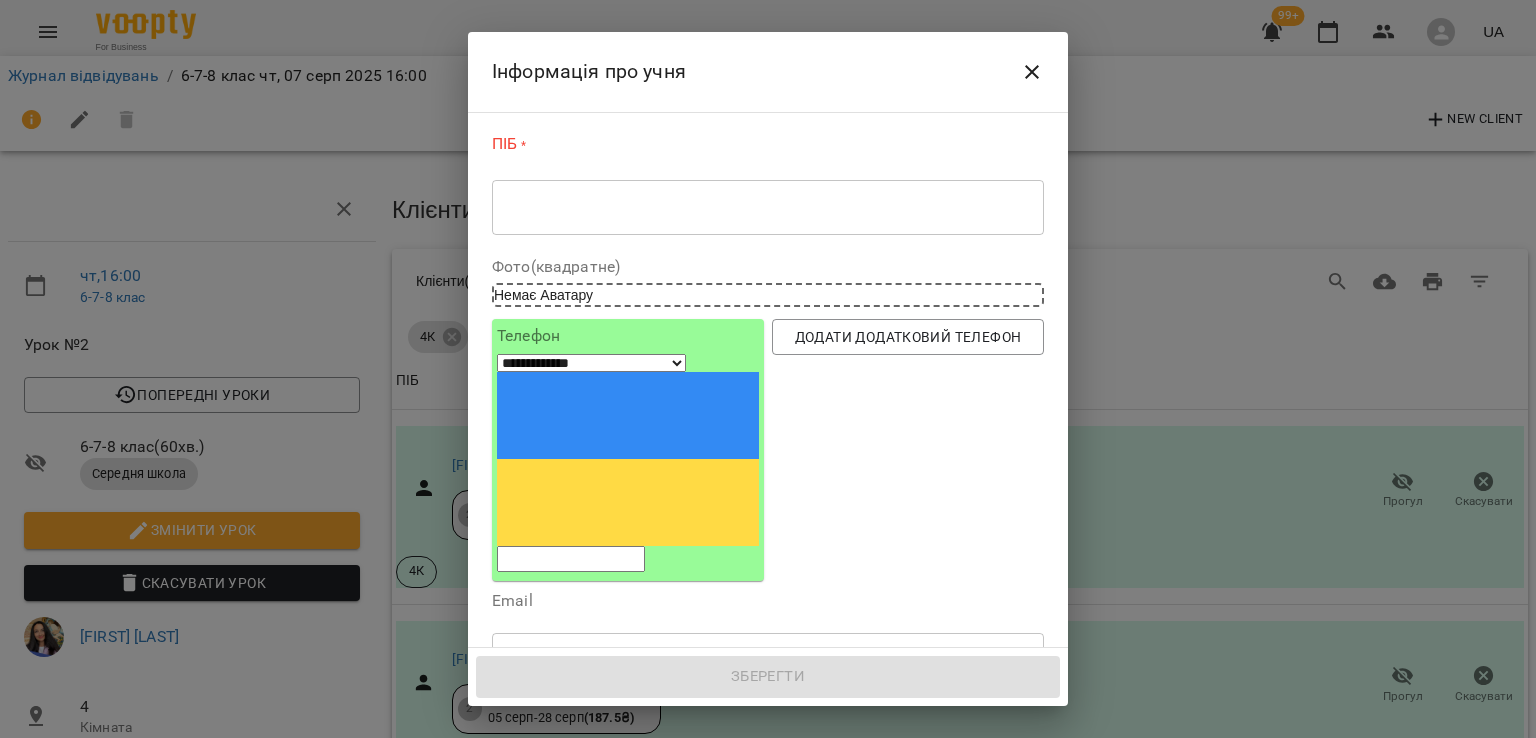 click on "* ​" at bounding box center [768, 207] 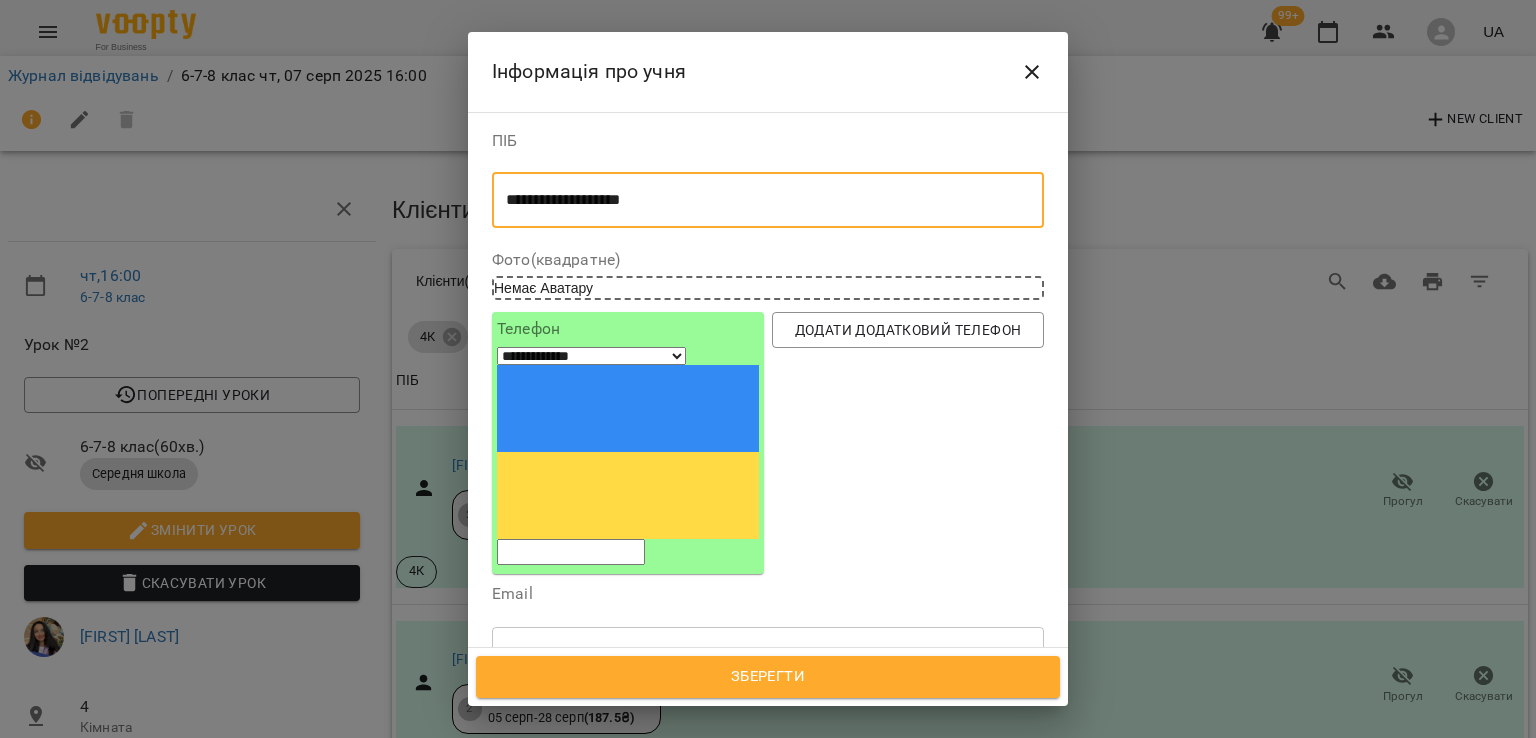 click on "**********" at bounding box center (759, 200) 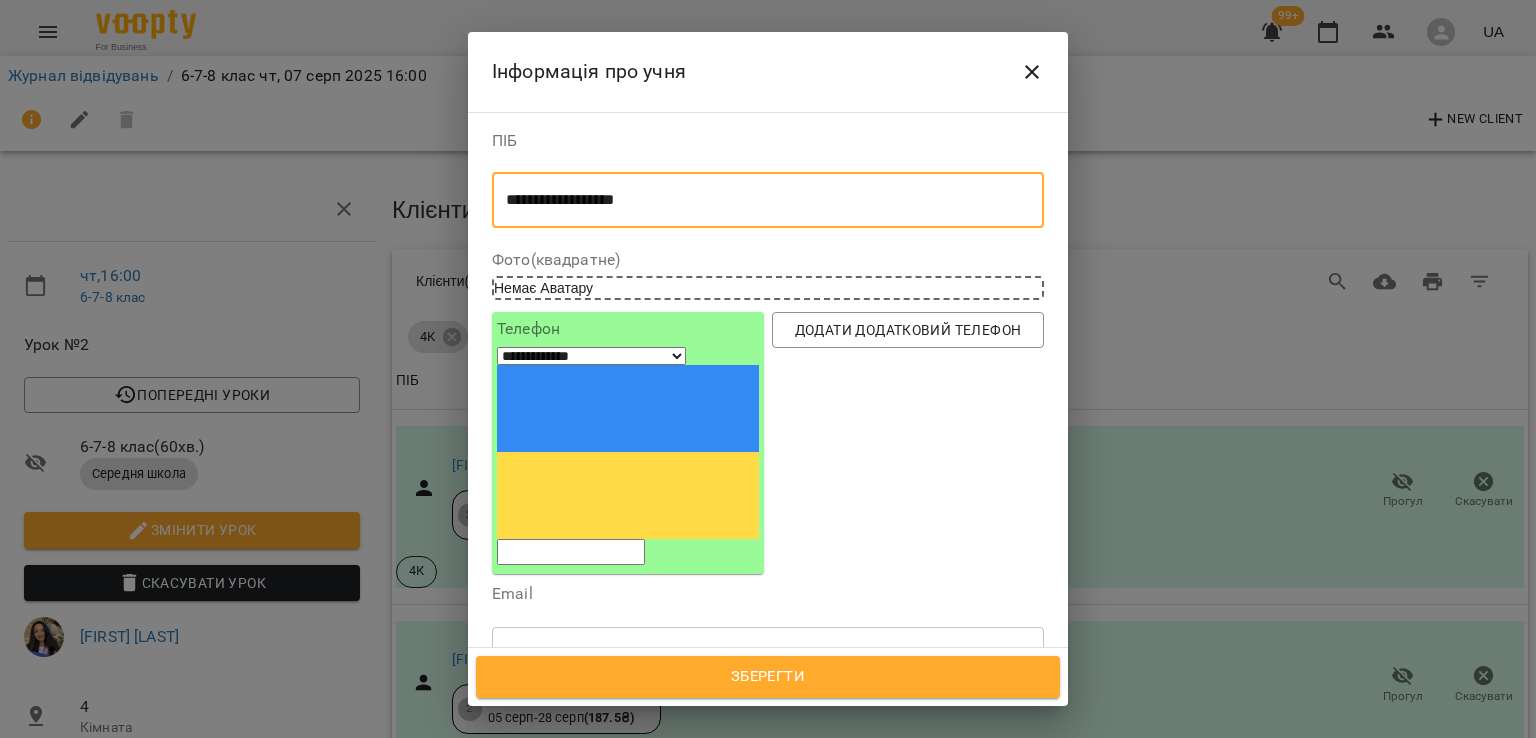 click on "**********" at bounding box center [759, 200] 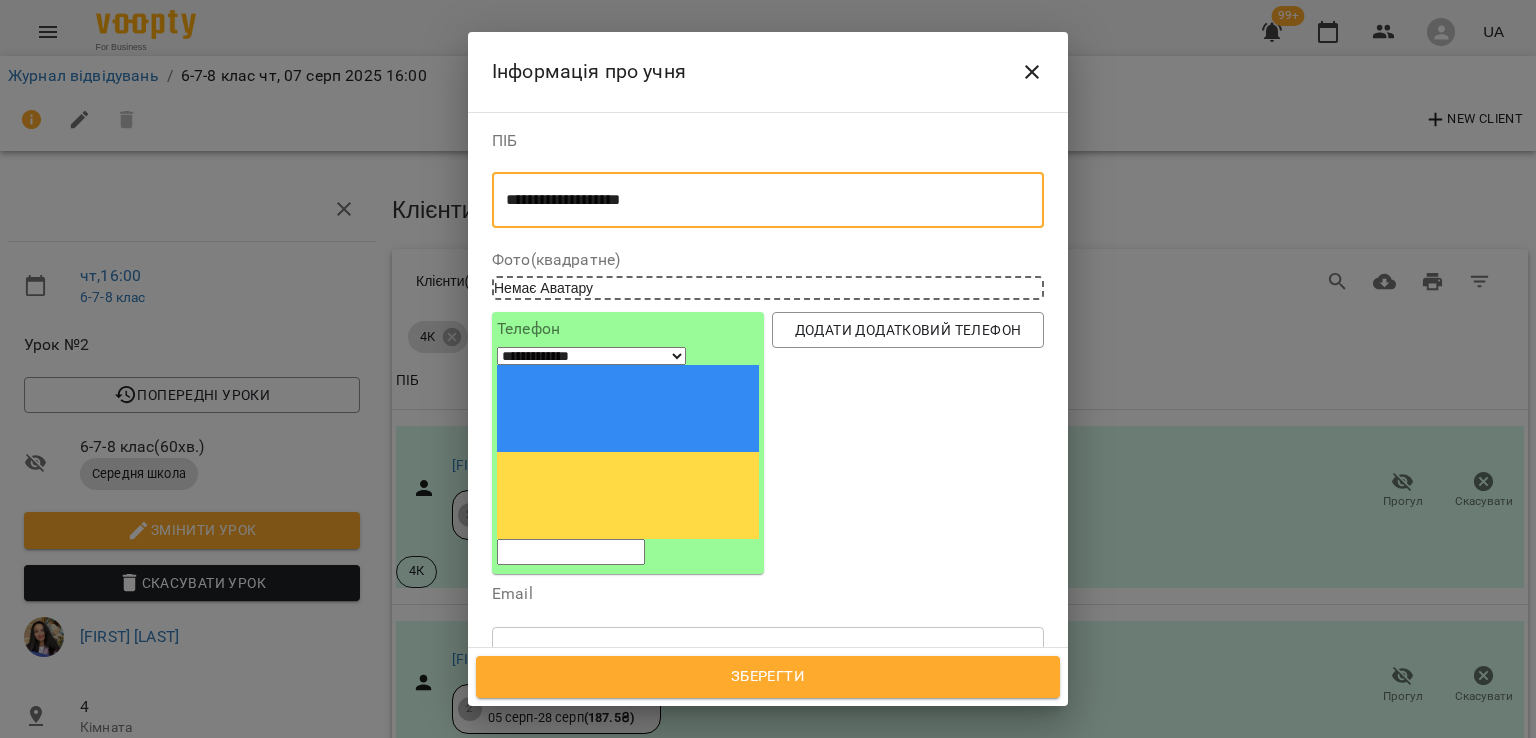 type on "**********" 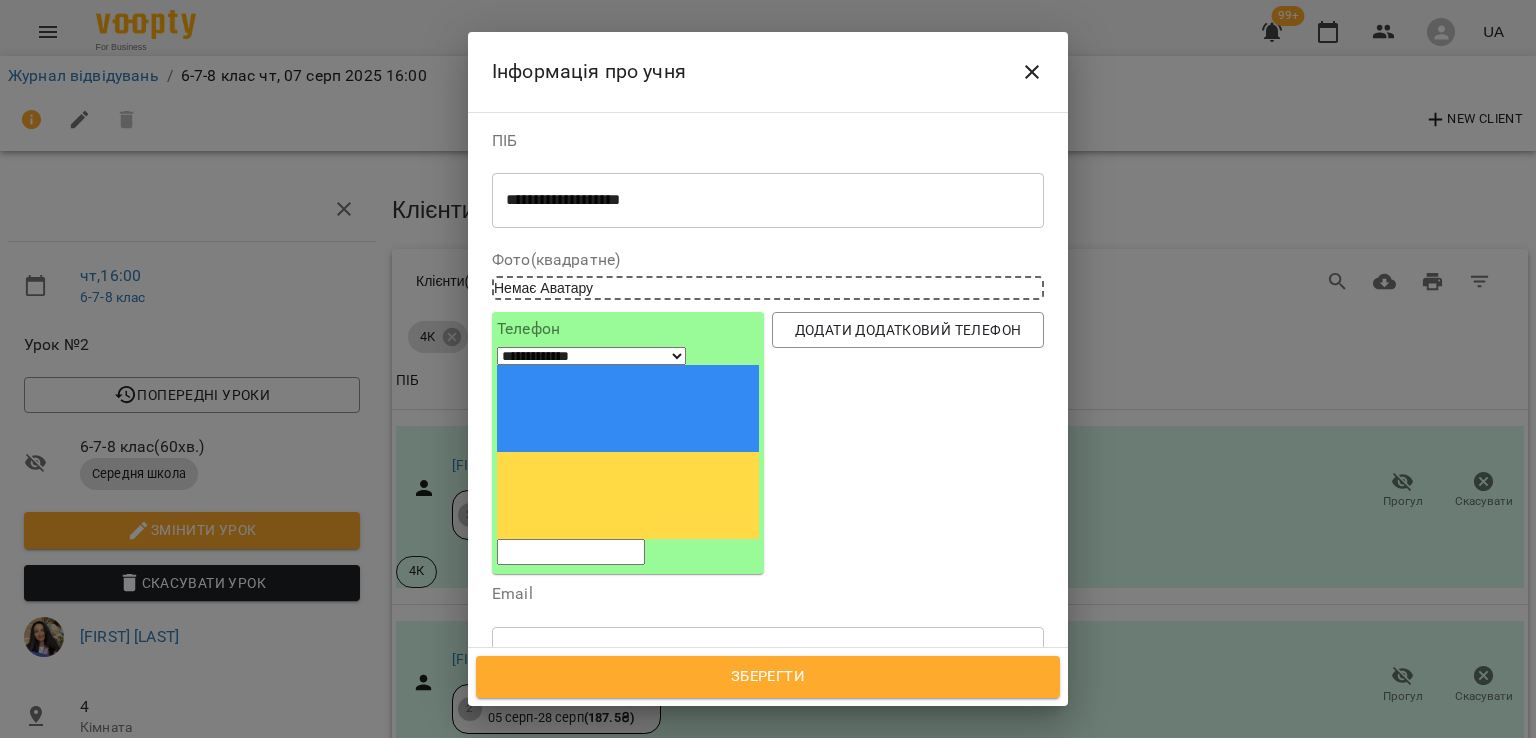 click at bounding box center [571, 552] 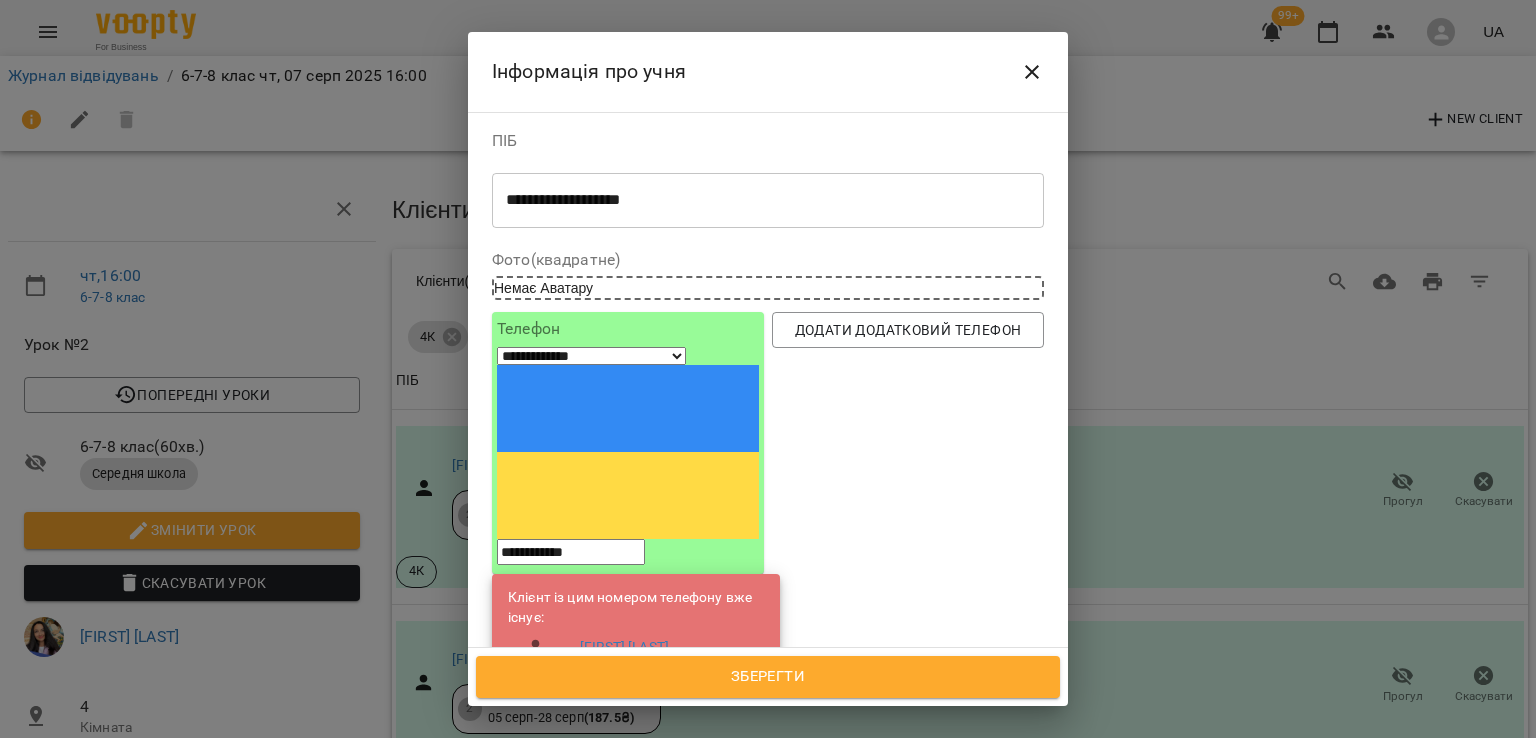 type on "**********" 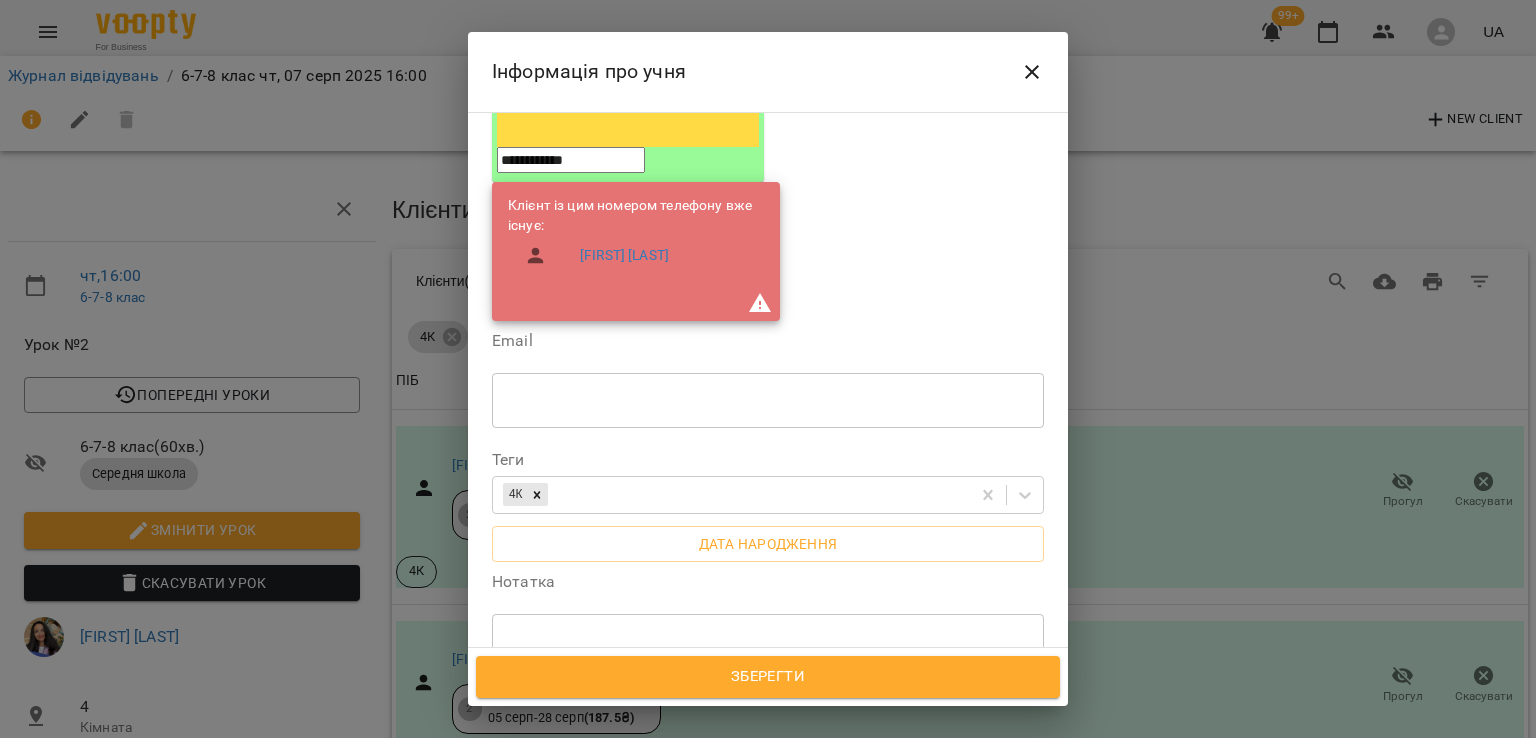 scroll, scrollTop: 400, scrollLeft: 0, axis: vertical 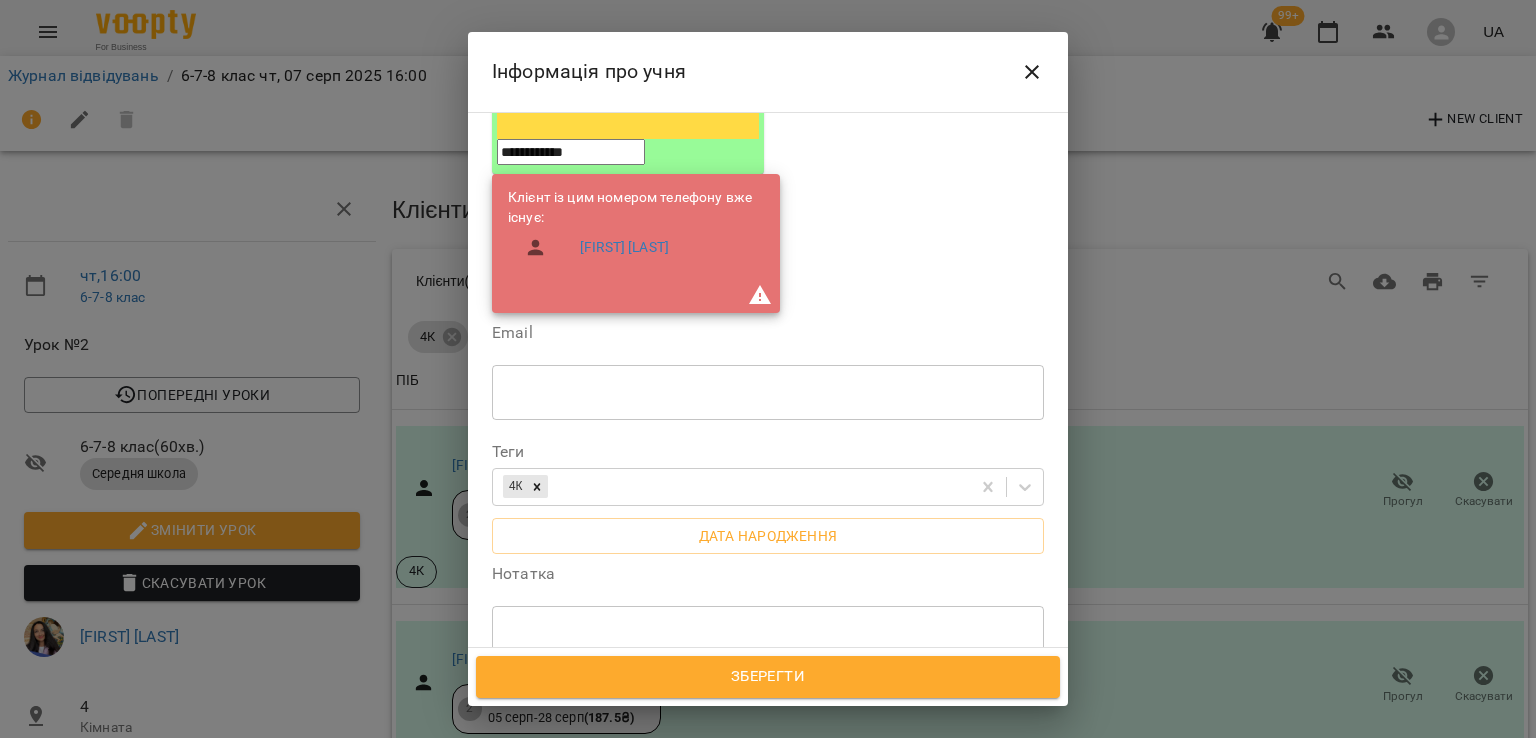 click on "* ​" at bounding box center (768, 634) 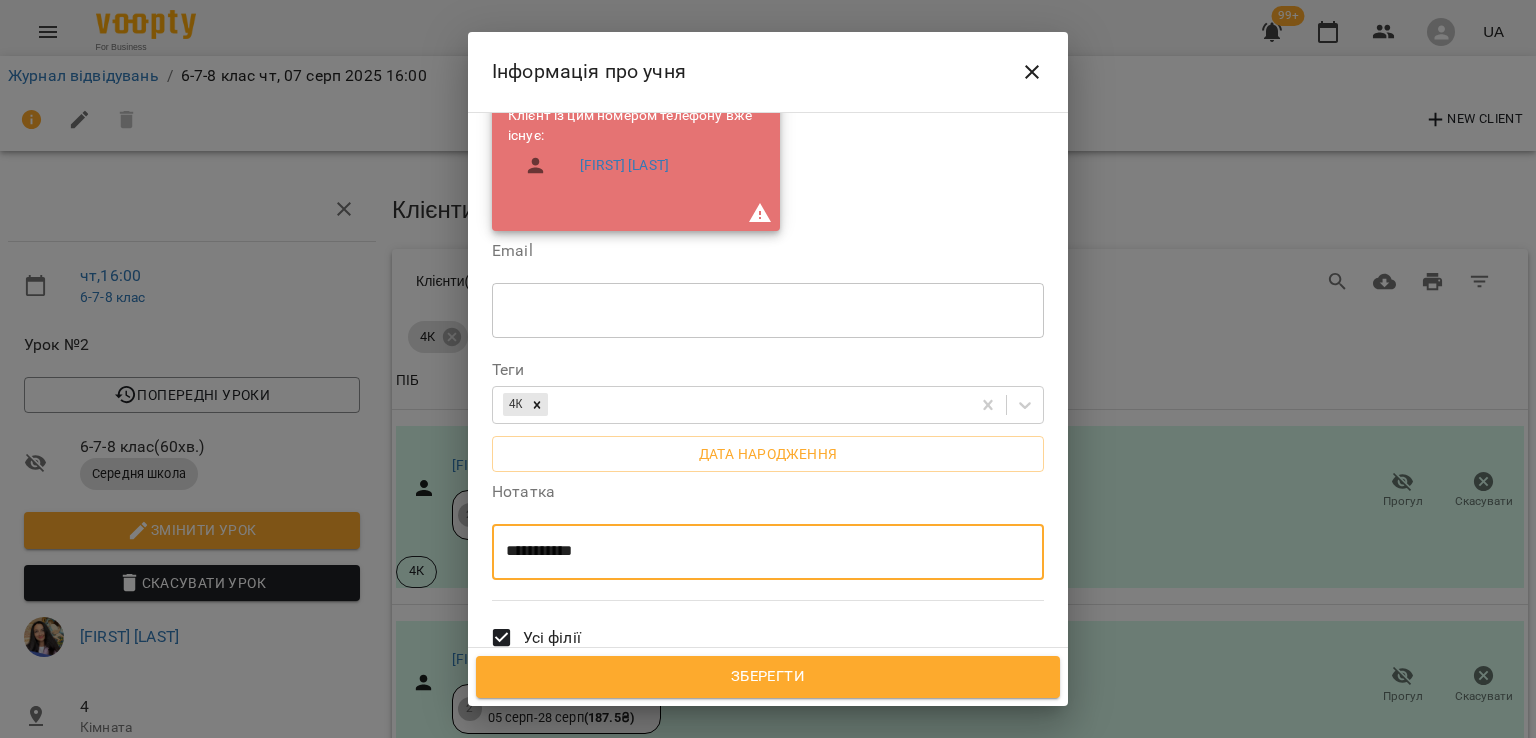 scroll, scrollTop: 611, scrollLeft: 0, axis: vertical 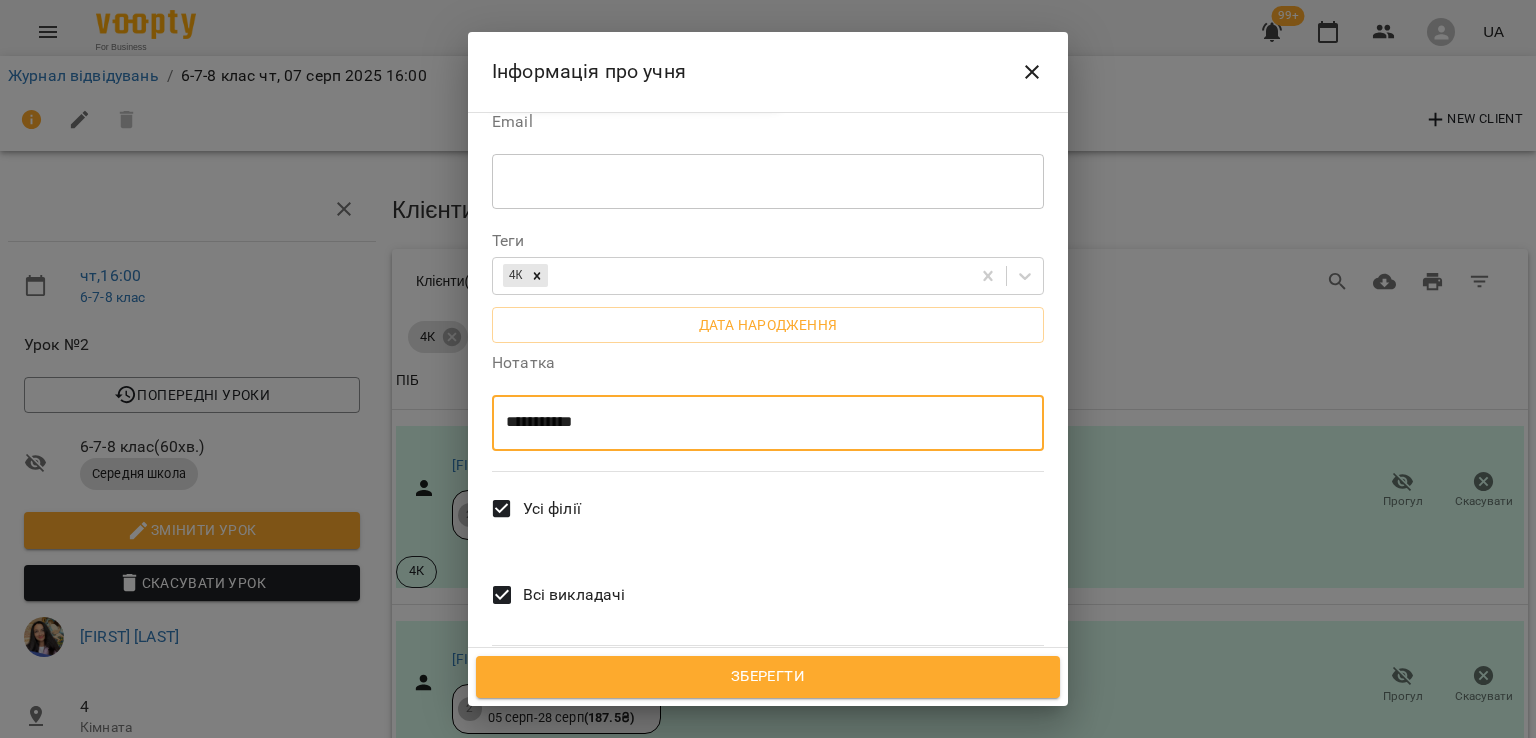 type on "**********" 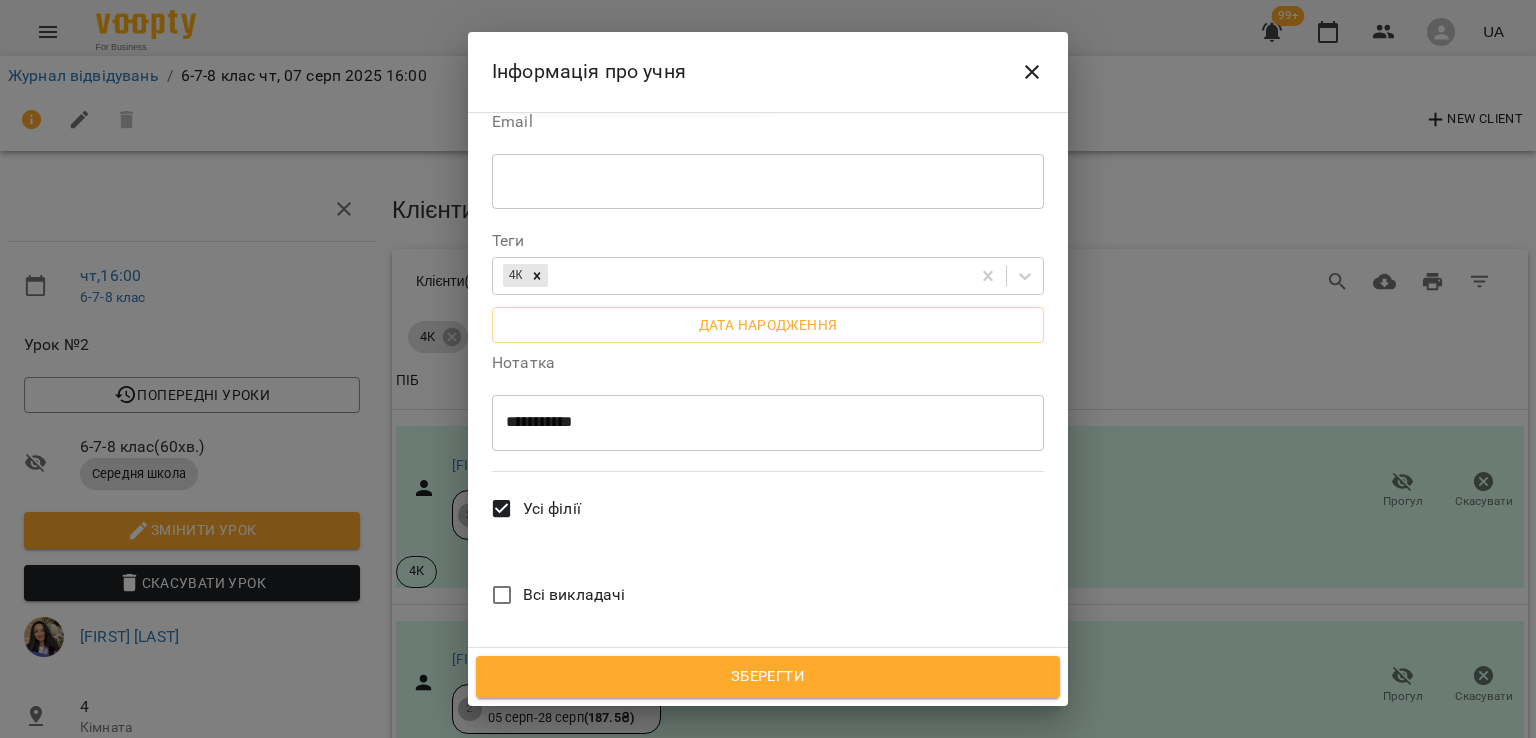 scroll, scrollTop: 811, scrollLeft: 0, axis: vertical 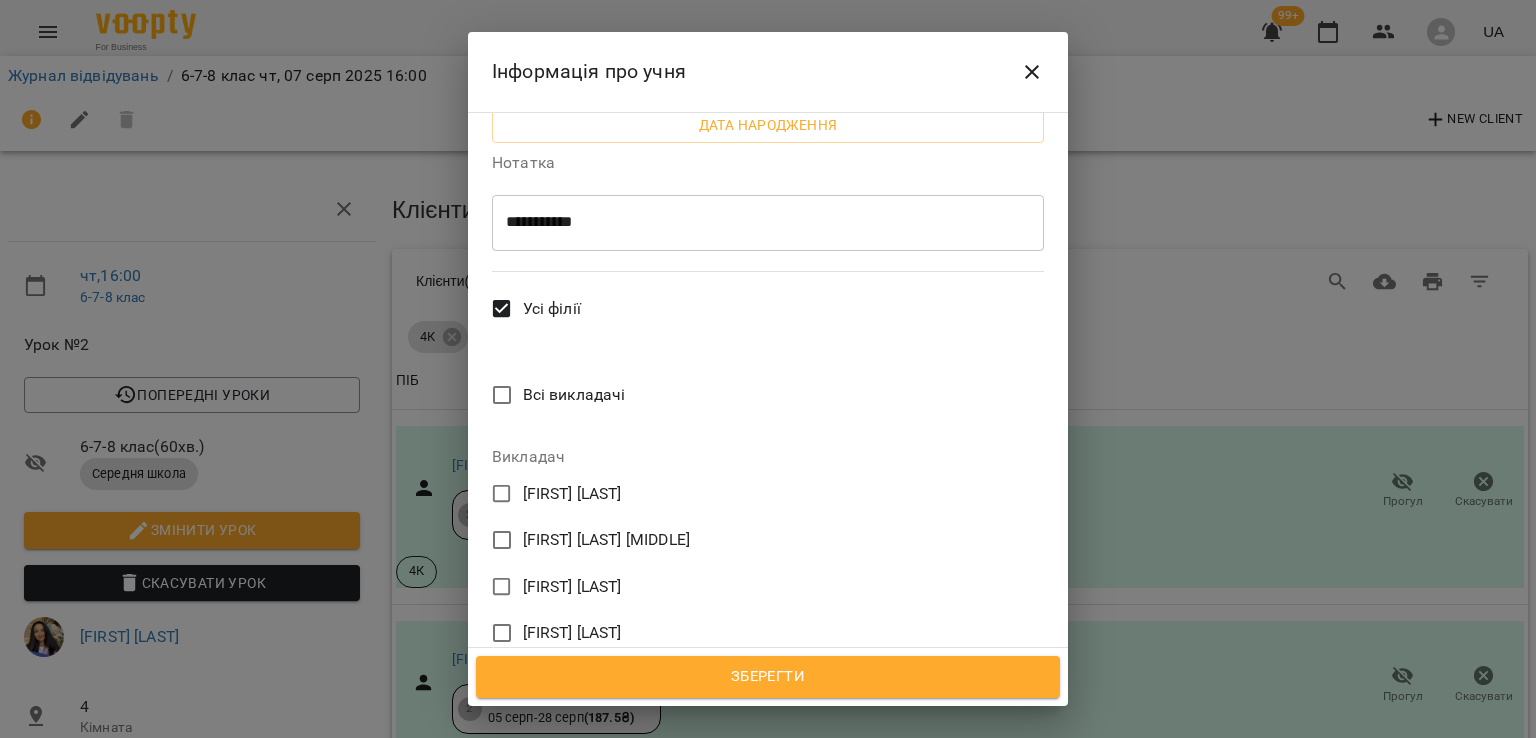 click on "[FIRST] [LAST]" at bounding box center [572, 680] 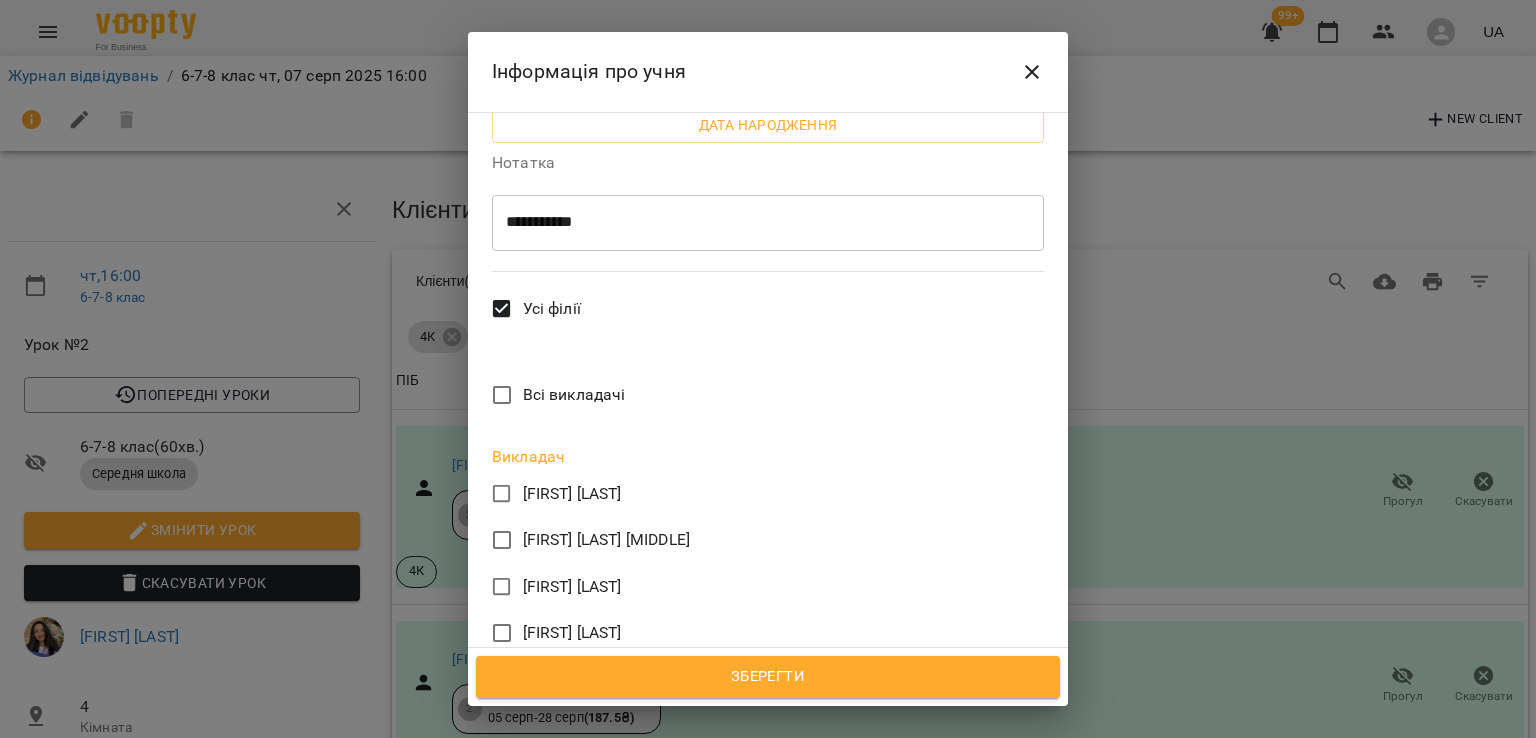scroll, scrollTop: 978, scrollLeft: 0, axis: vertical 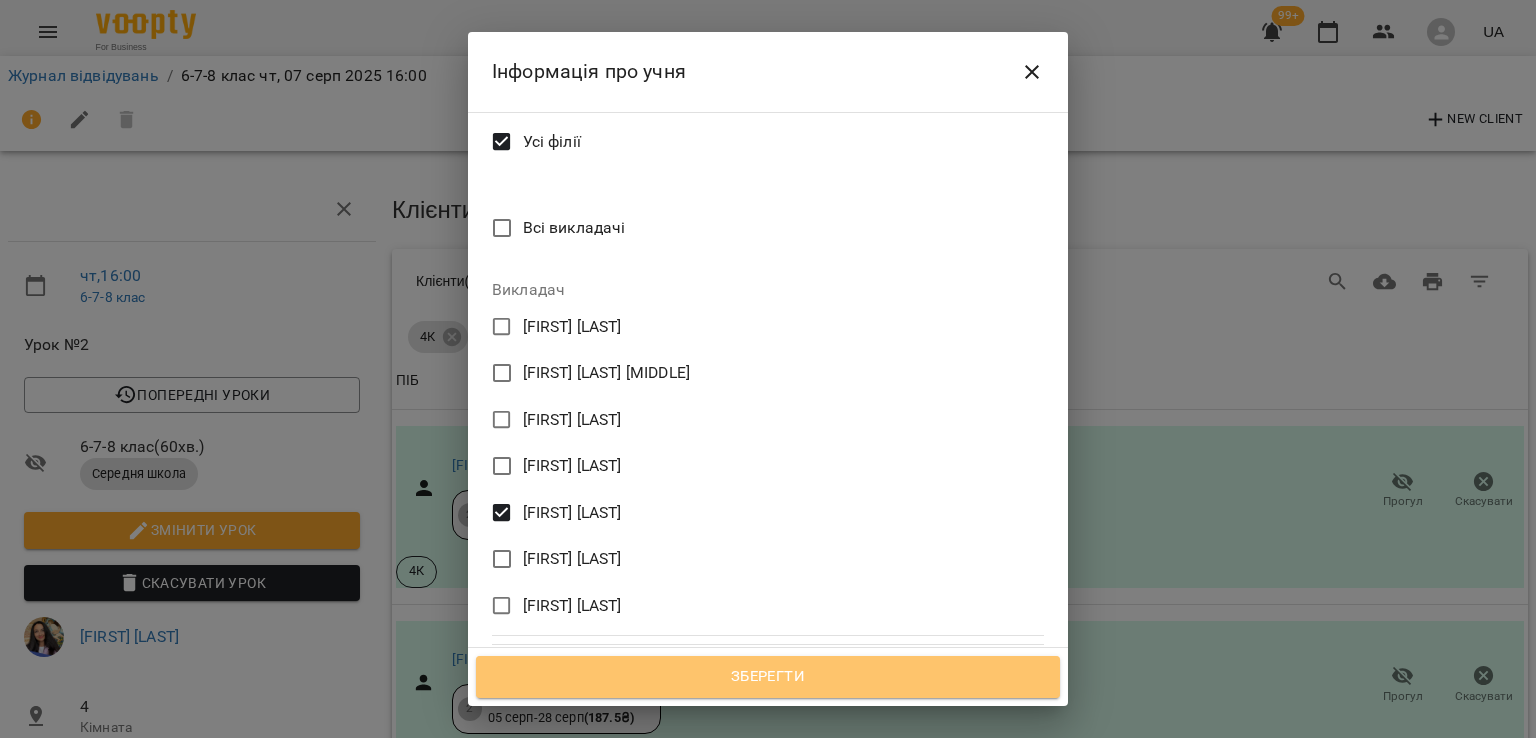 click on "Зберегти" at bounding box center (768, 677) 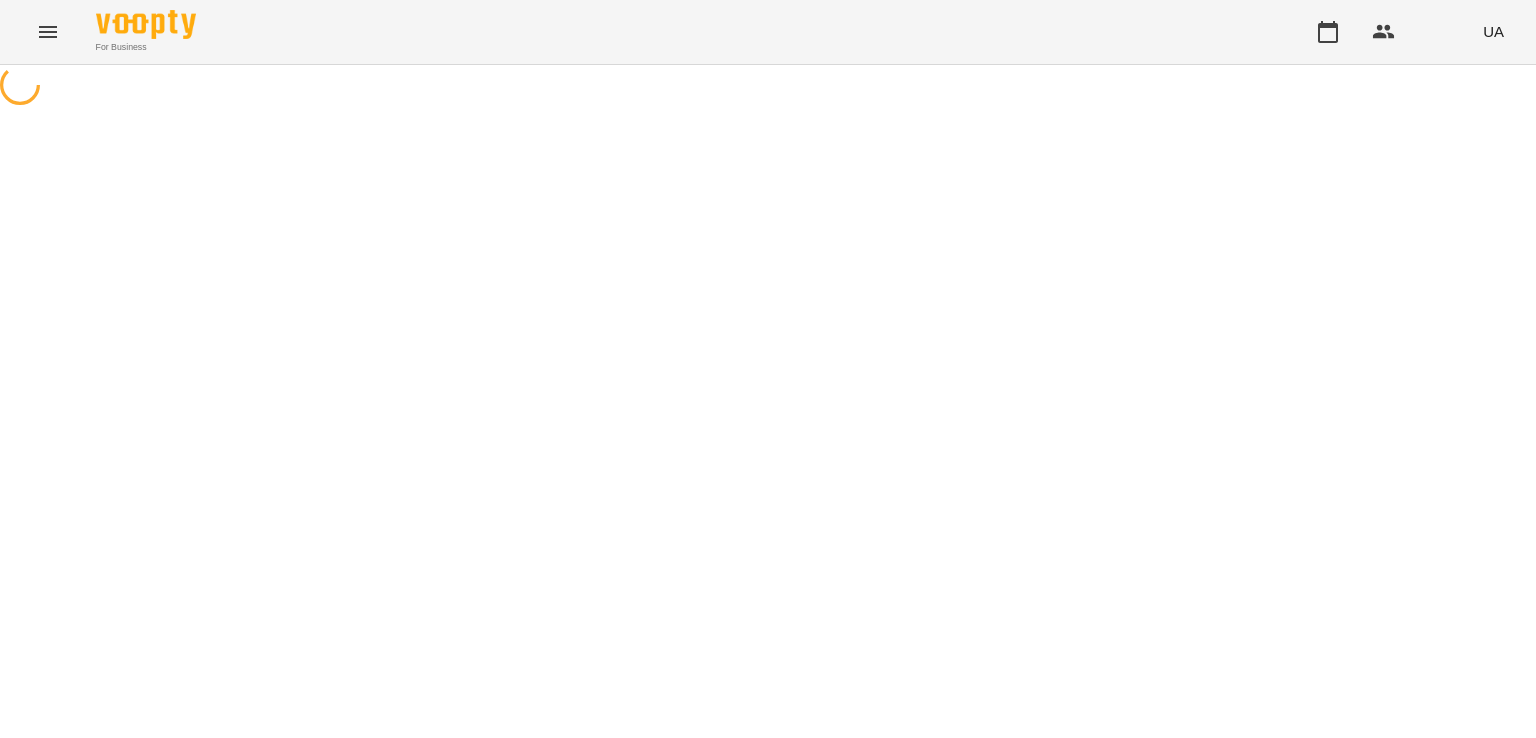 scroll, scrollTop: 0, scrollLeft: 0, axis: both 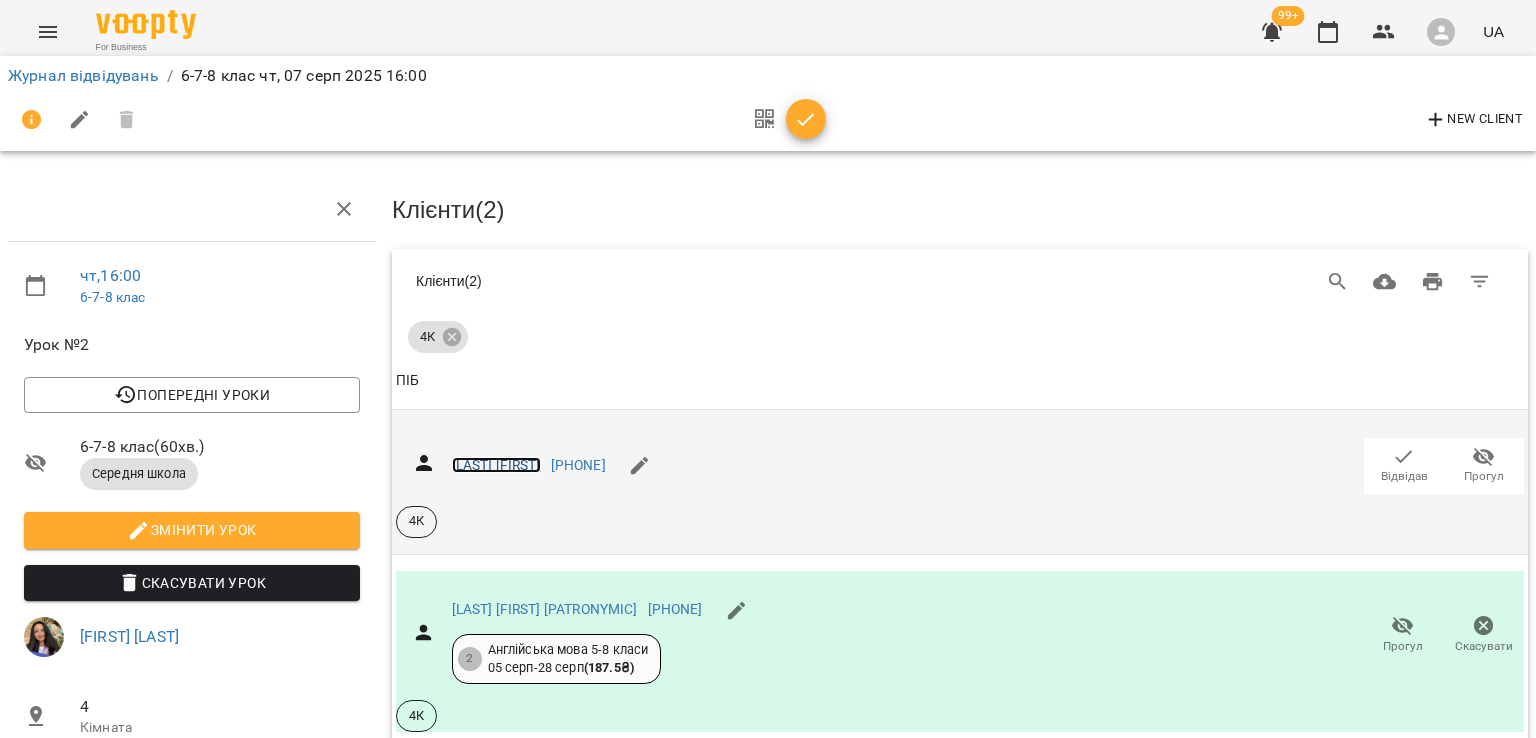 click on "[FIRST] [LAST]" at bounding box center (496, 465) 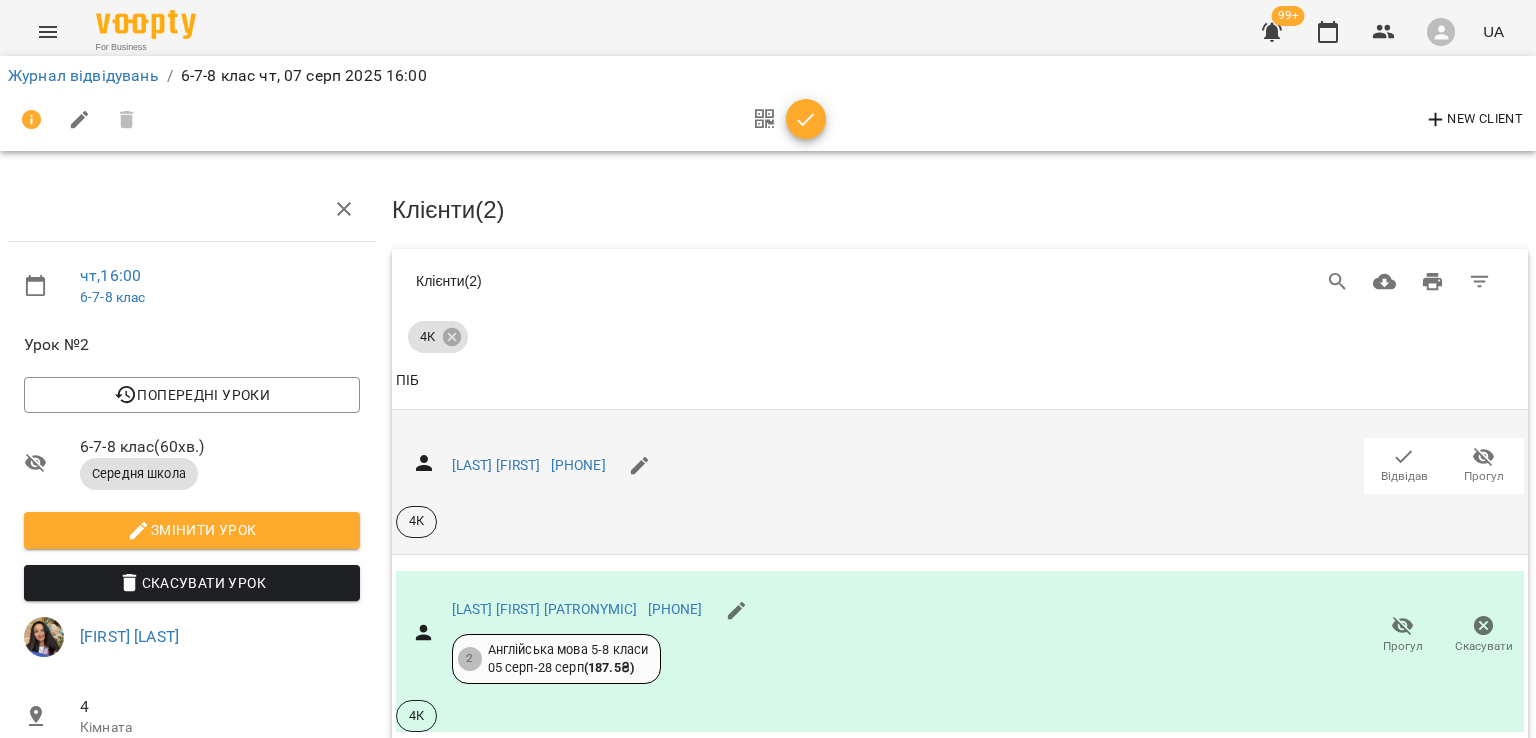 click on "Відвідав" at bounding box center (1404, 476) 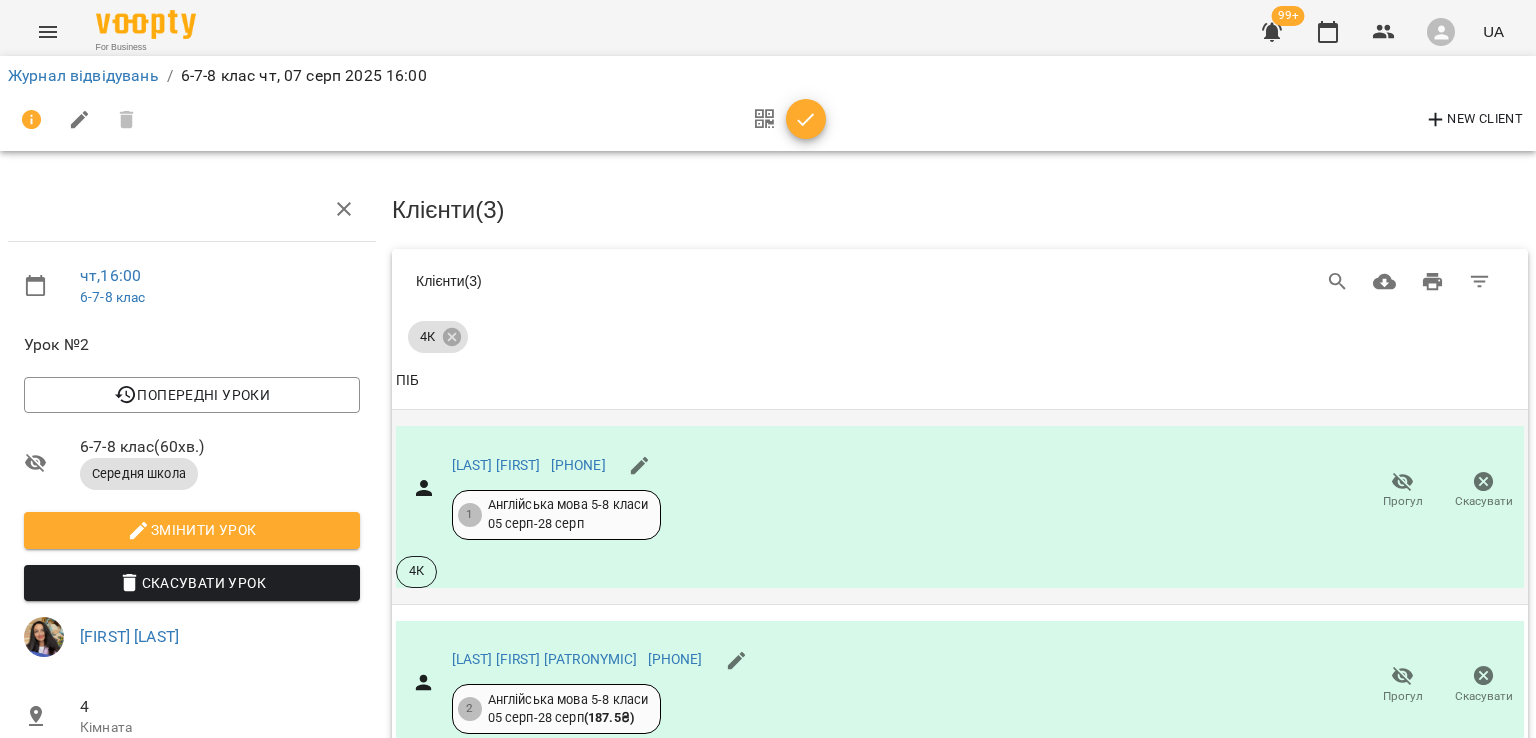 click on "[FIRST] [LAST]" at bounding box center (496, 466) 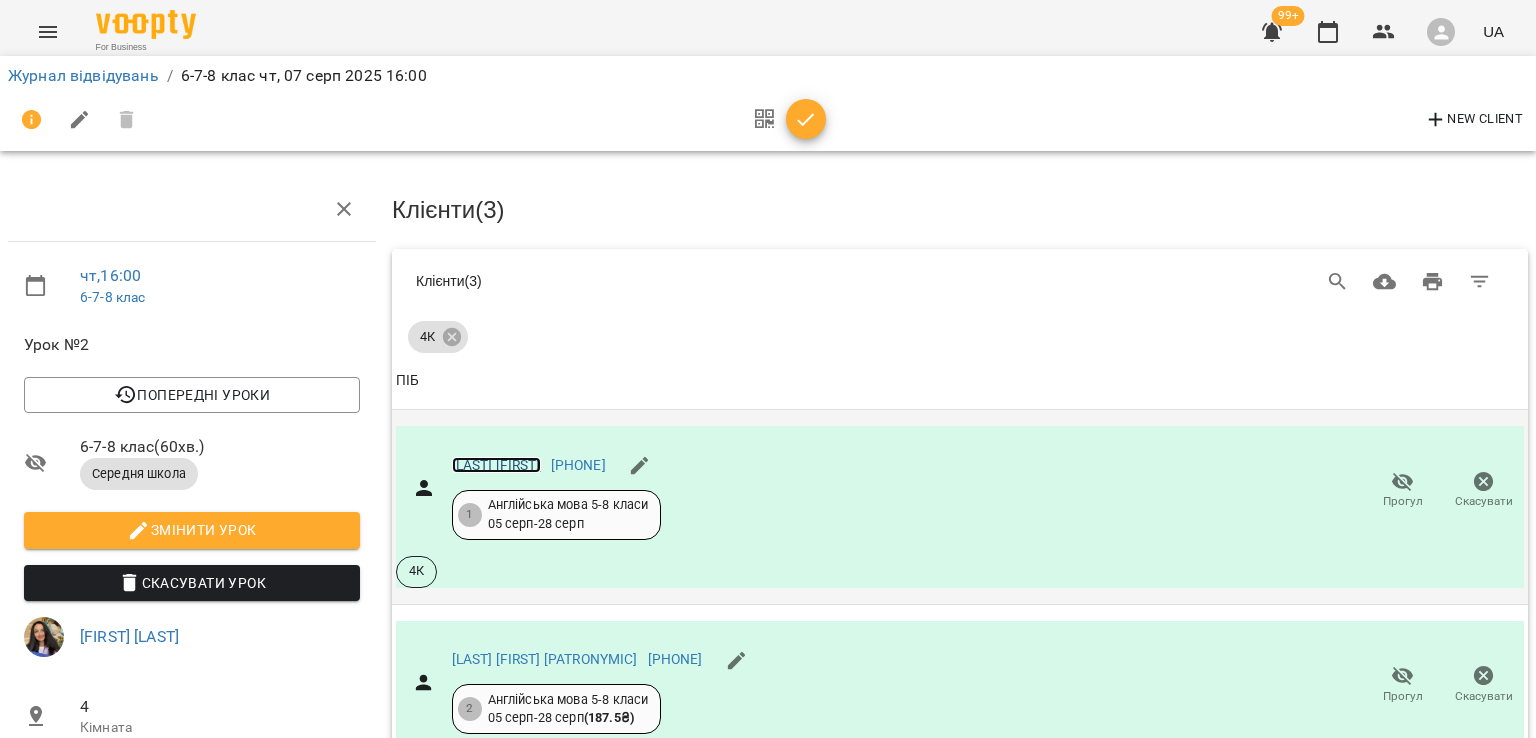 click on "[FIRST] [LAST]" at bounding box center (496, 465) 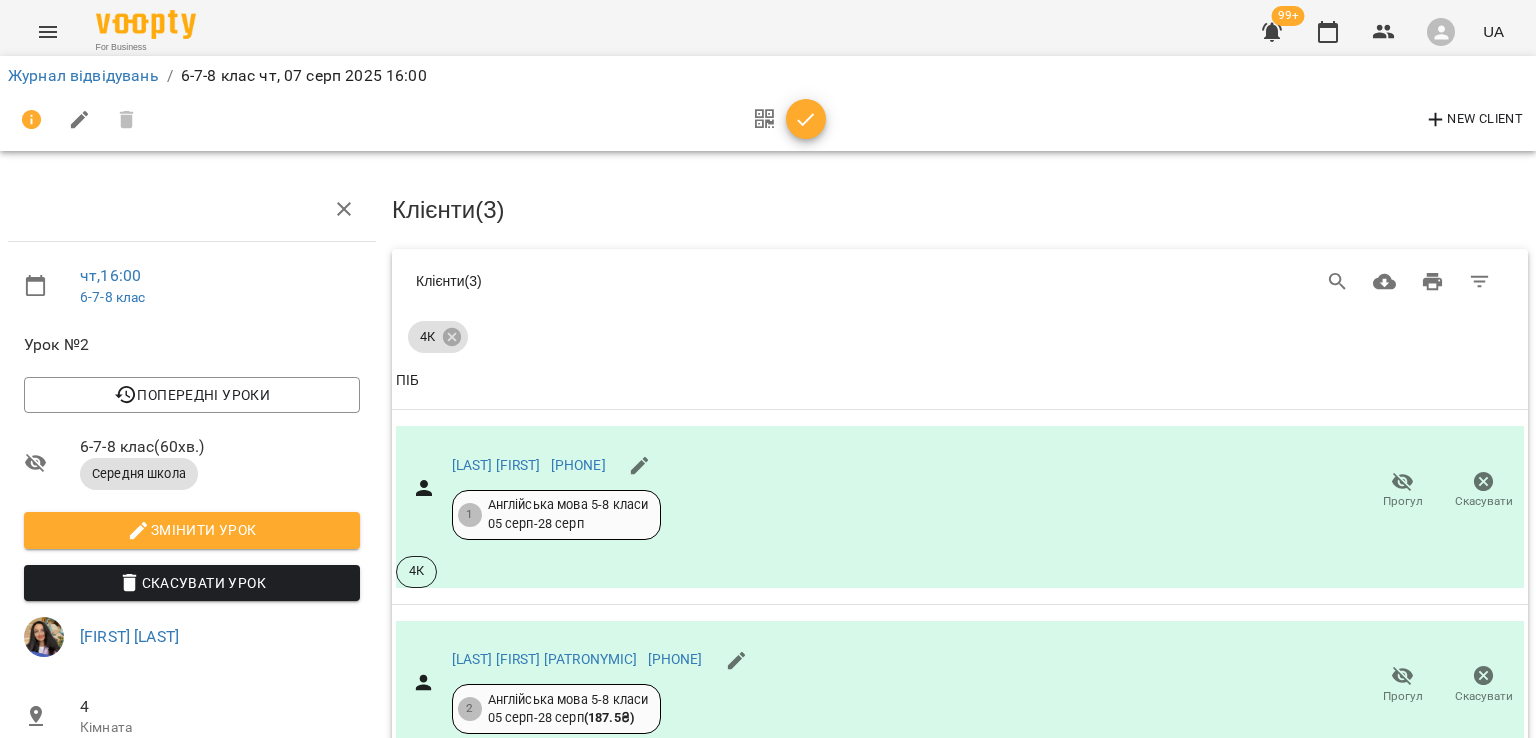click on "Журнал відвідувань / 6-7-8 клас   чт, 07 серп 2025 16:00" at bounding box center (768, 76) 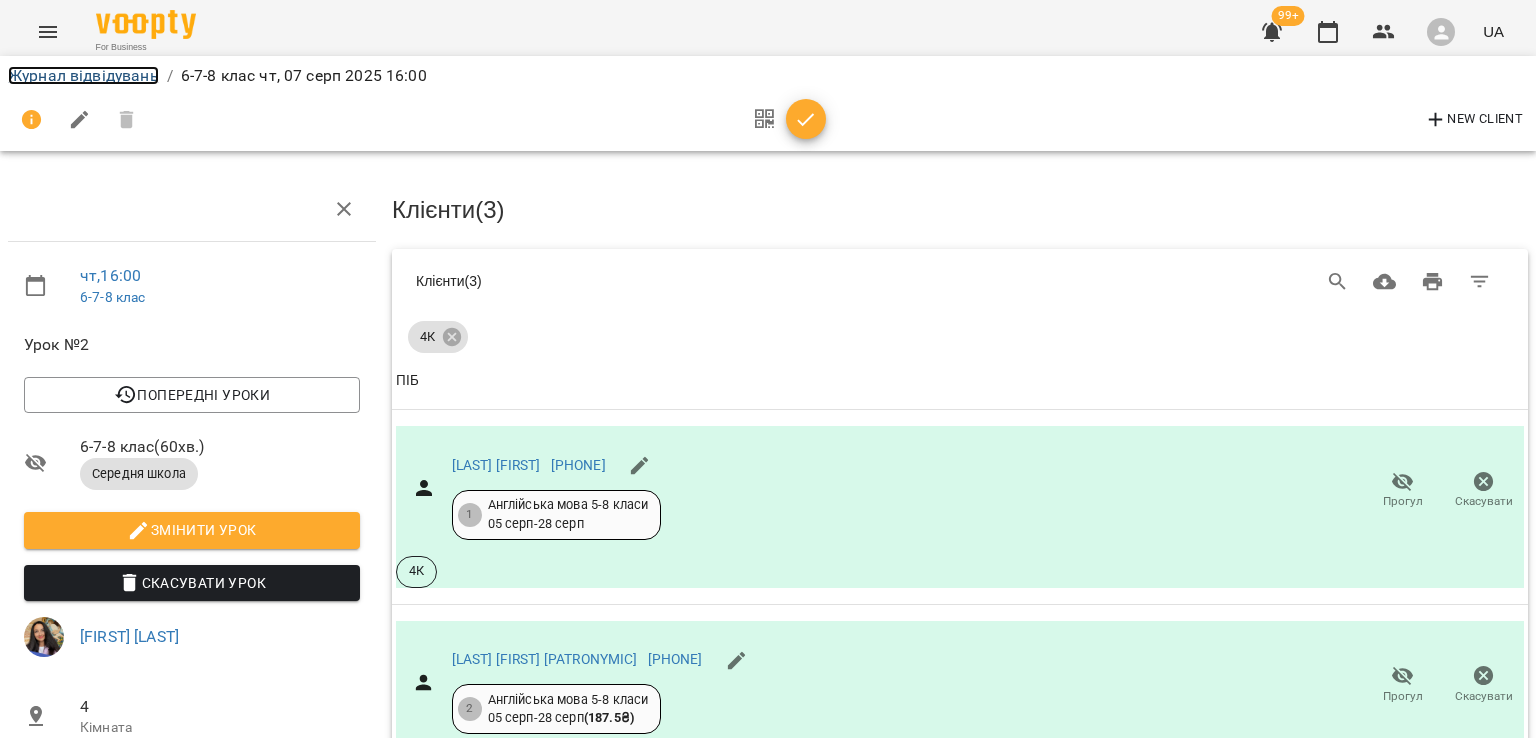 click on "Журнал відвідувань" at bounding box center (83, 75) 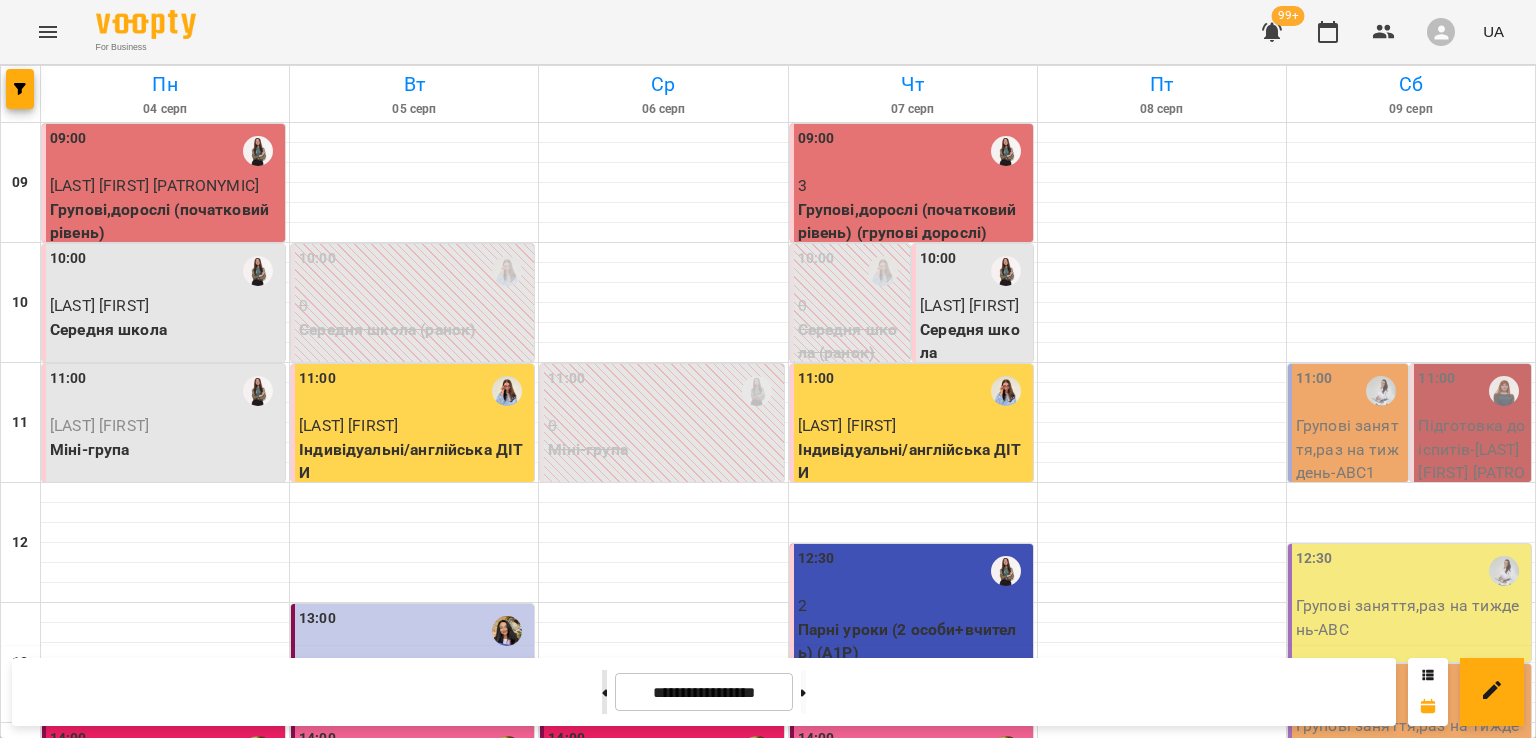 click at bounding box center [604, 692] 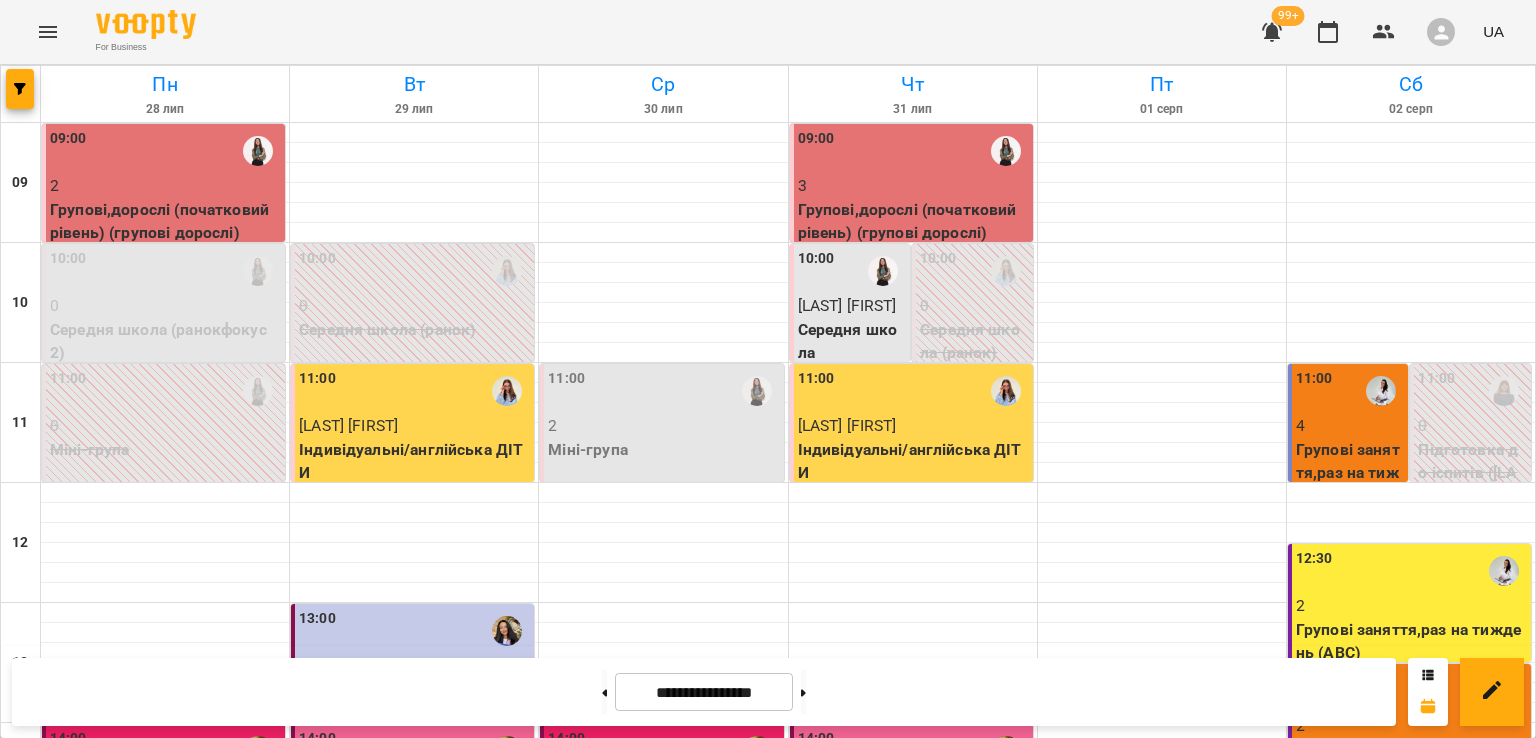 scroll, scrollTop: 400, scrollLeft: 0, axis: vertical 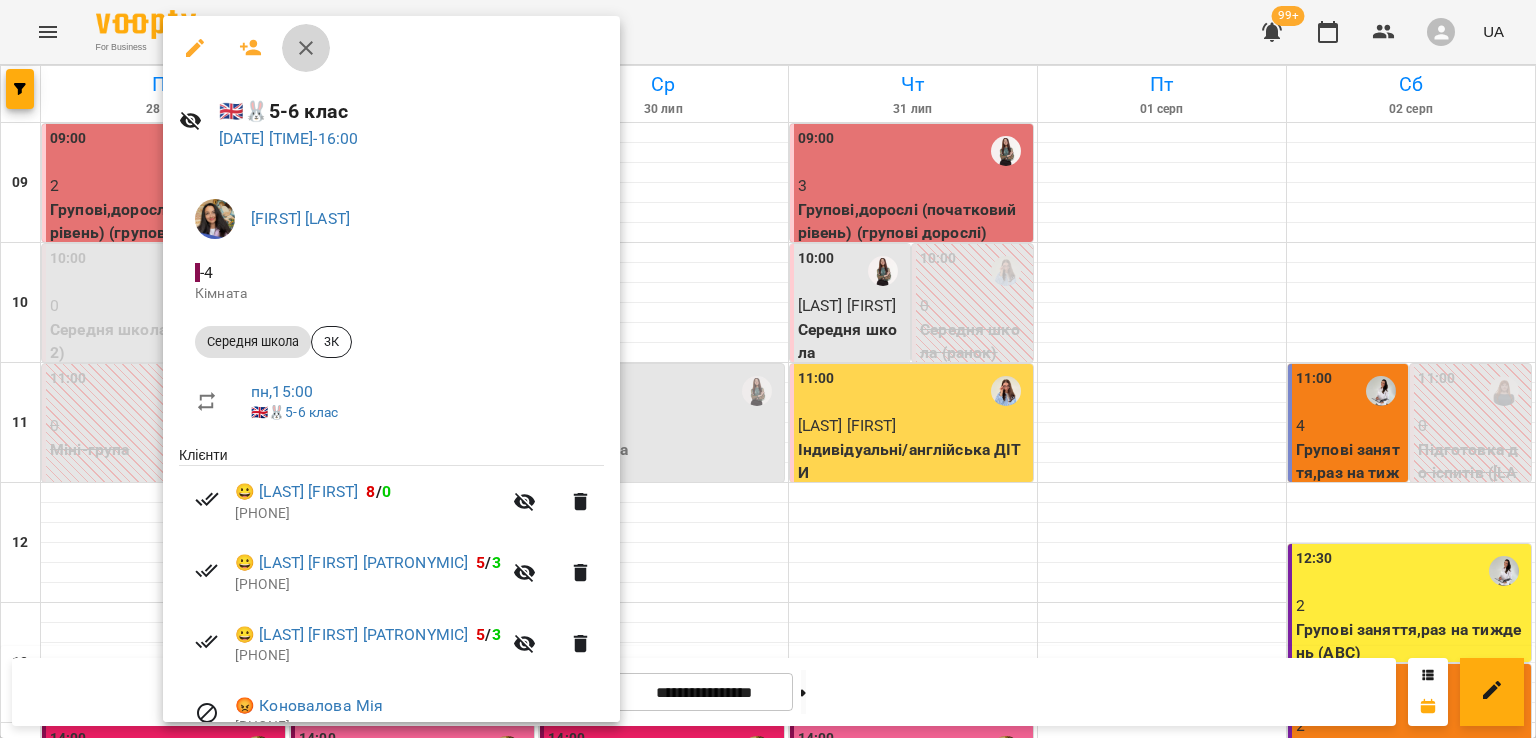 click 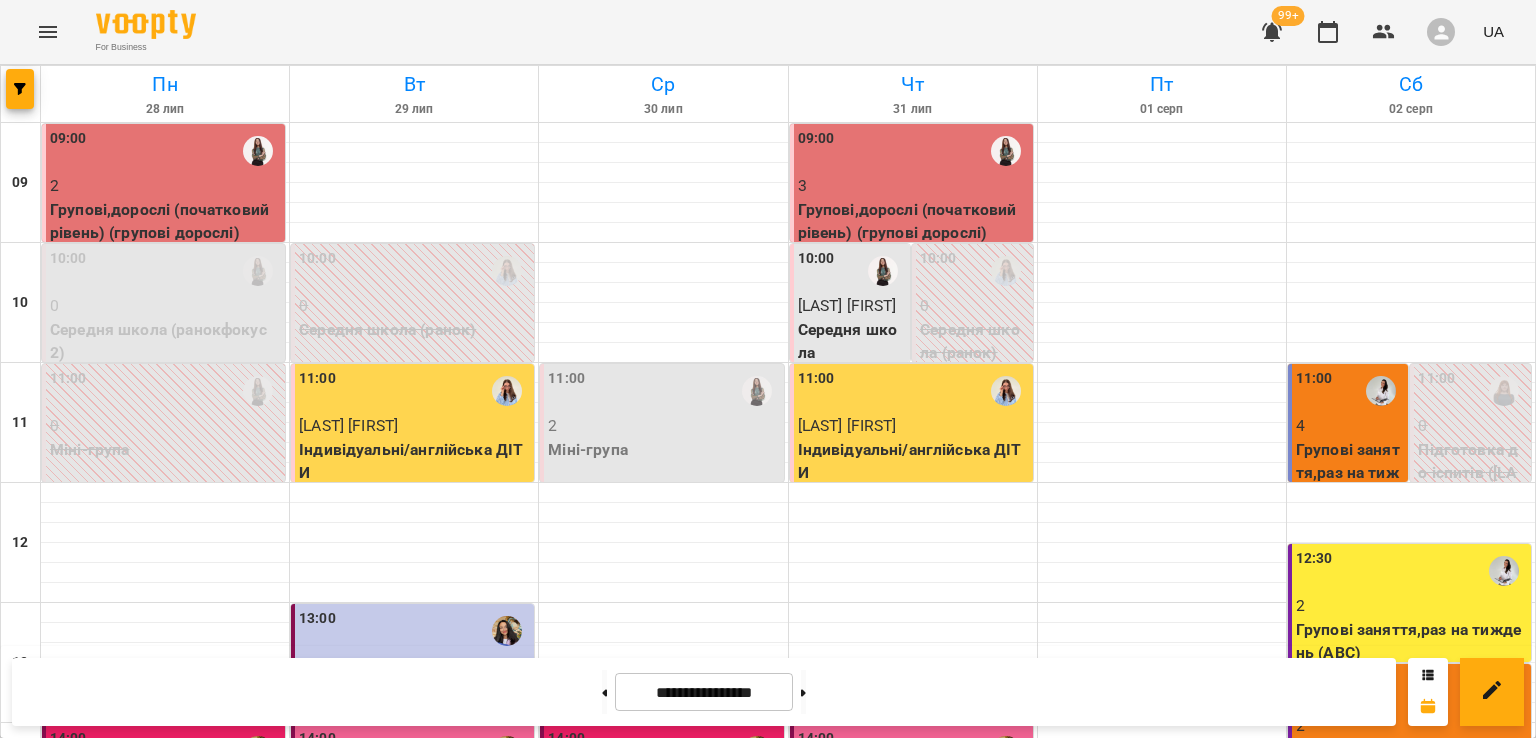 scroll, scrollTop: 795, scrollLeft: 0, axis: vertical 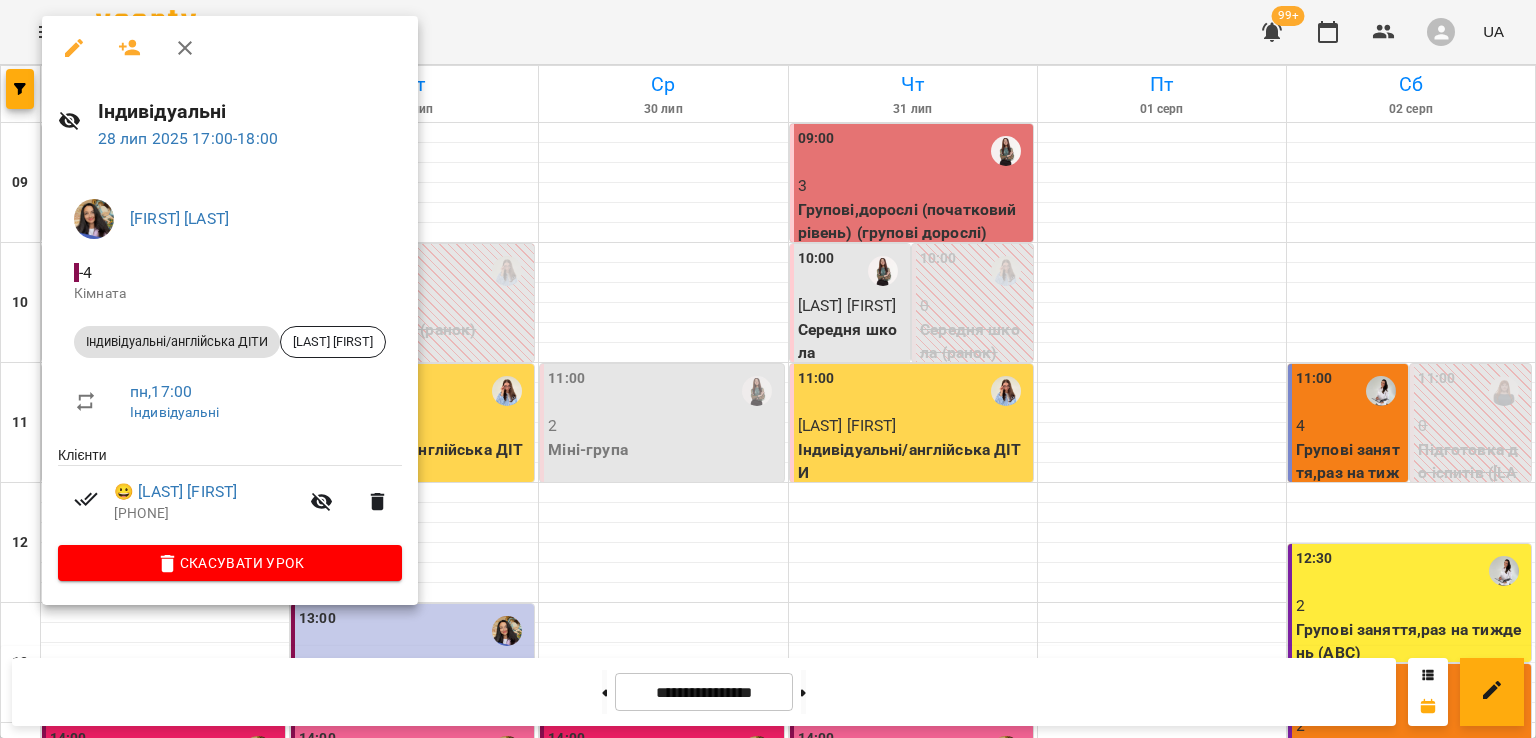 click at bounding box center (185, 48) 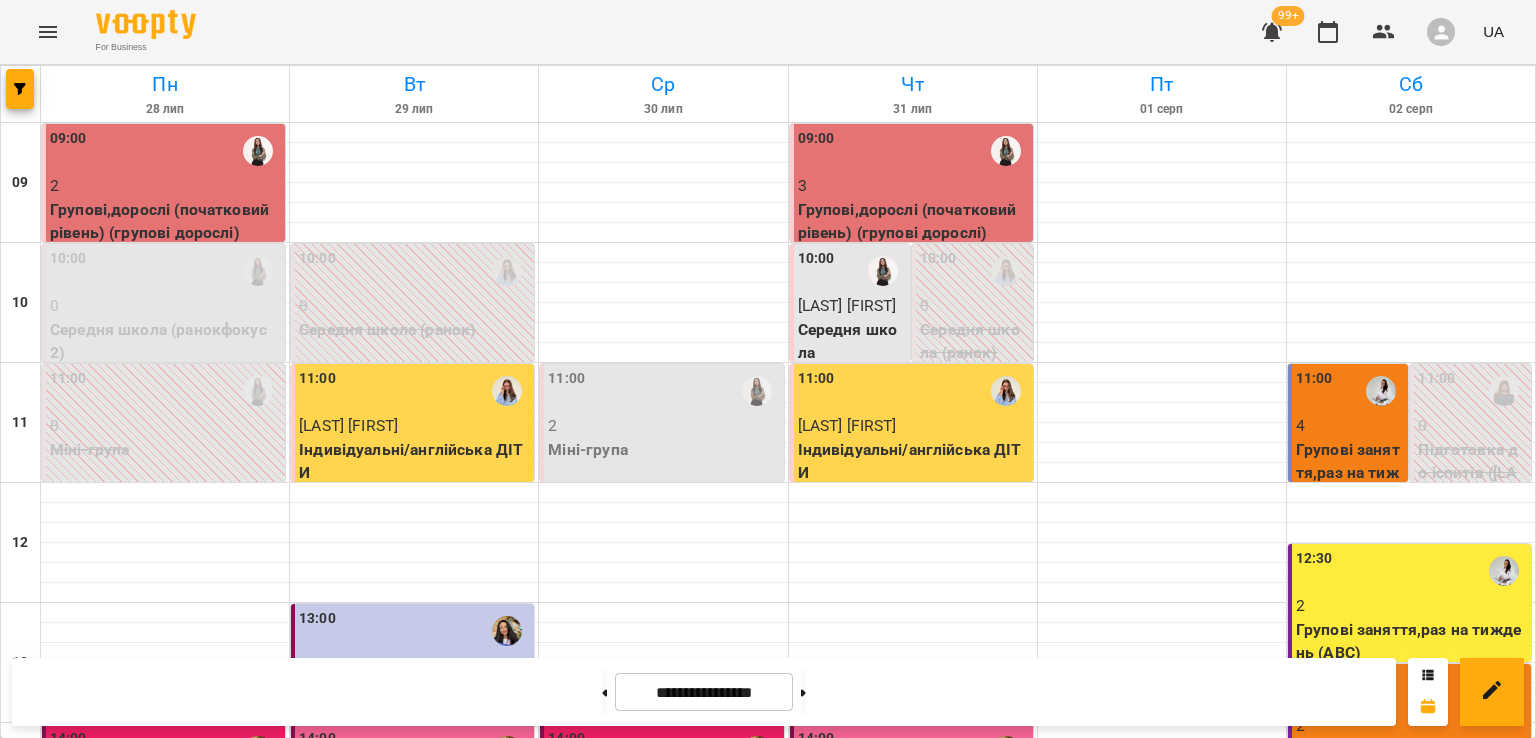 scroll, scrollTop: 300, scrollLeft: 0, axis: vertical 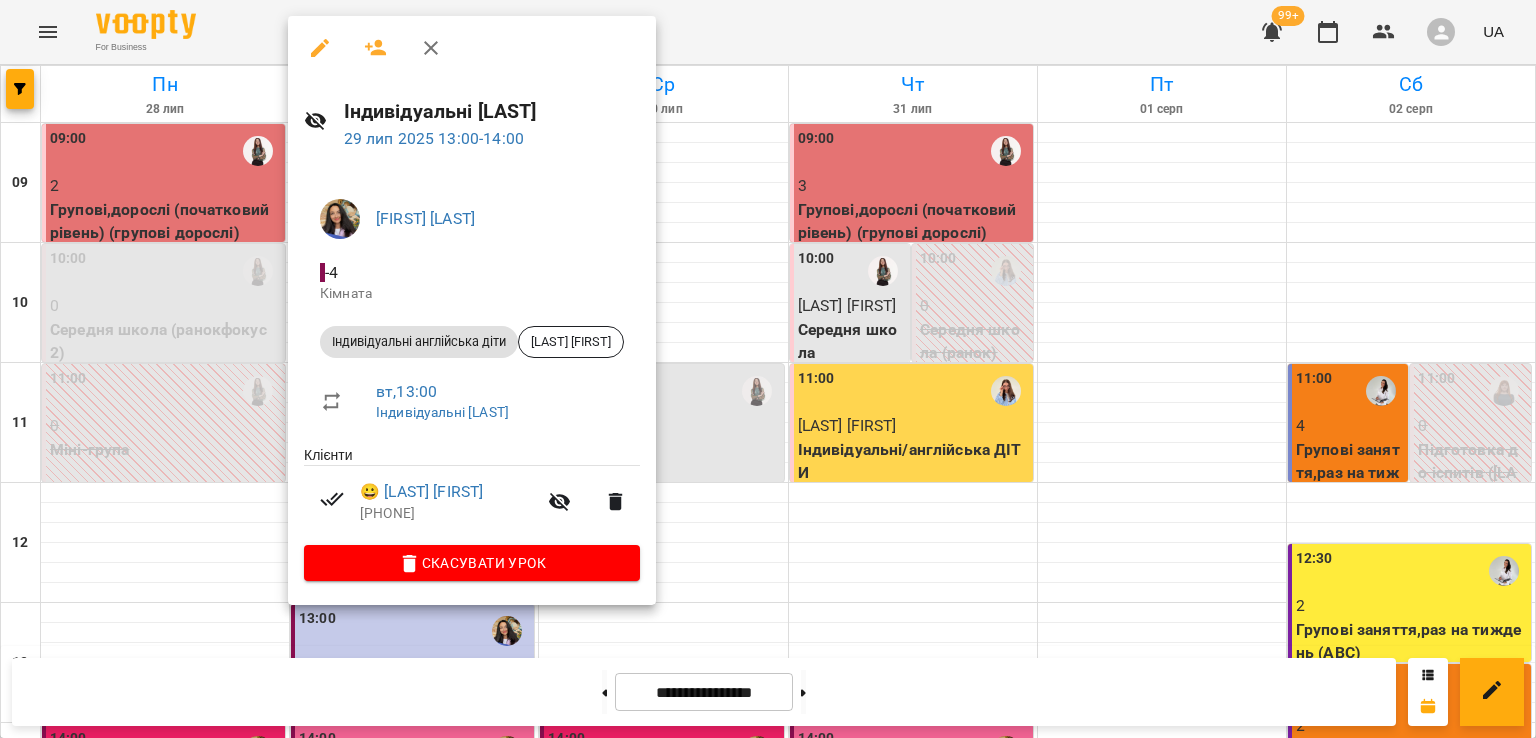click 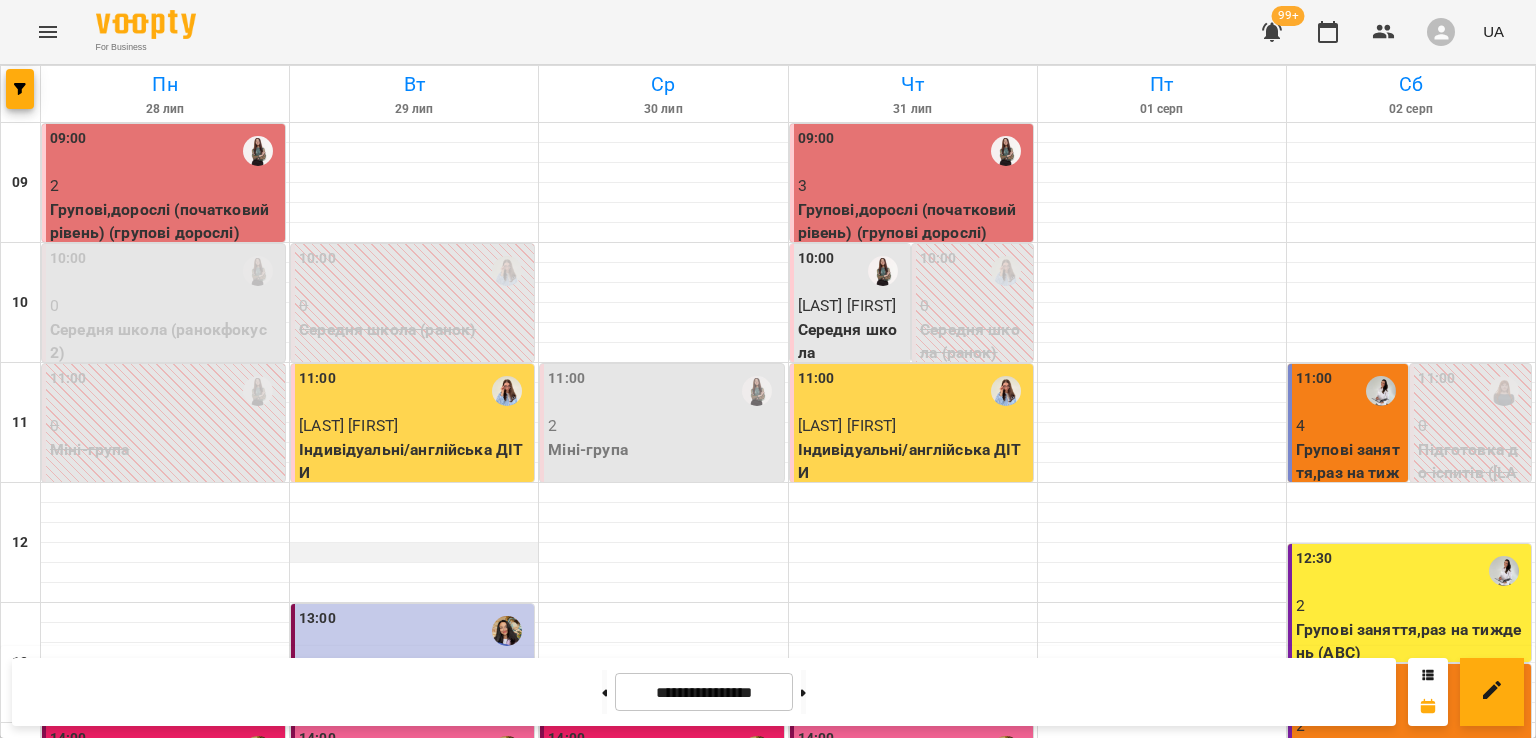 scroll, scrollTop: 500, scrollLeft: 0, axis: vertical 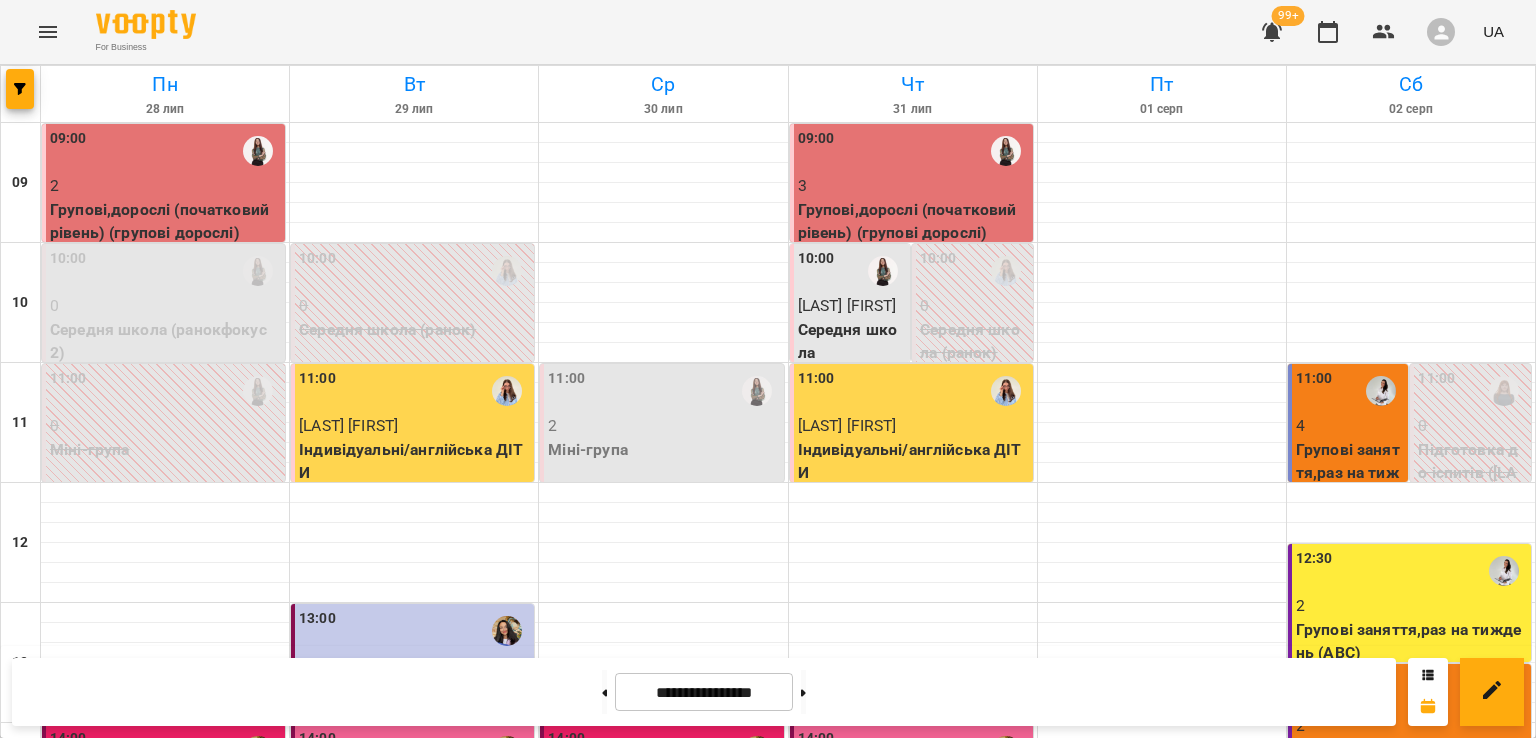 click on "14:00" at bounding box center (414, 751) 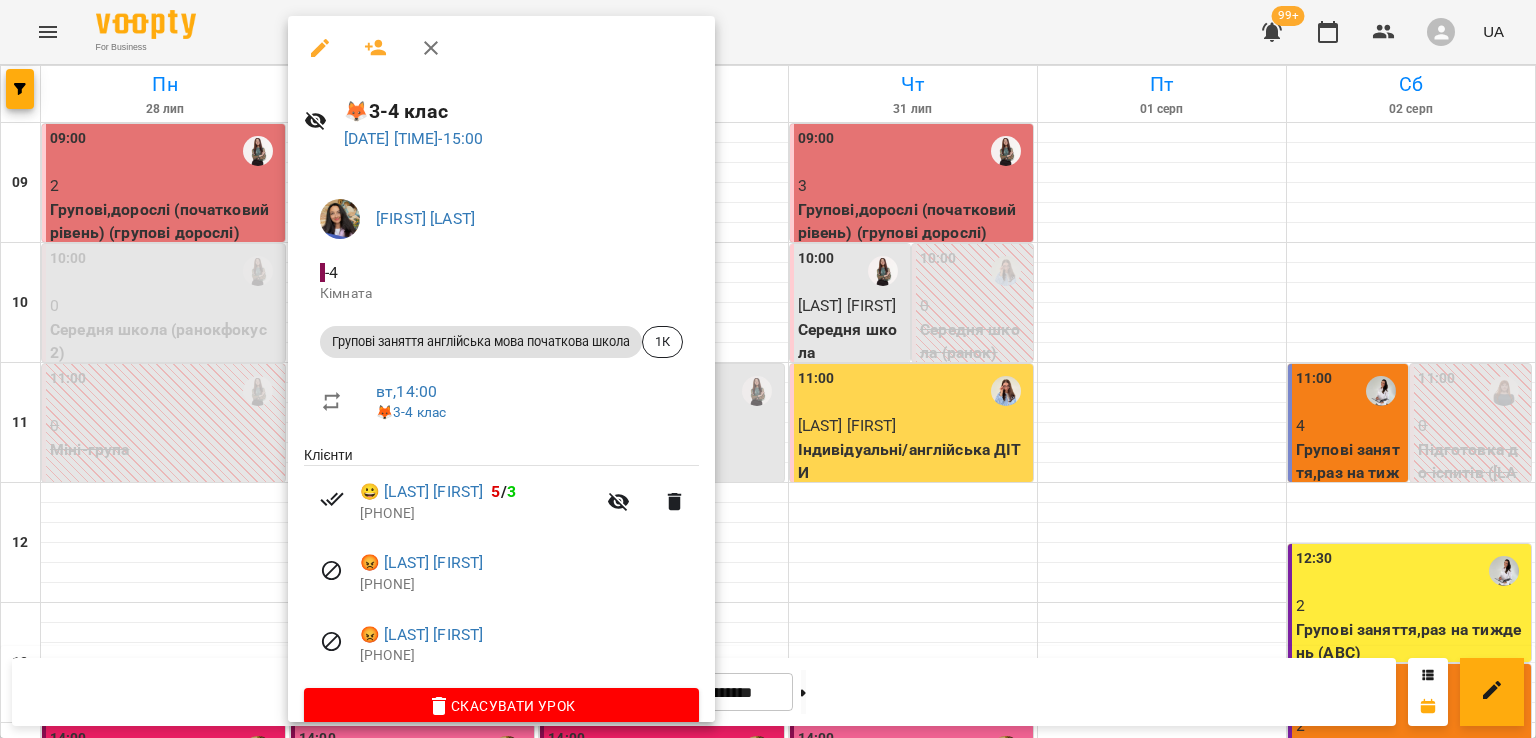 click 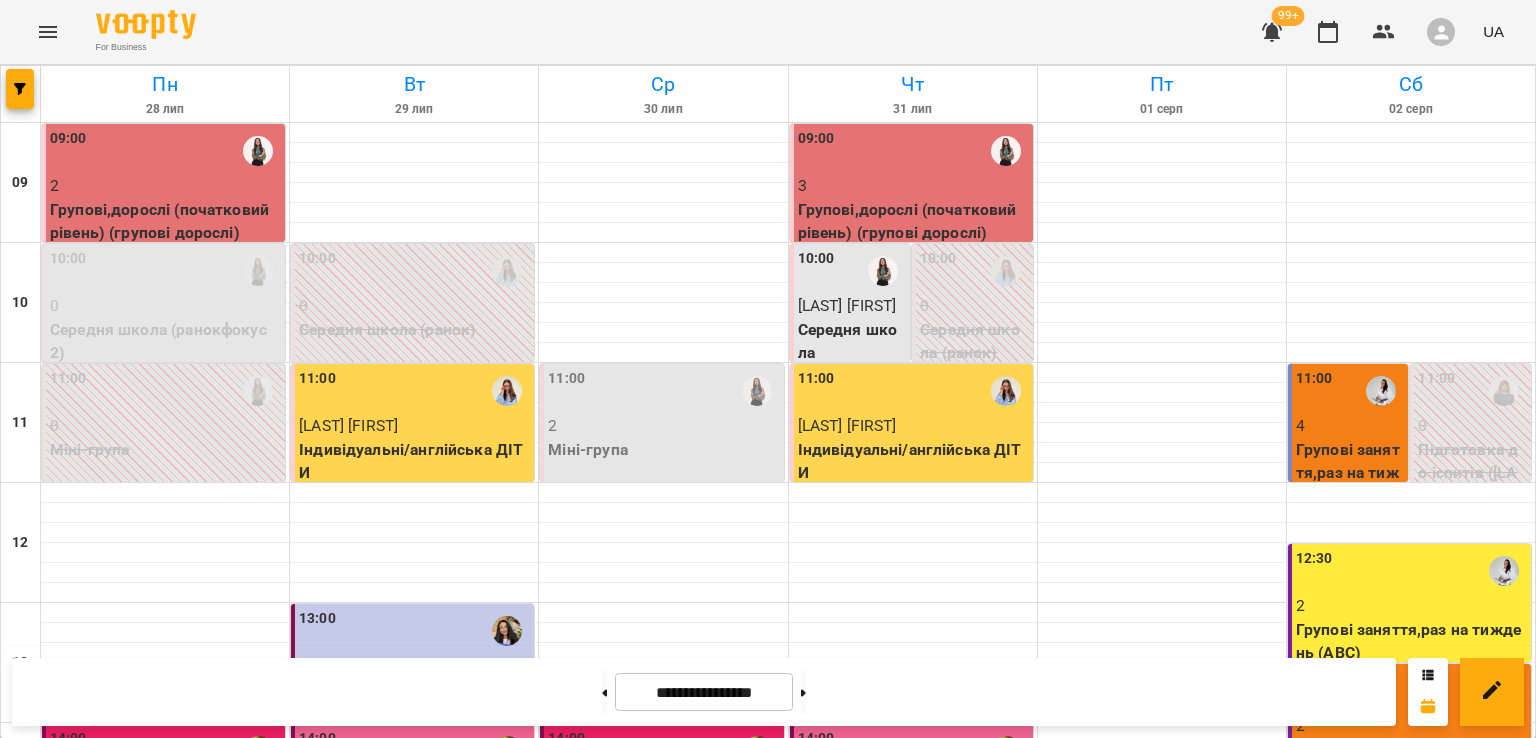 scroll, scrollTop: 600, scrollLeft: 0, axis: vertical 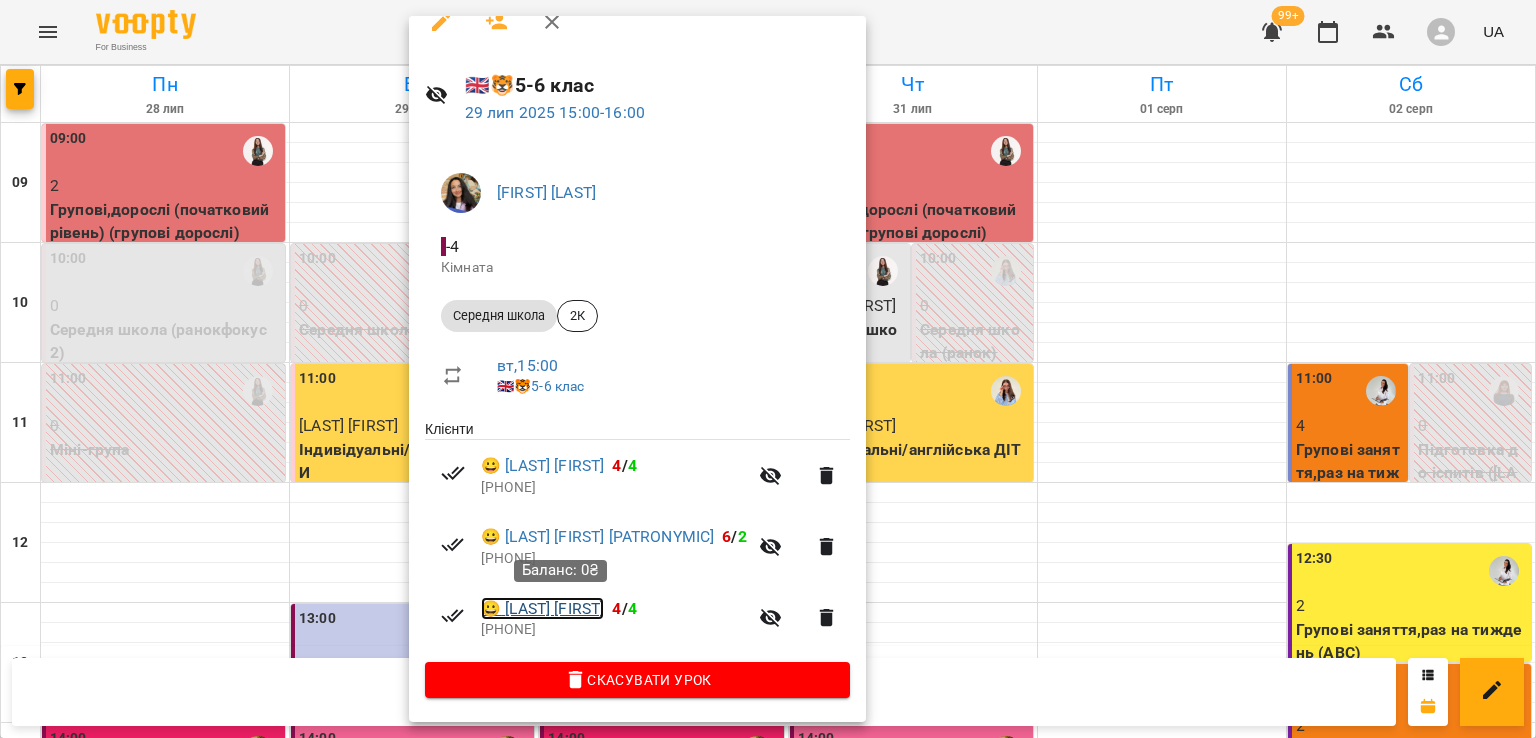 click on "😀   Щирський Андрій" at bounding box center [542, 609] 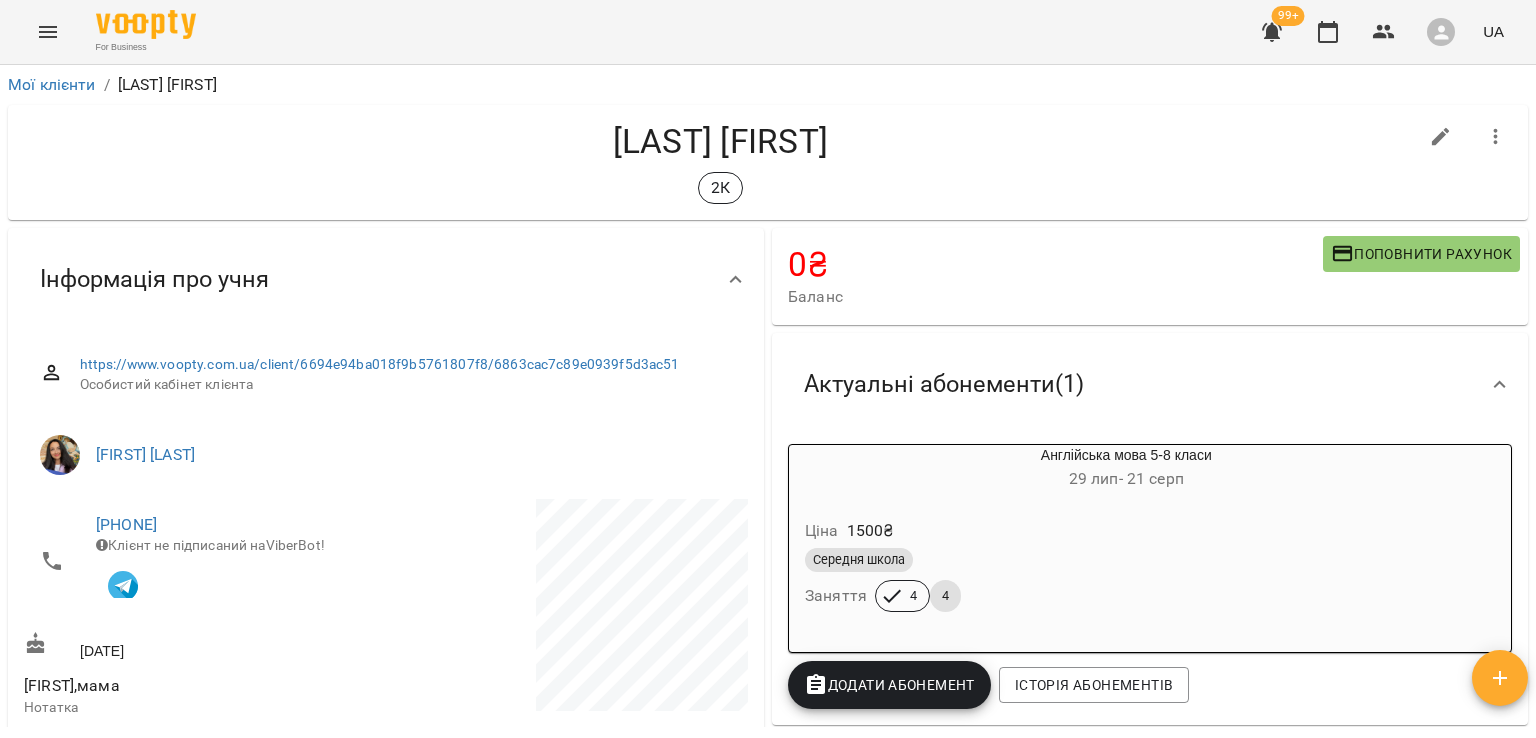 scroll, scrollTop: 200, scrollLeft: 0, axis: vertical 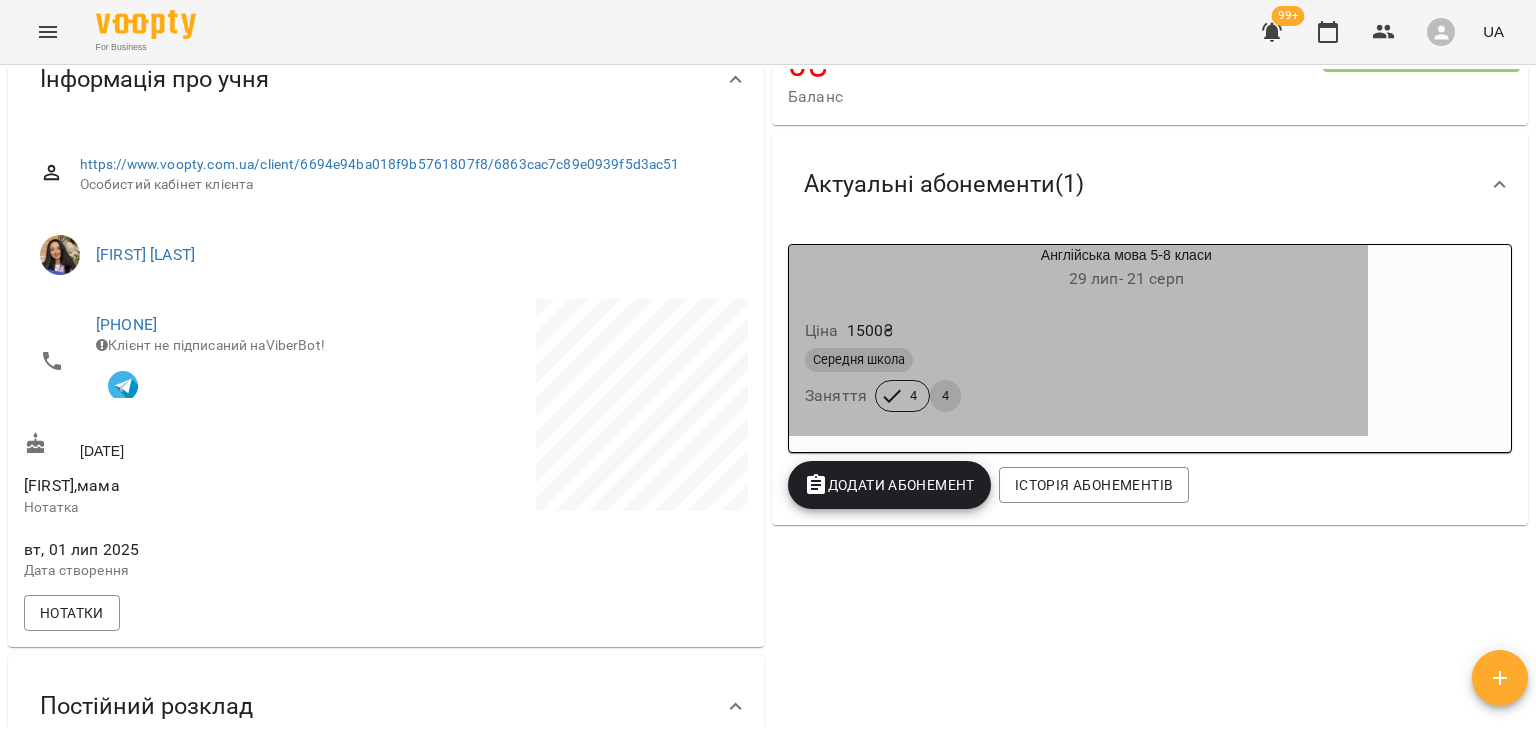 click on "Ціна 1500 ₴" at bounding box center (1078, 331) 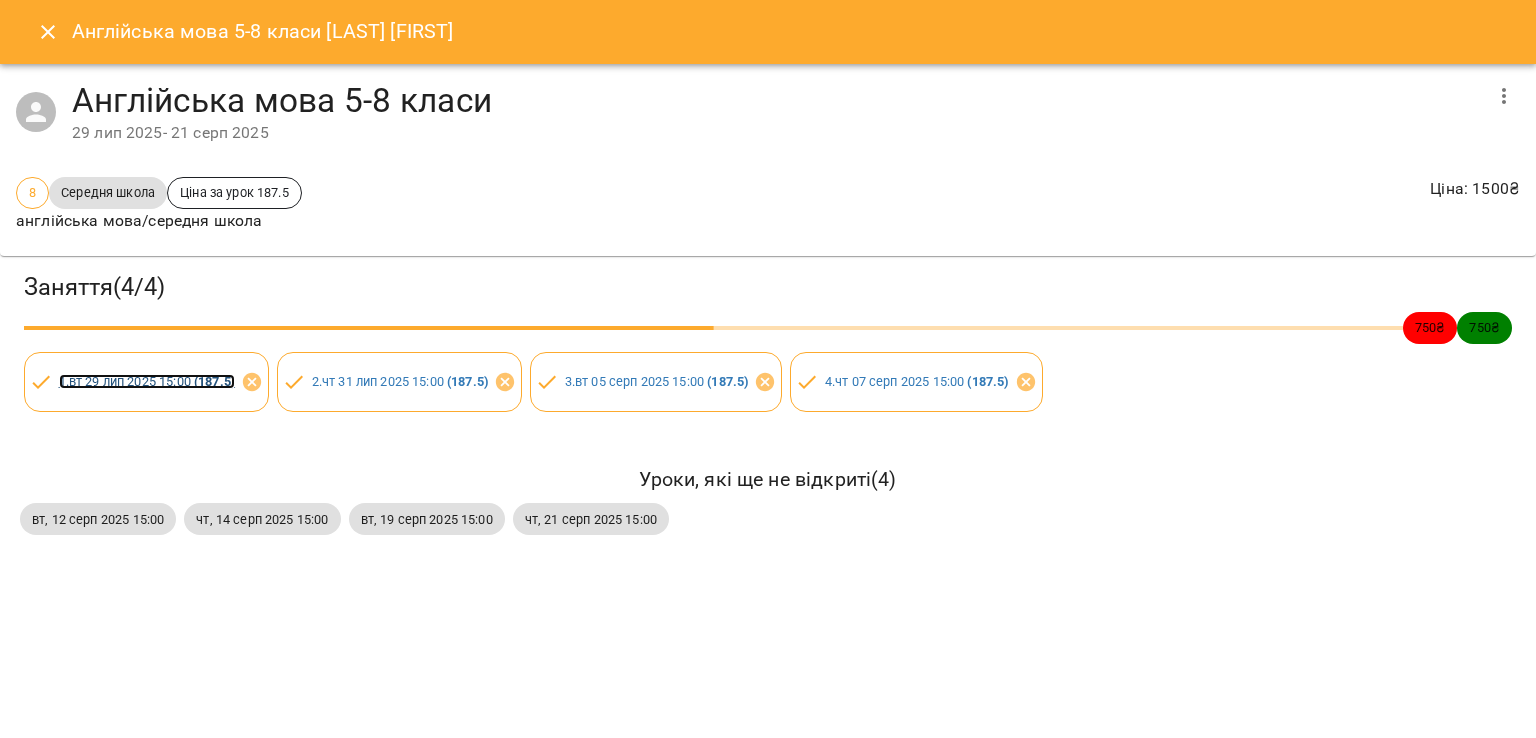 click on "1 . вт 29 лип 2025 15:00   ( 187.5 )" at bounding box center (147, 381) 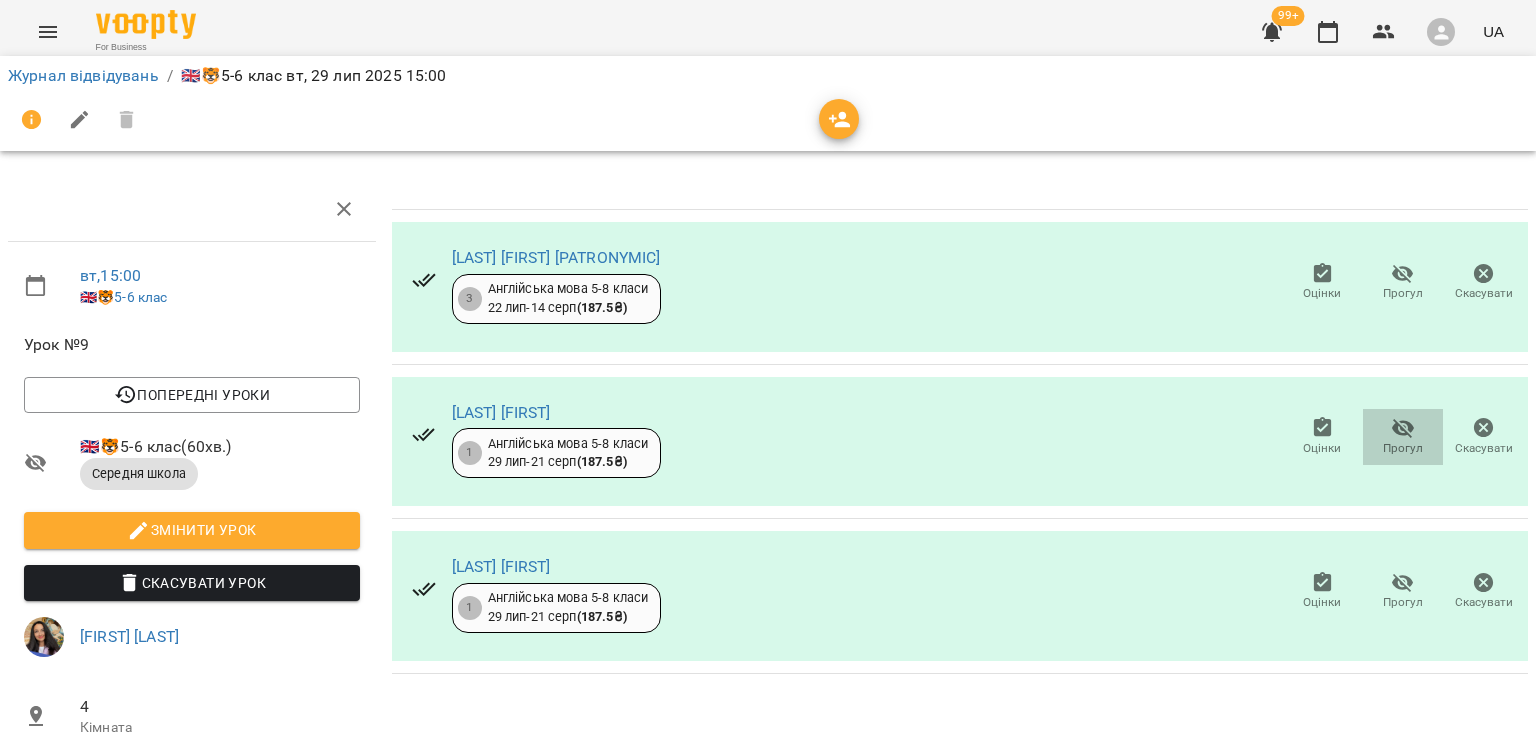 click on "Прогул" at bounding box center [1403, 448] 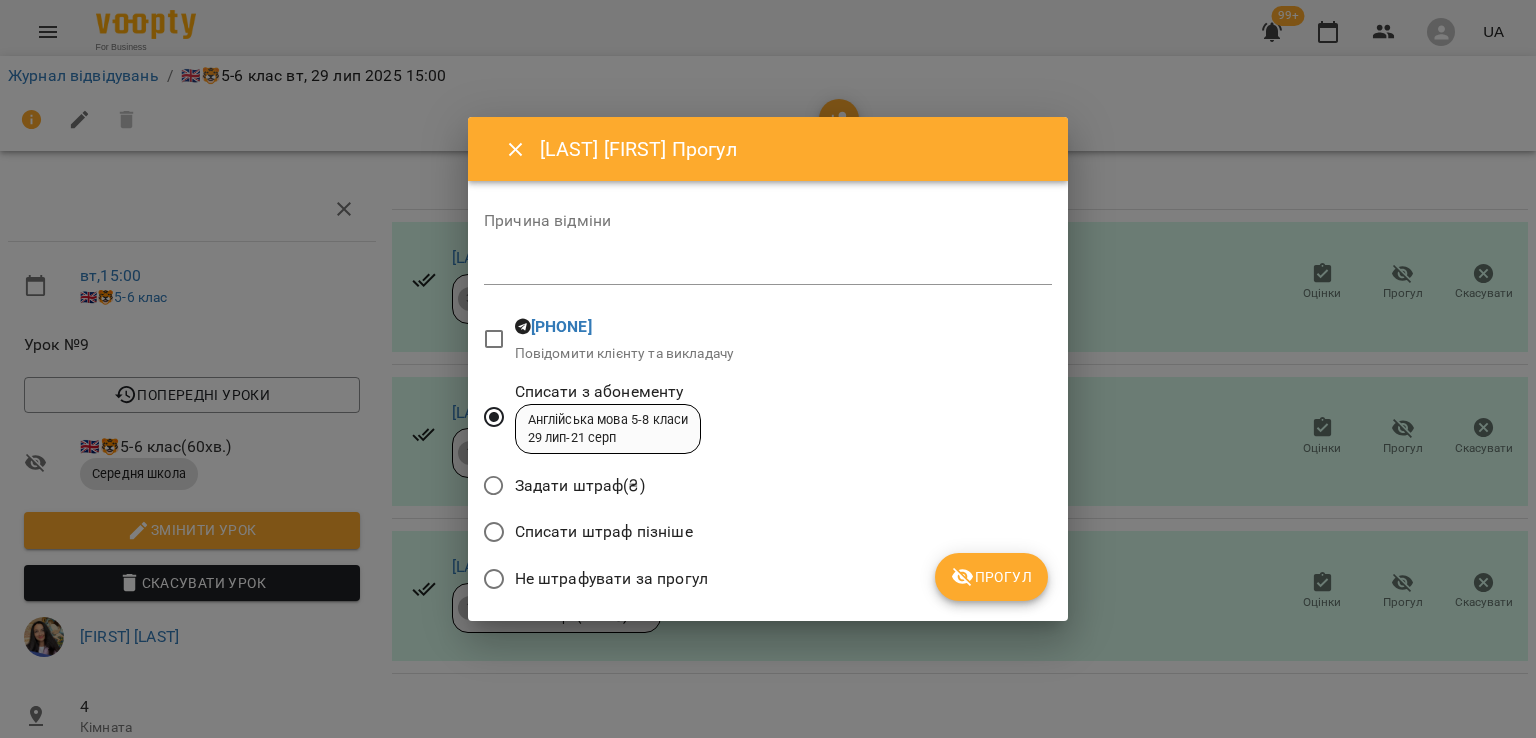 click on "Не штрафувати за прогул" at bounding box center (611, 579) 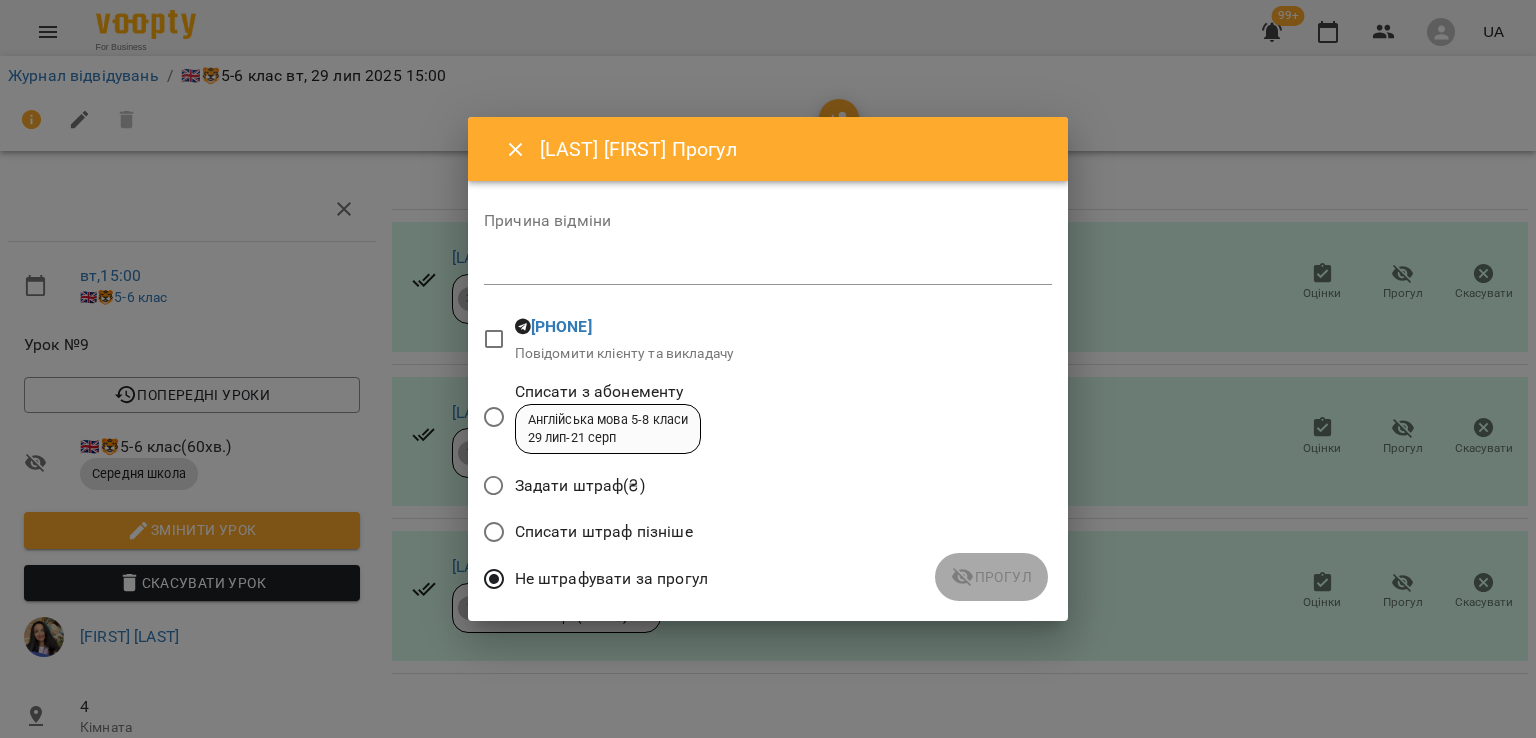 click on "Причина відміни *" at bounding box center [768, 253] 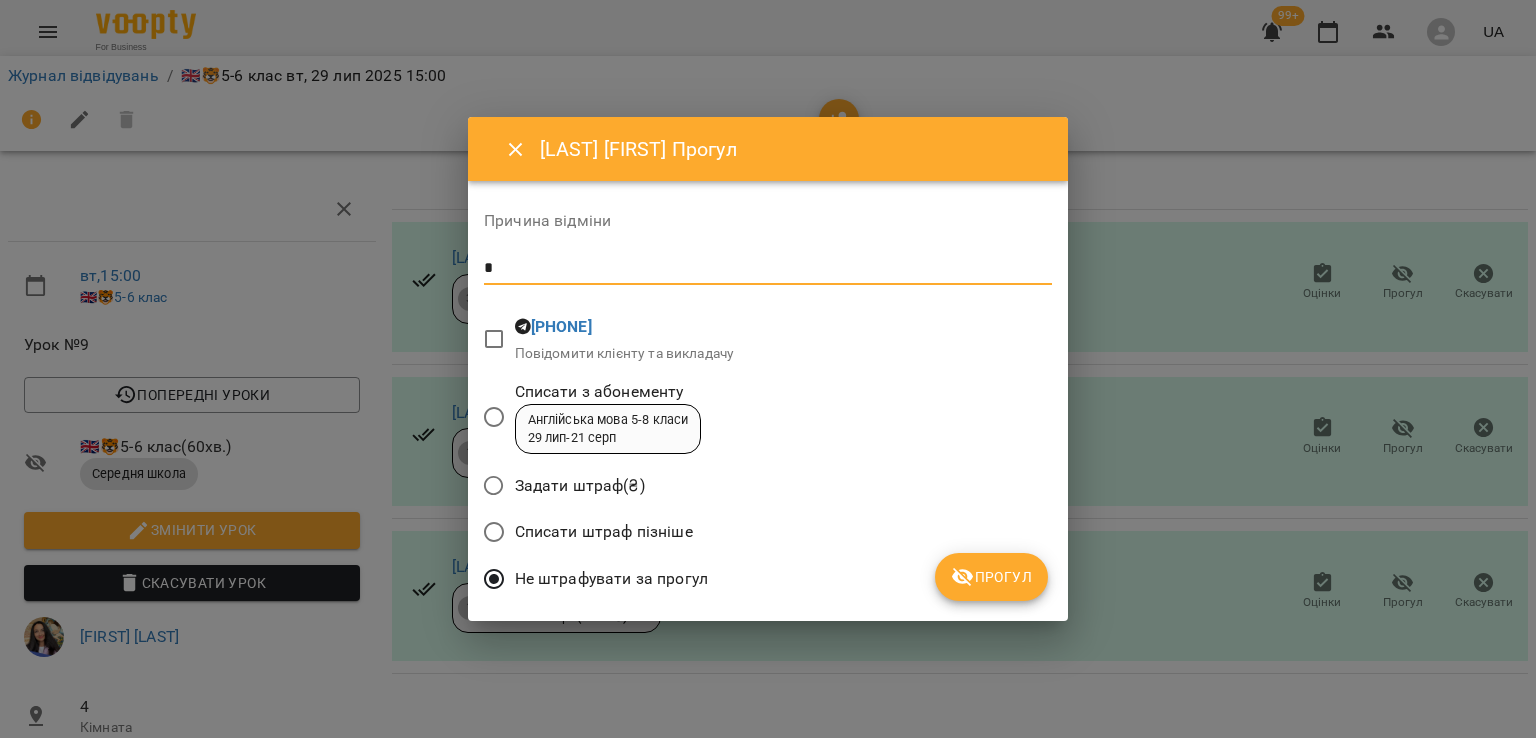 type on "*" 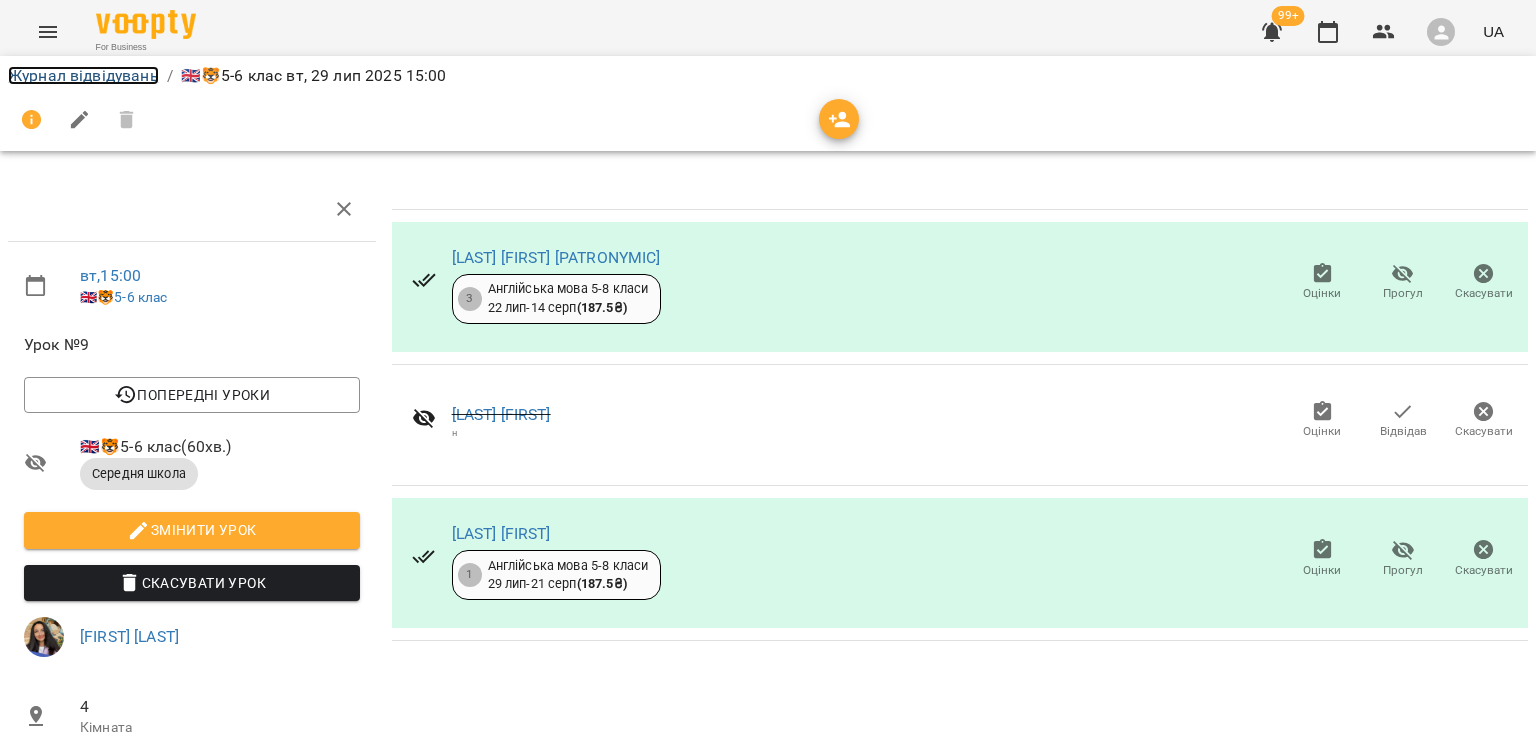 click on "Журнал відвідувань" at bounding box center (83, 75) 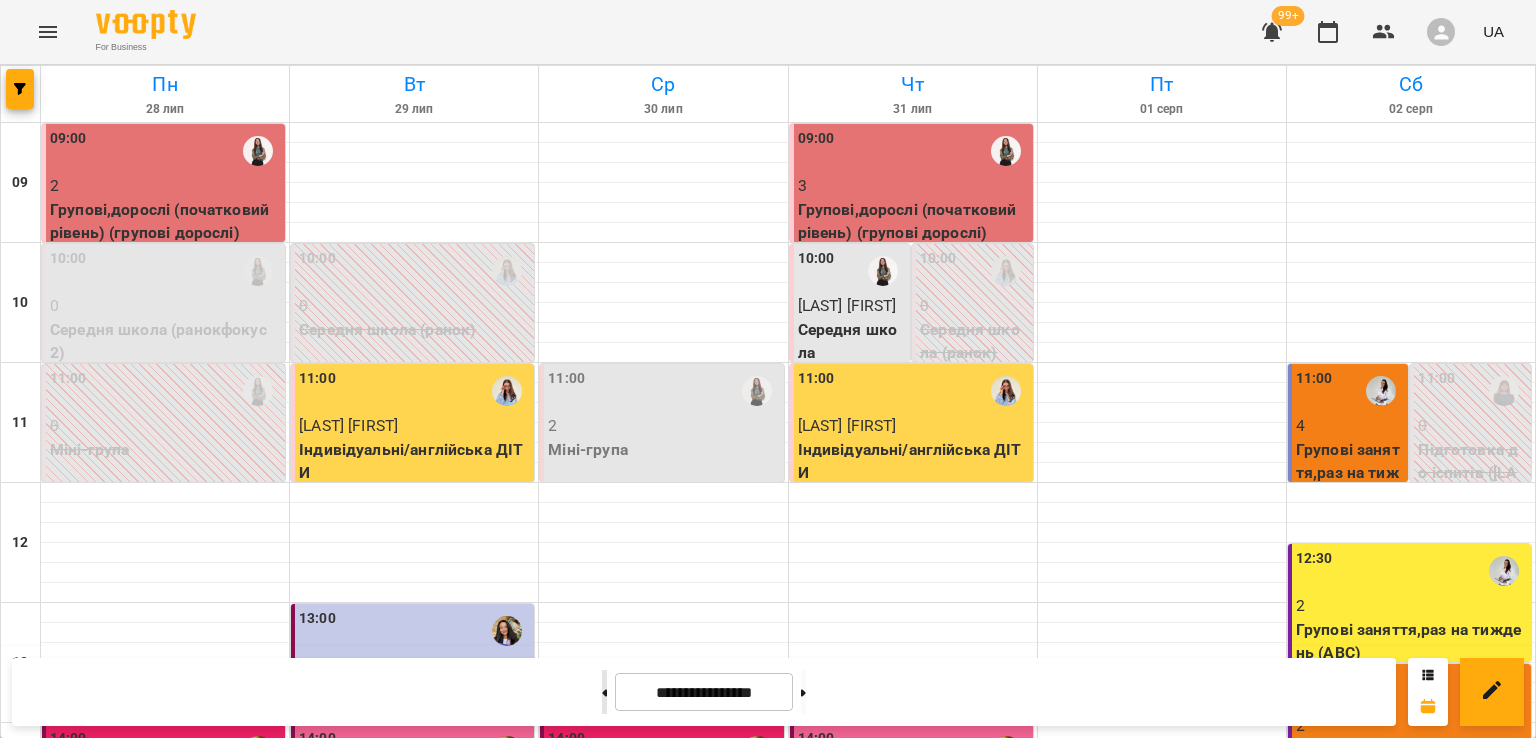 click at bounding box center [604, 692] 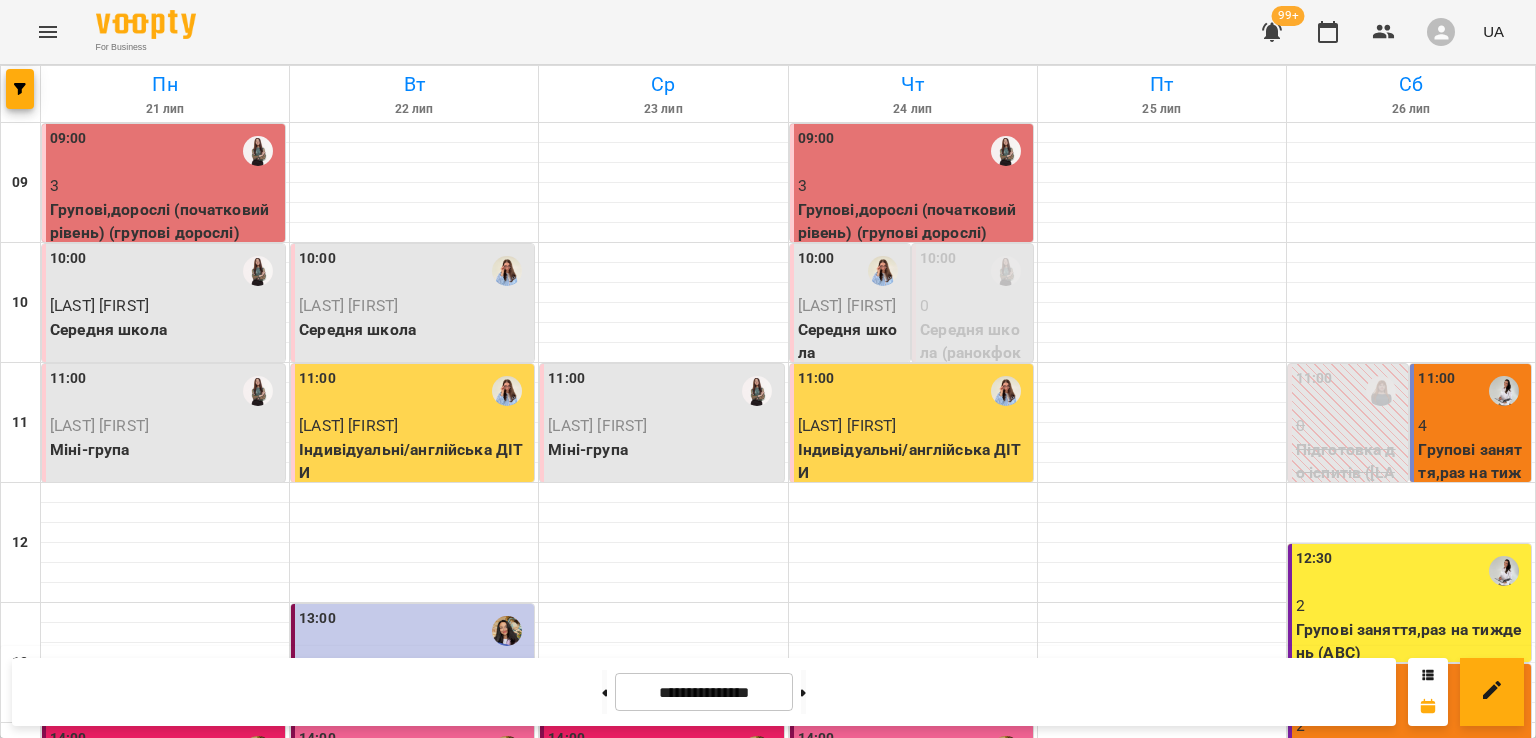 scroll, scrollTop: 795, scrollLeft: 0, axis: vertical 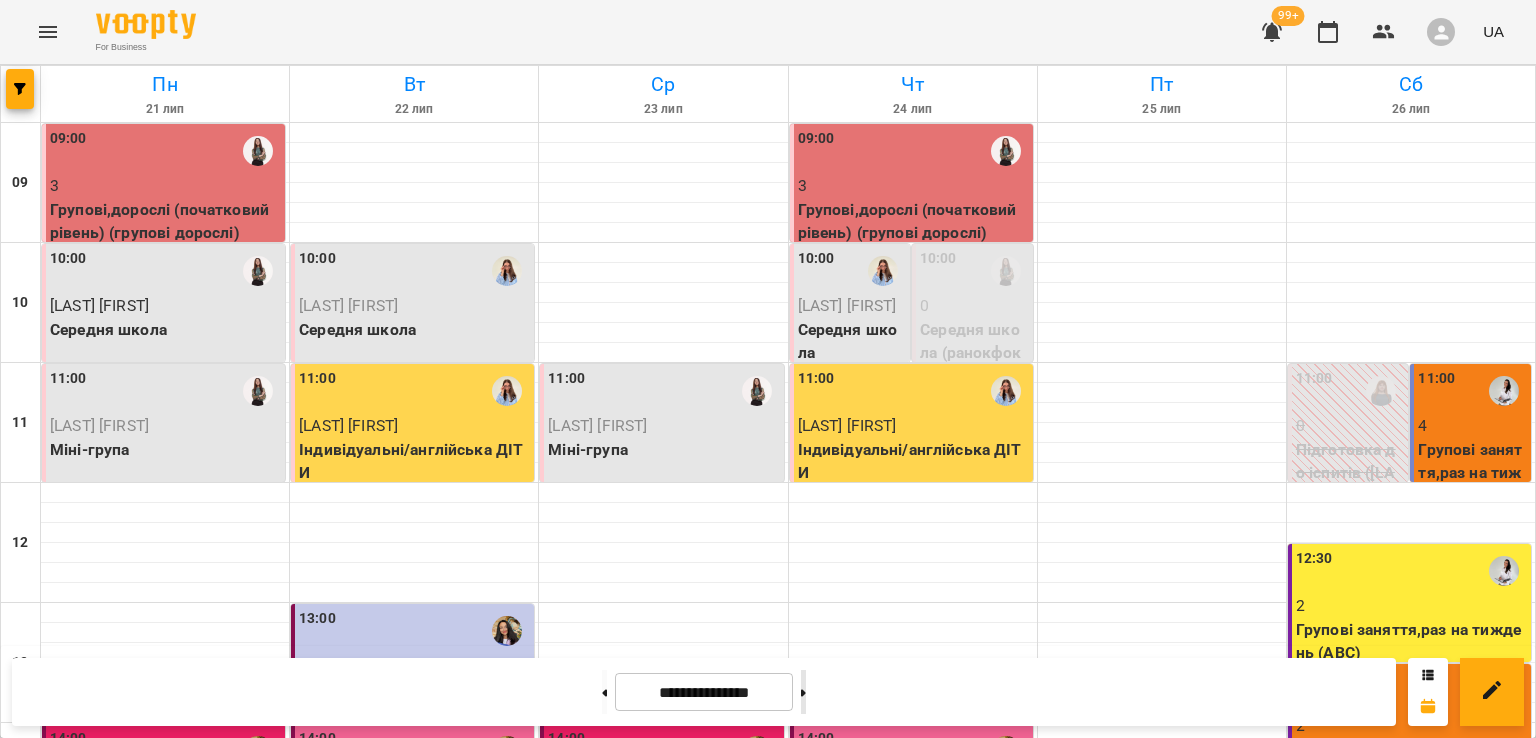 click at bounding box center [803, 692] 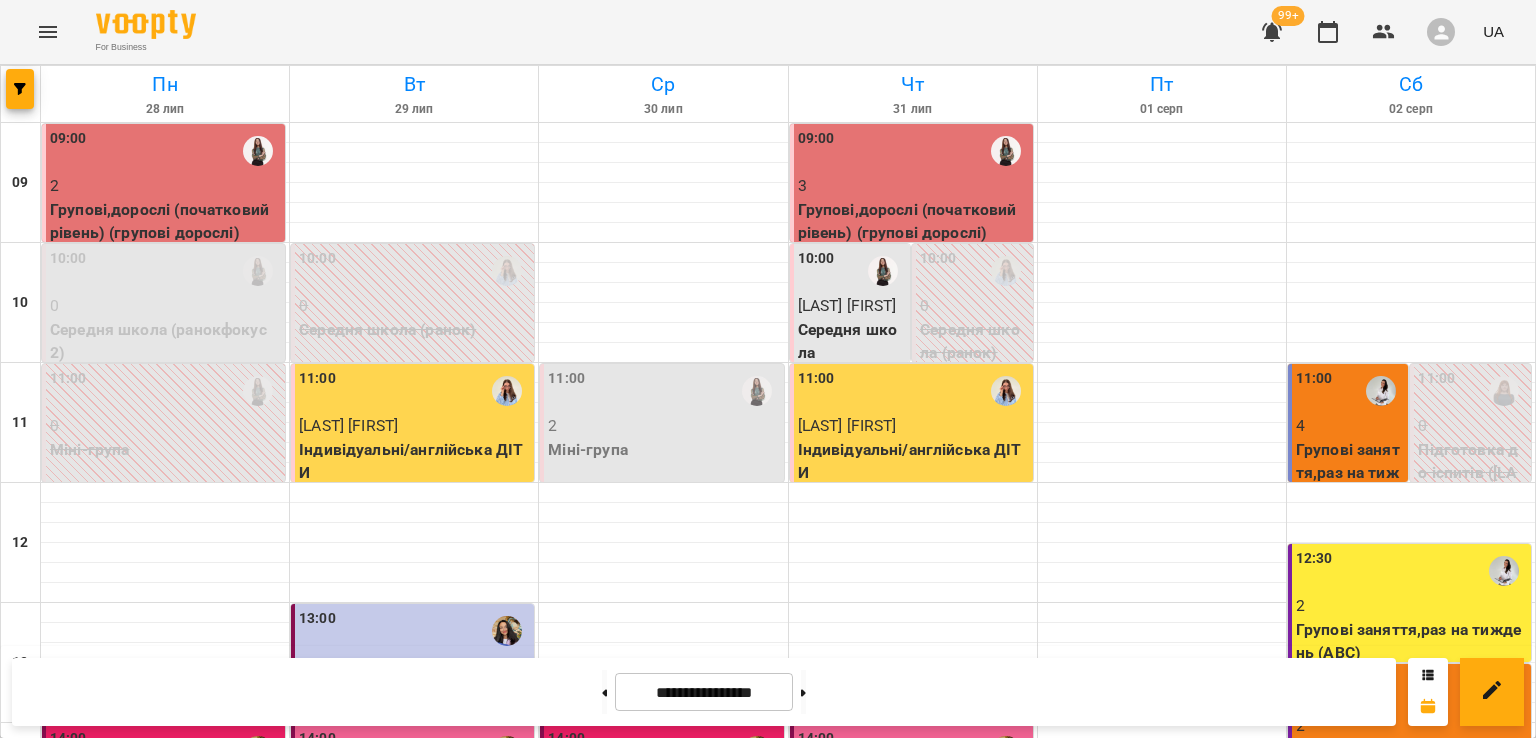 scroll, scrollTop: 600, scrollLeft: 0, axis: vertical 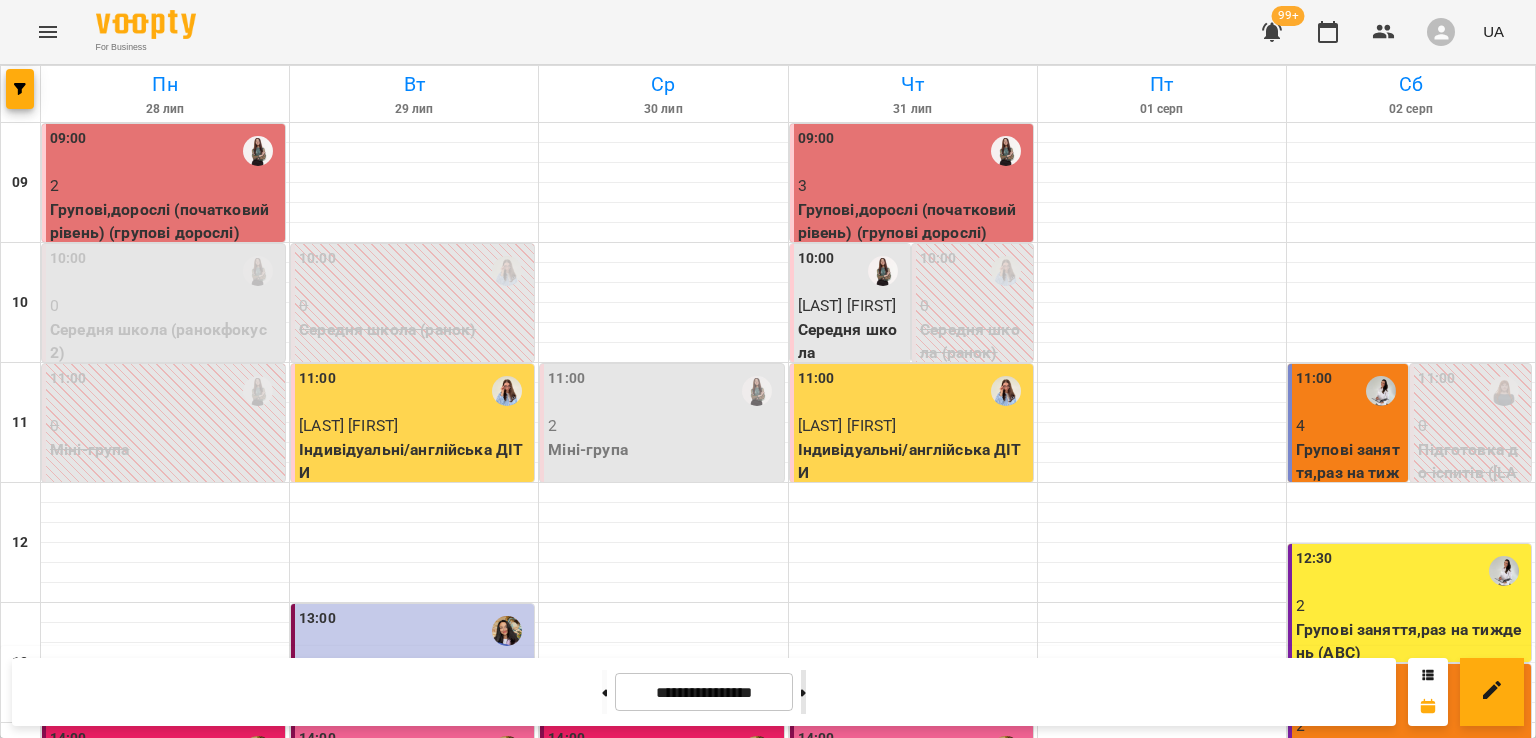 click at bounding box center [803, 692] 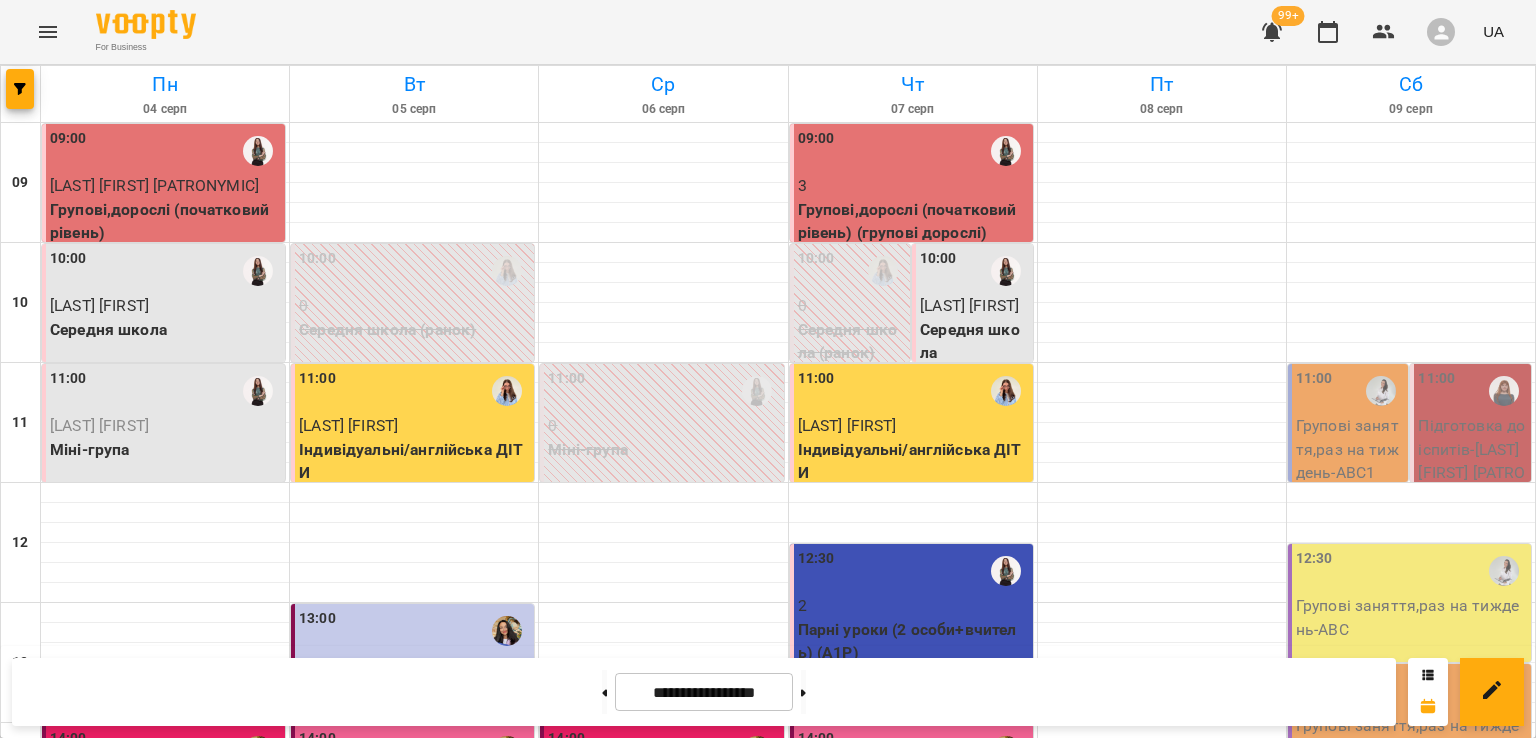 scroll, scrollTop: 300, scrollLeft: 0, axis: vertical 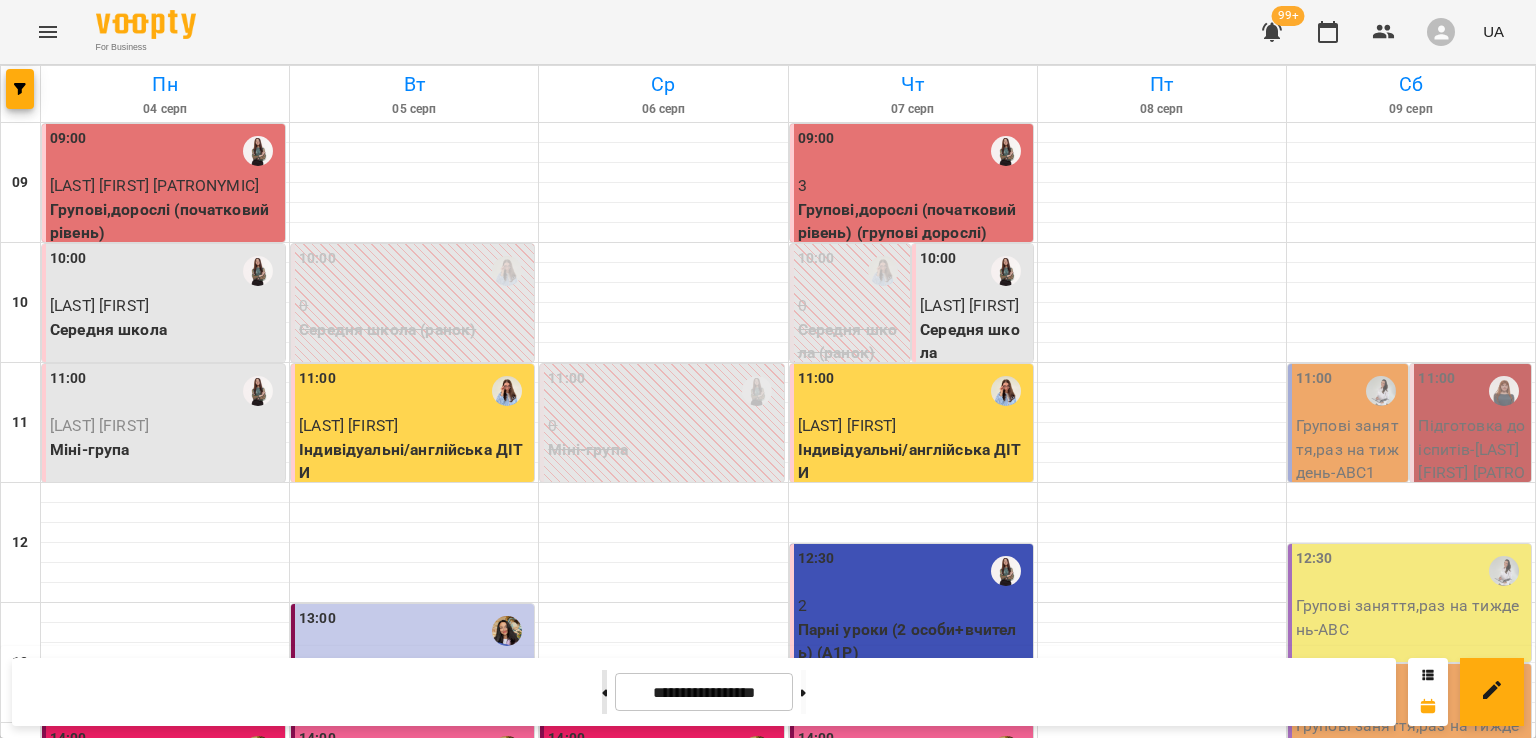 click at bounding box center [604, 692] 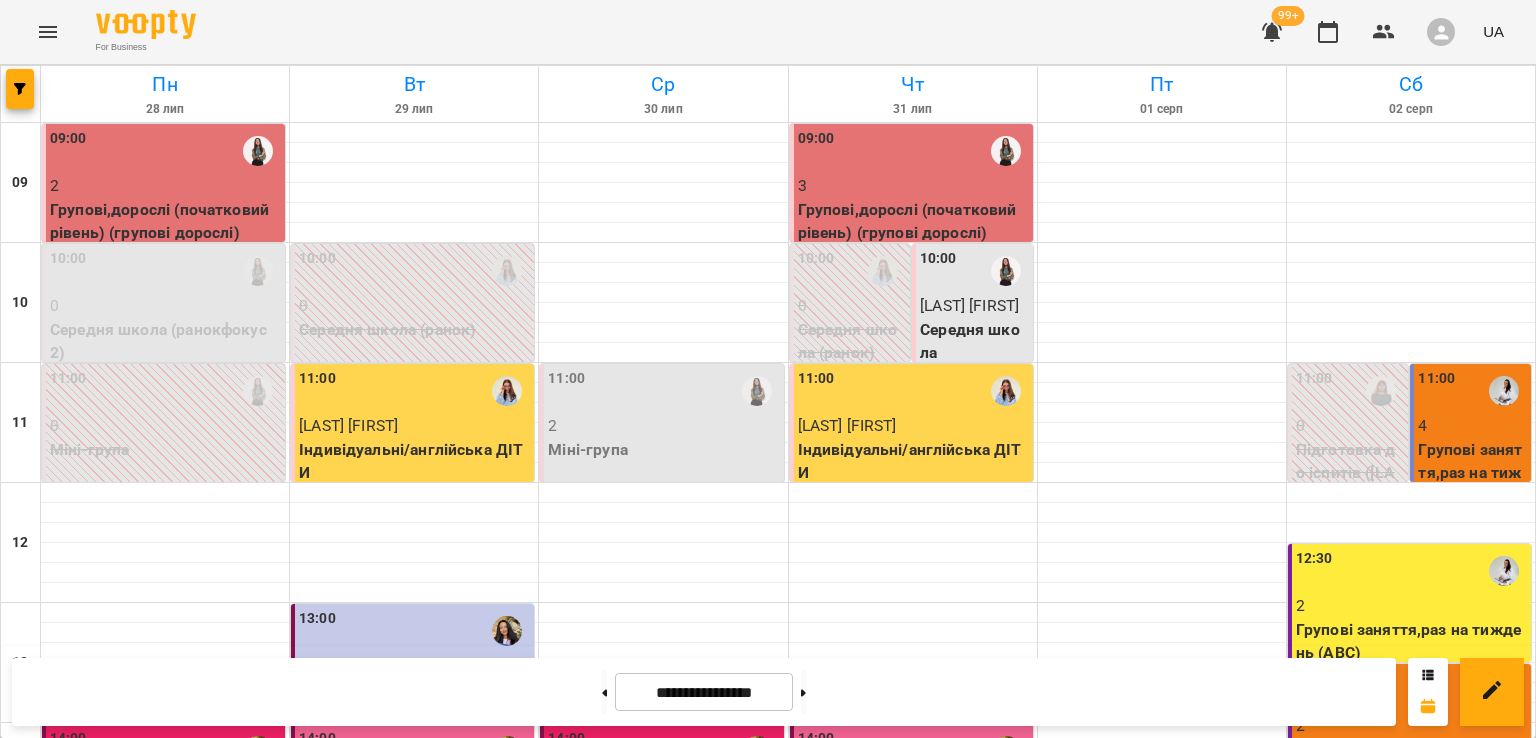 scroll, scrollTop: 795, scrollLeft: 0, axis: vertical 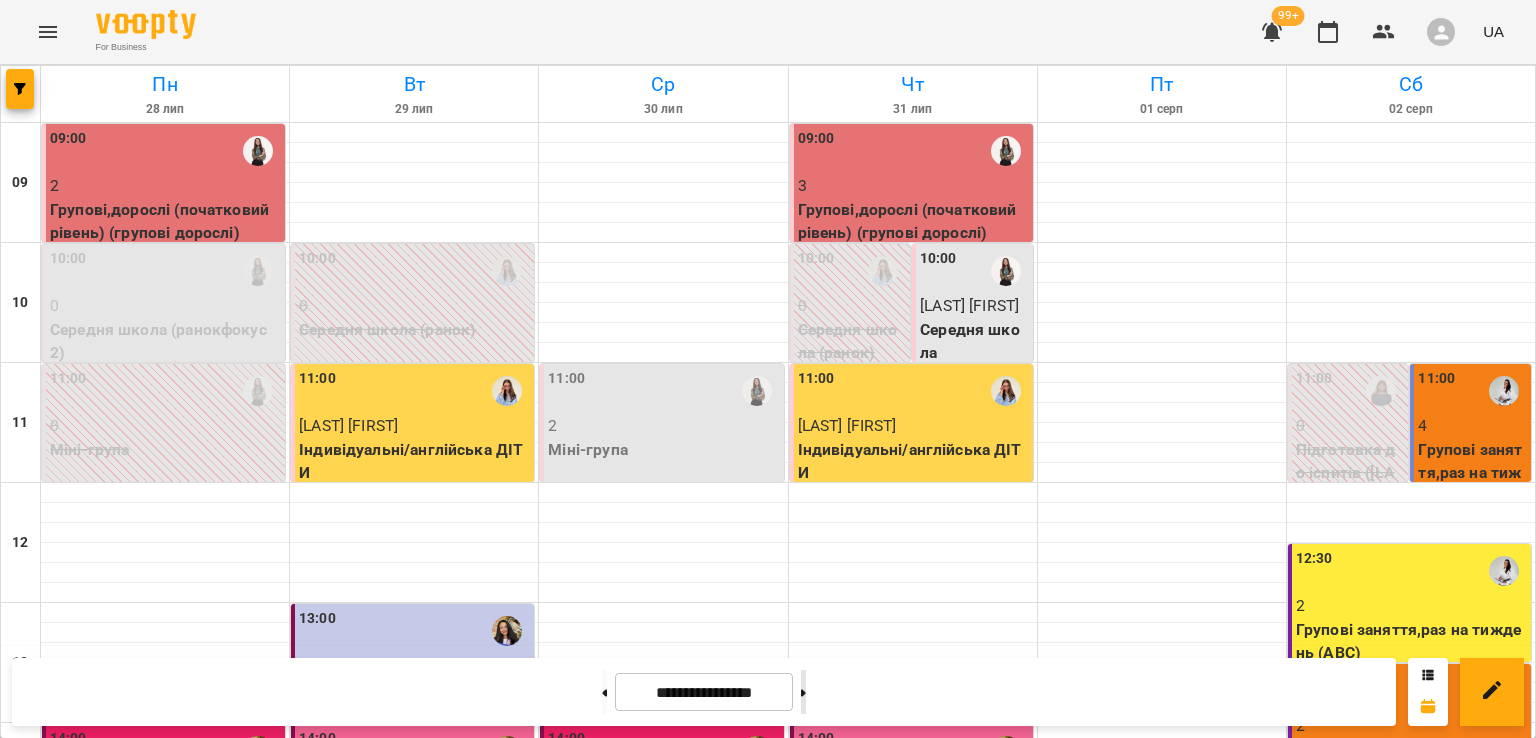 click 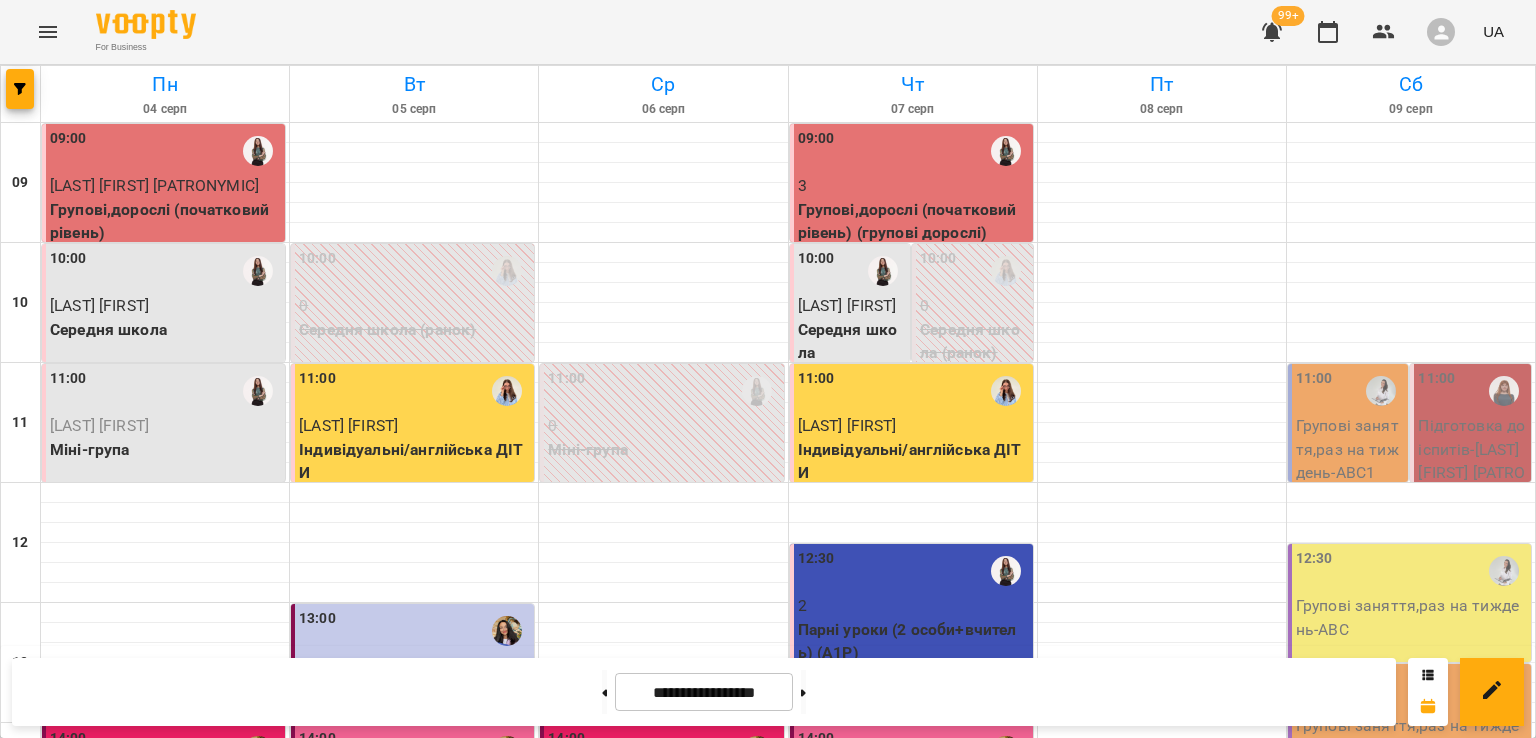 scroll, scrollTop: 695, scrollLeft: 0, axis: vertical 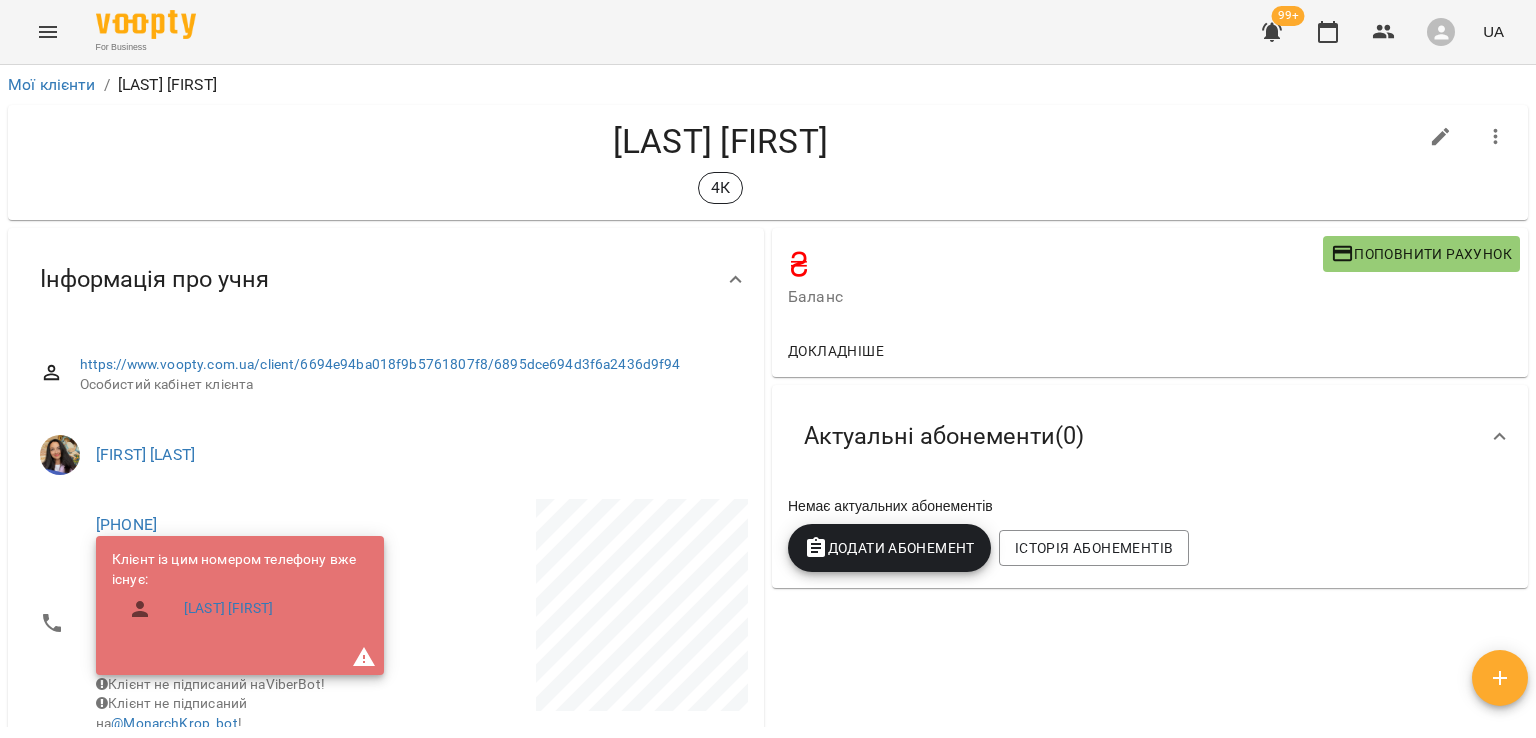 click on "Додати Абонемент" at bounding box center (889, 548) 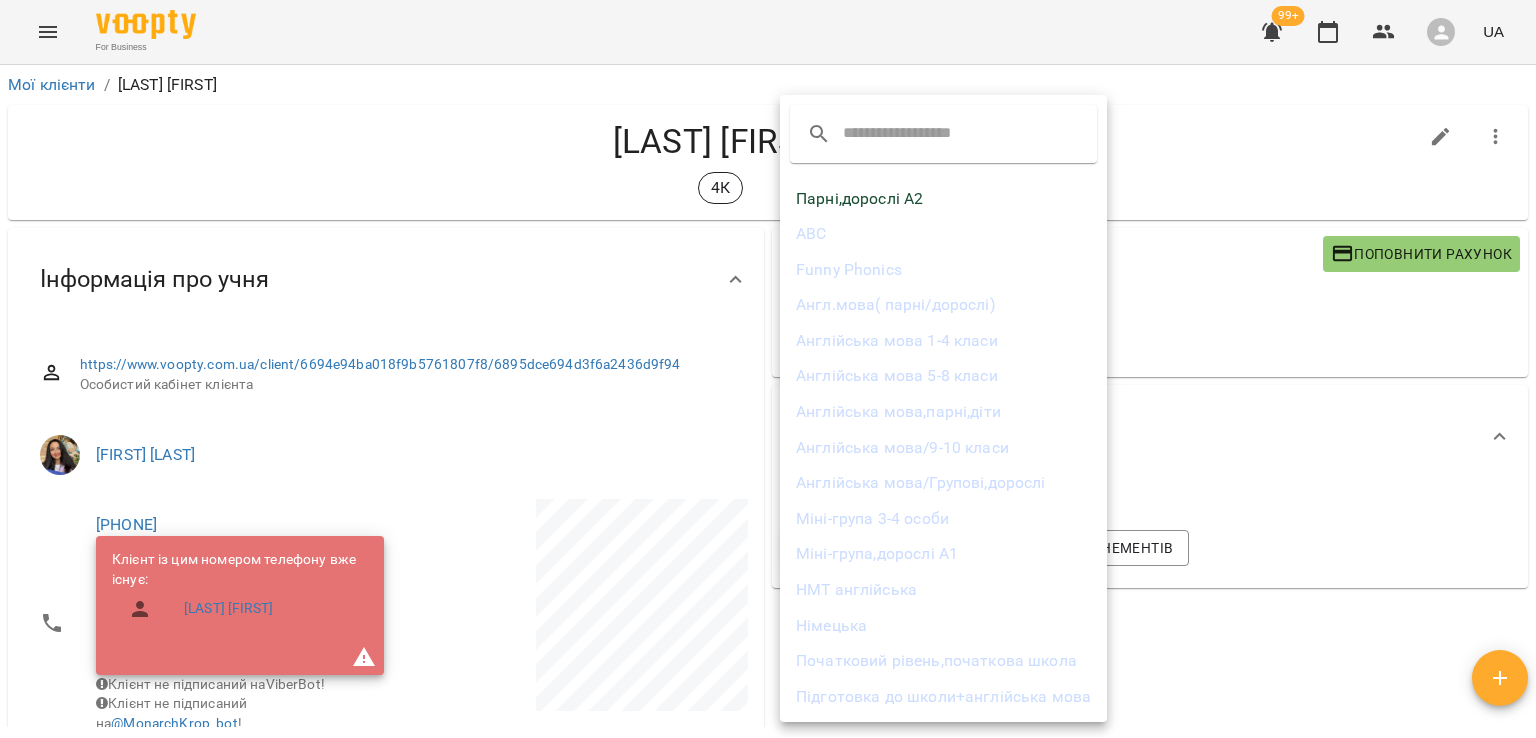 click on "Англійська мова 5-8 класи" at bounding box center (943, 376) 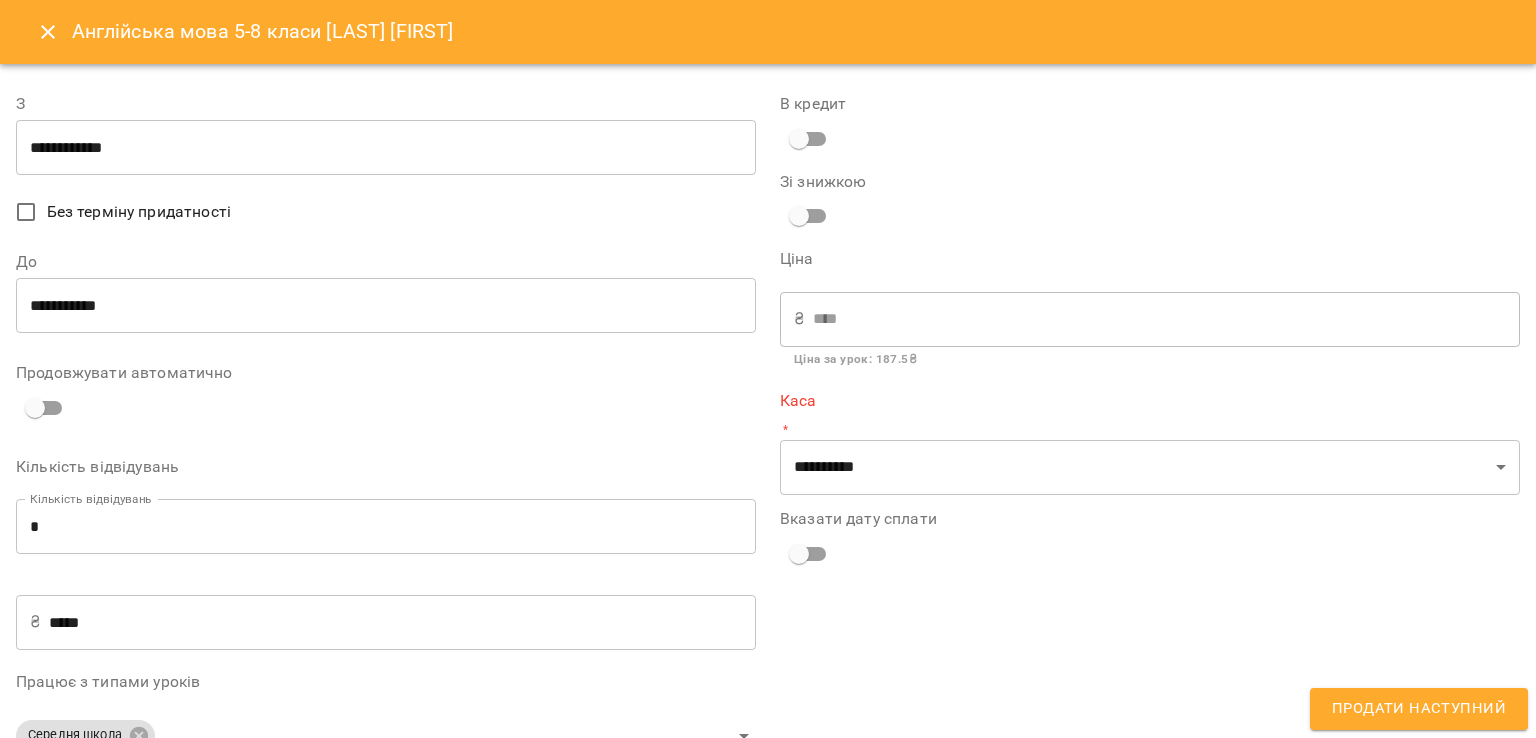 click on "**********" at bounding box center [386, 148] 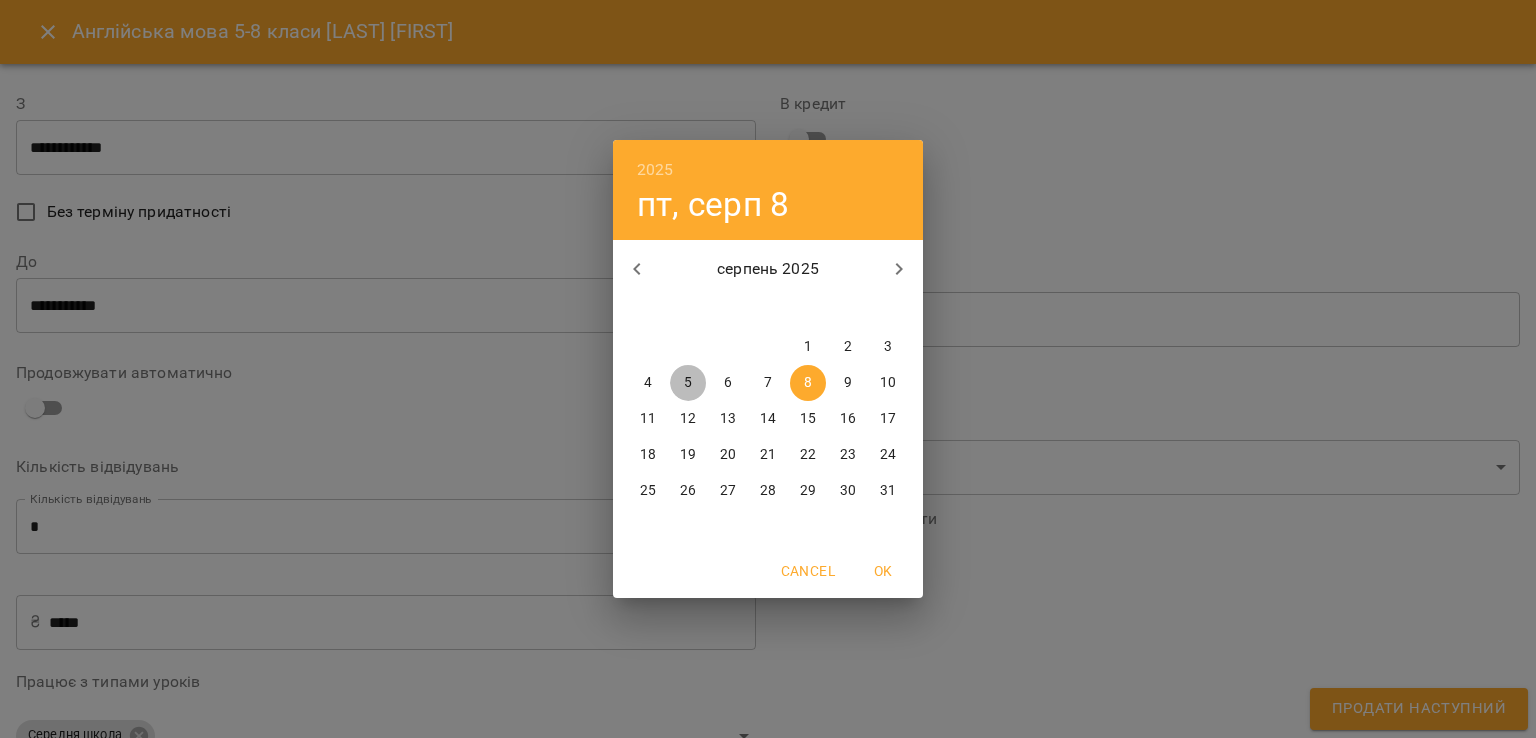 click on "5" at bounding box center [688, 383] 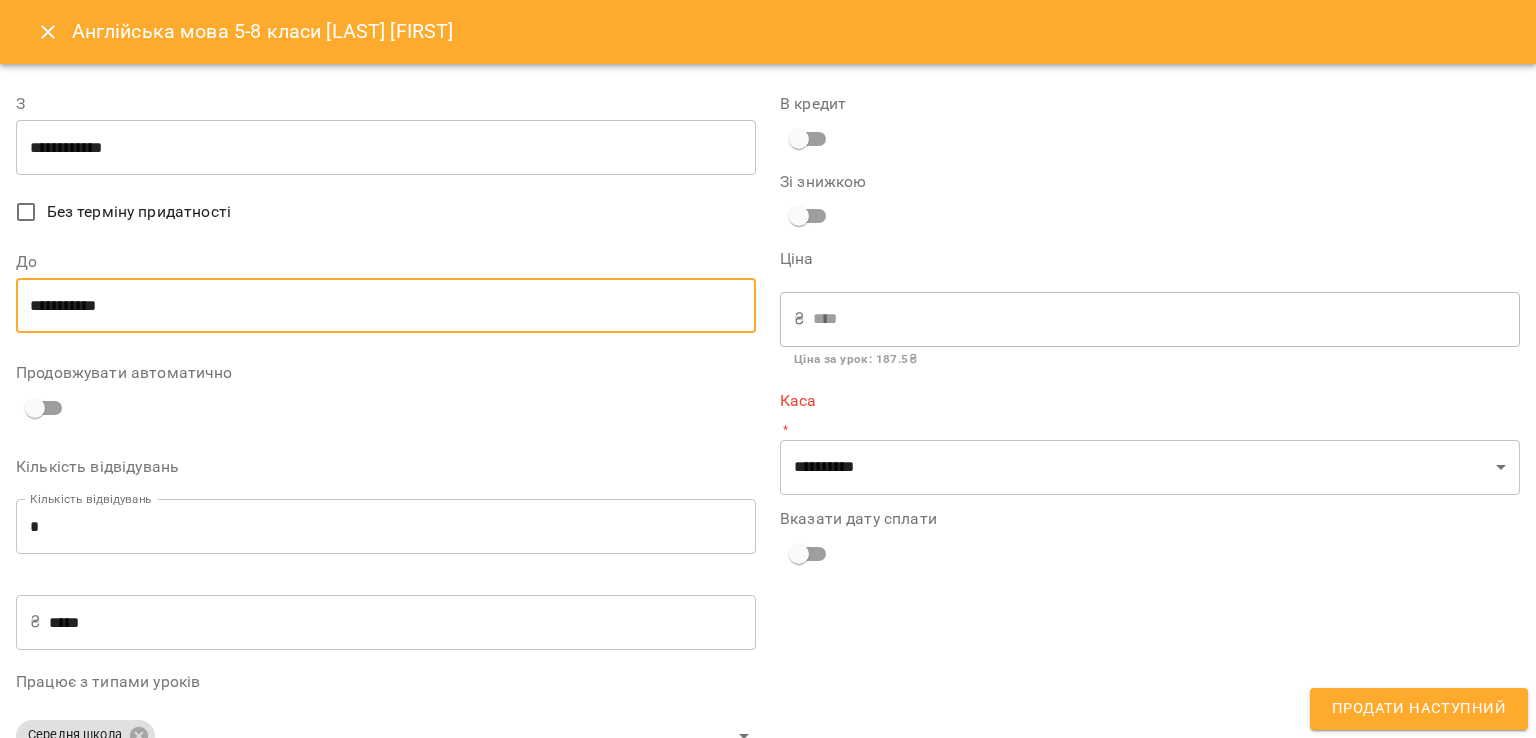 click on "**********" at bounding box center [386, 306] 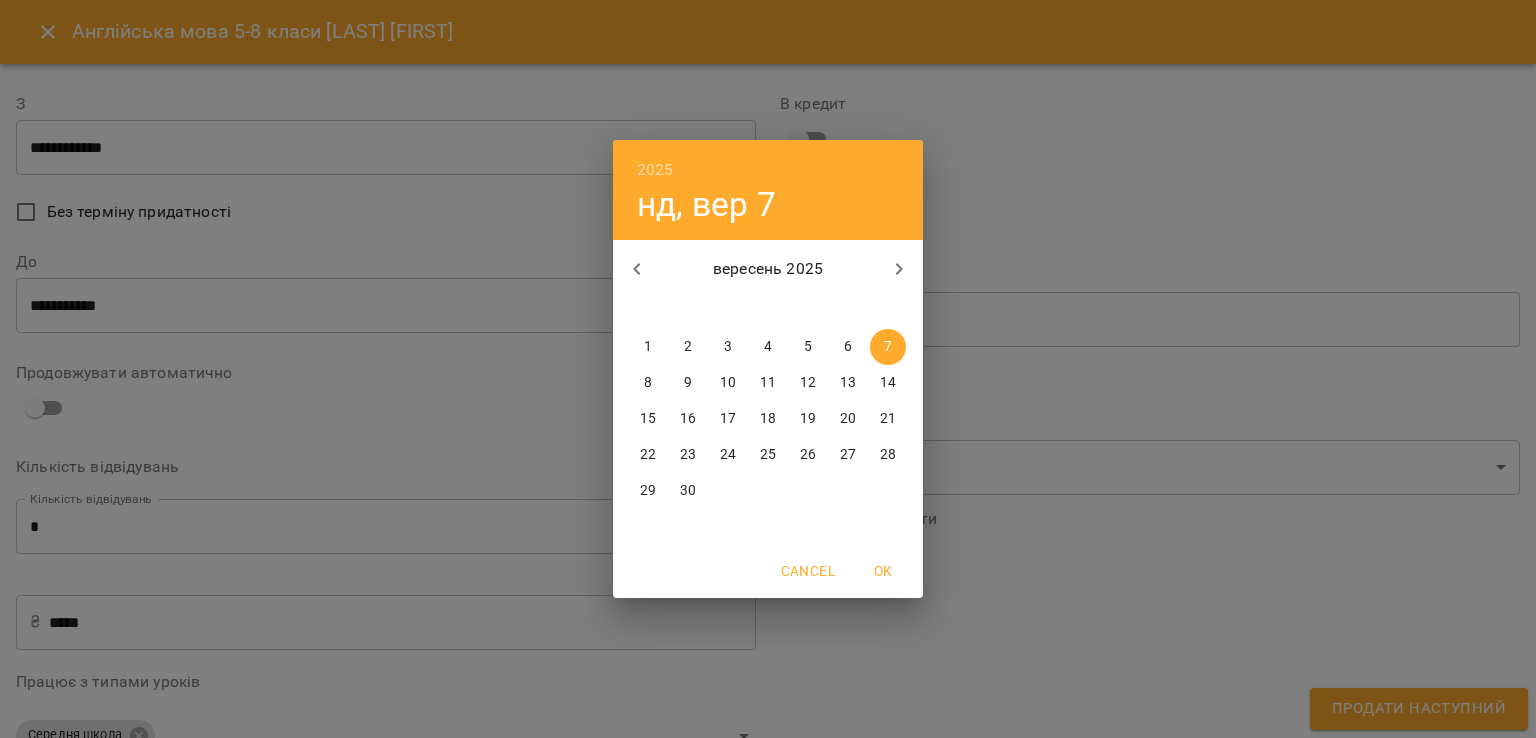 click 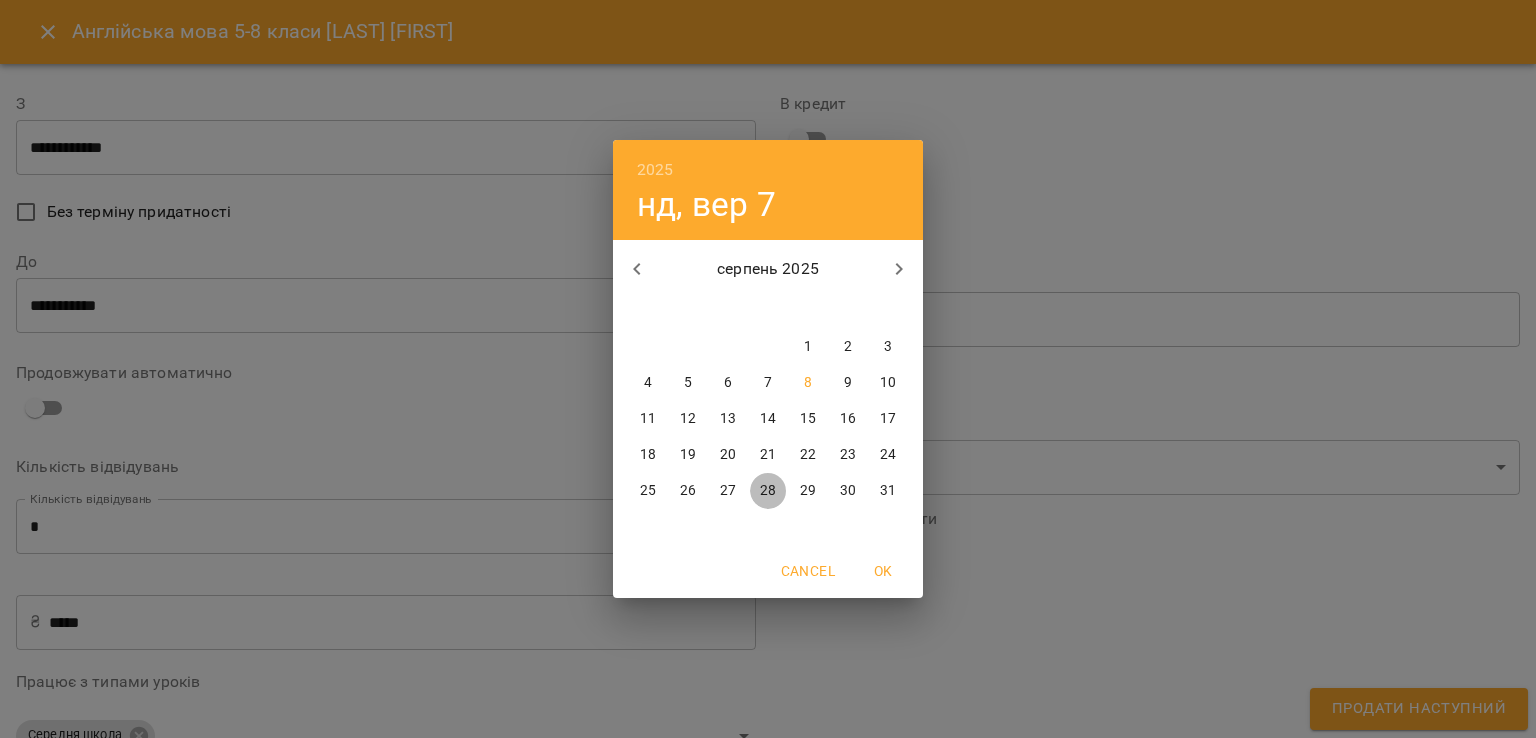 click on "28" at bounding box center [768, 491] 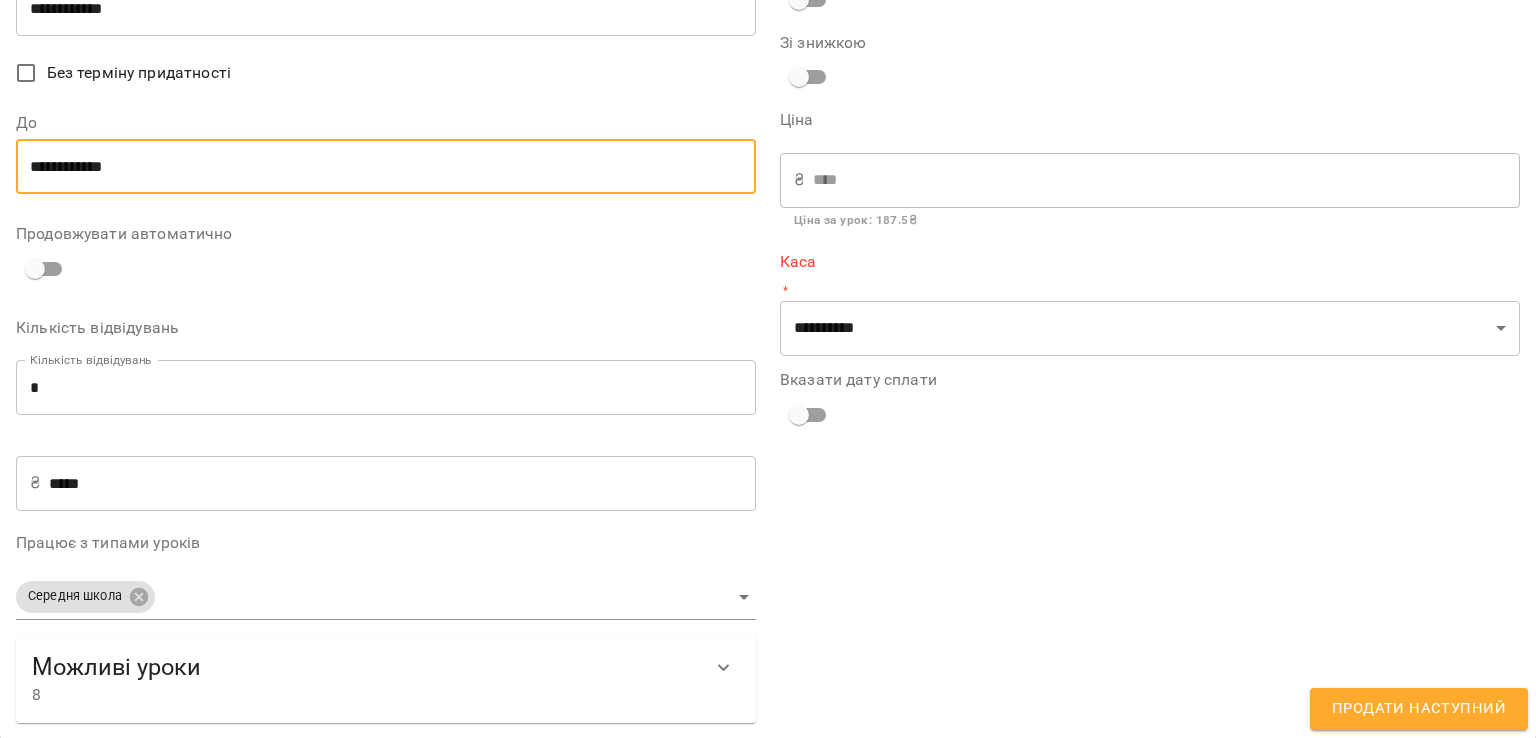 scroll, scrollTop: 140, scrollLeft: 0, axis: vertical 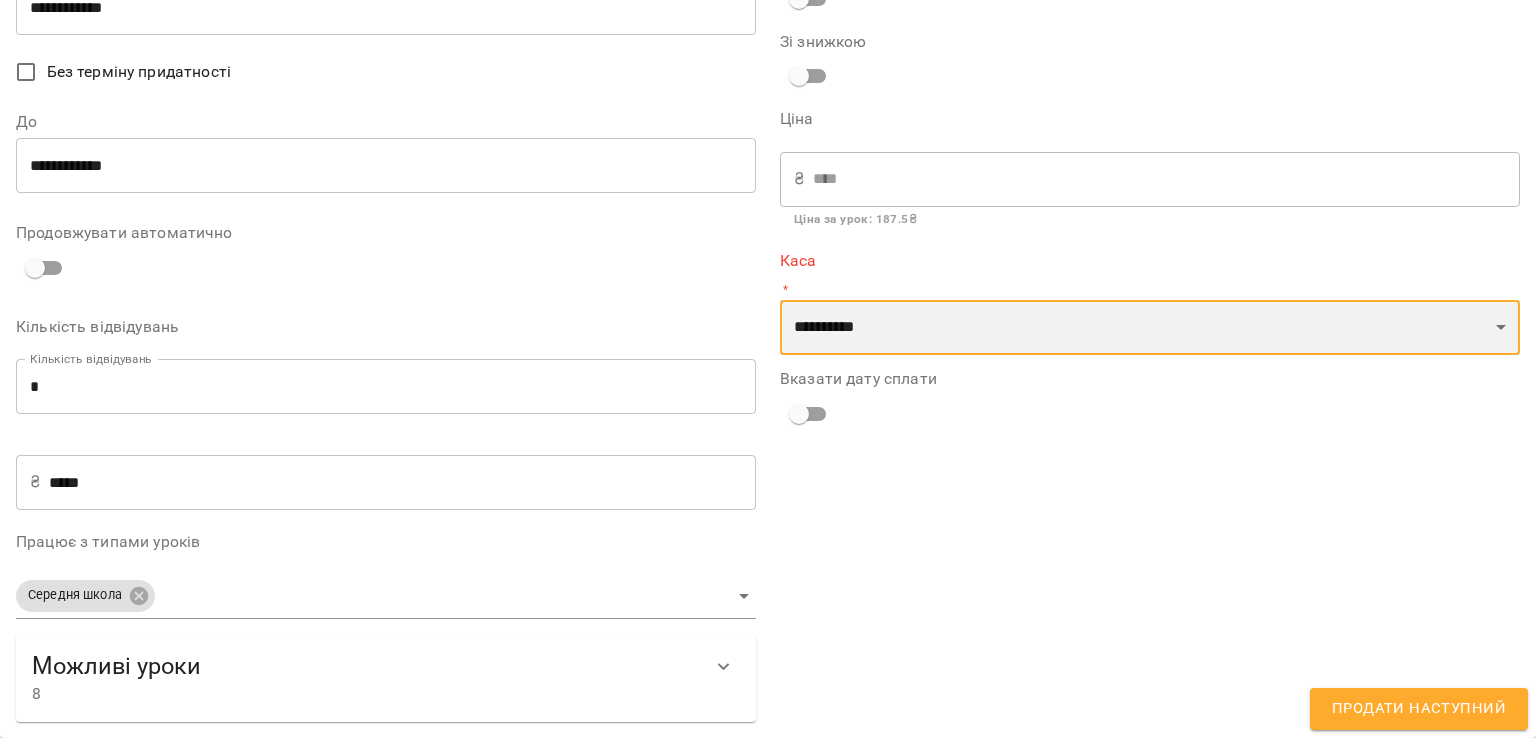 click on "**********" at bounding box center (1150, 328) 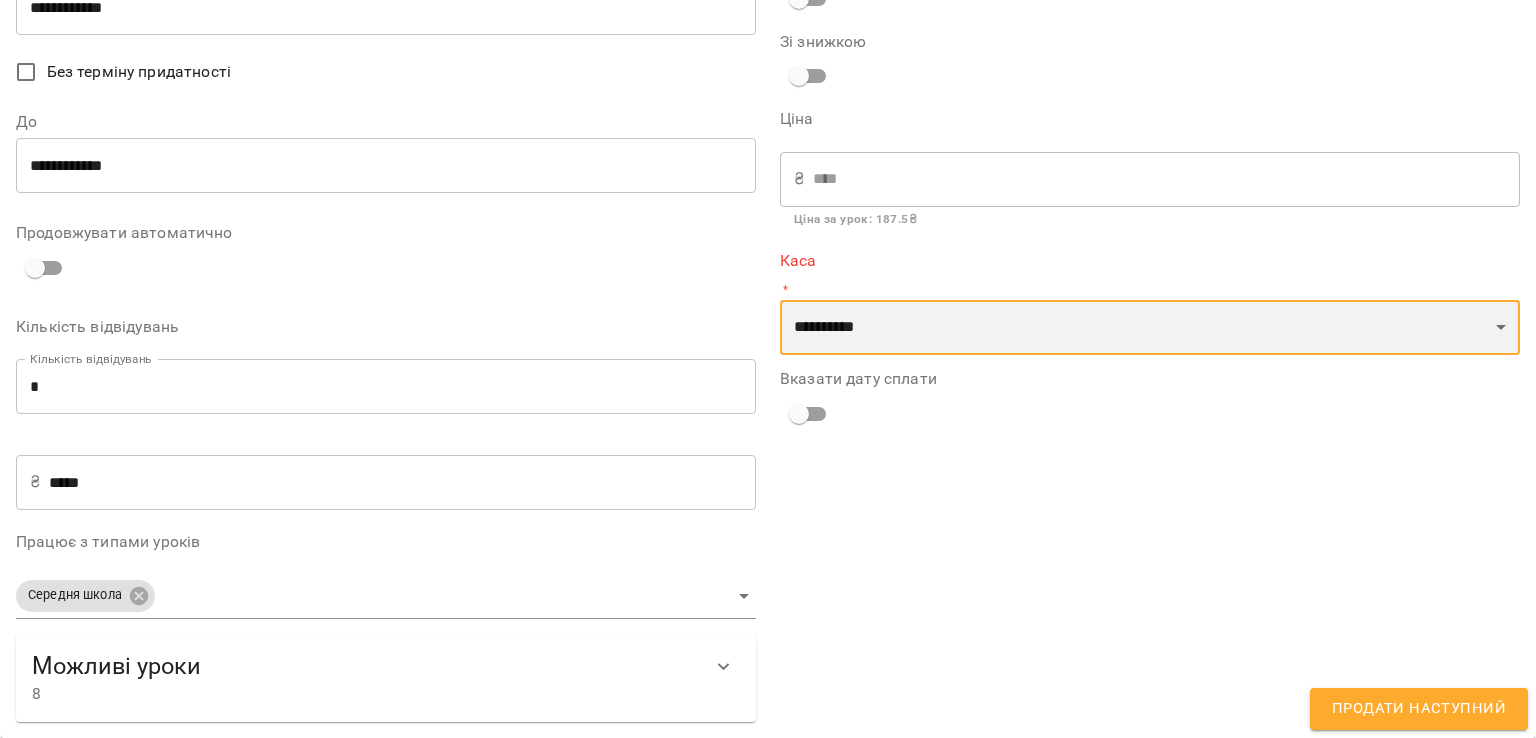 select on "****" 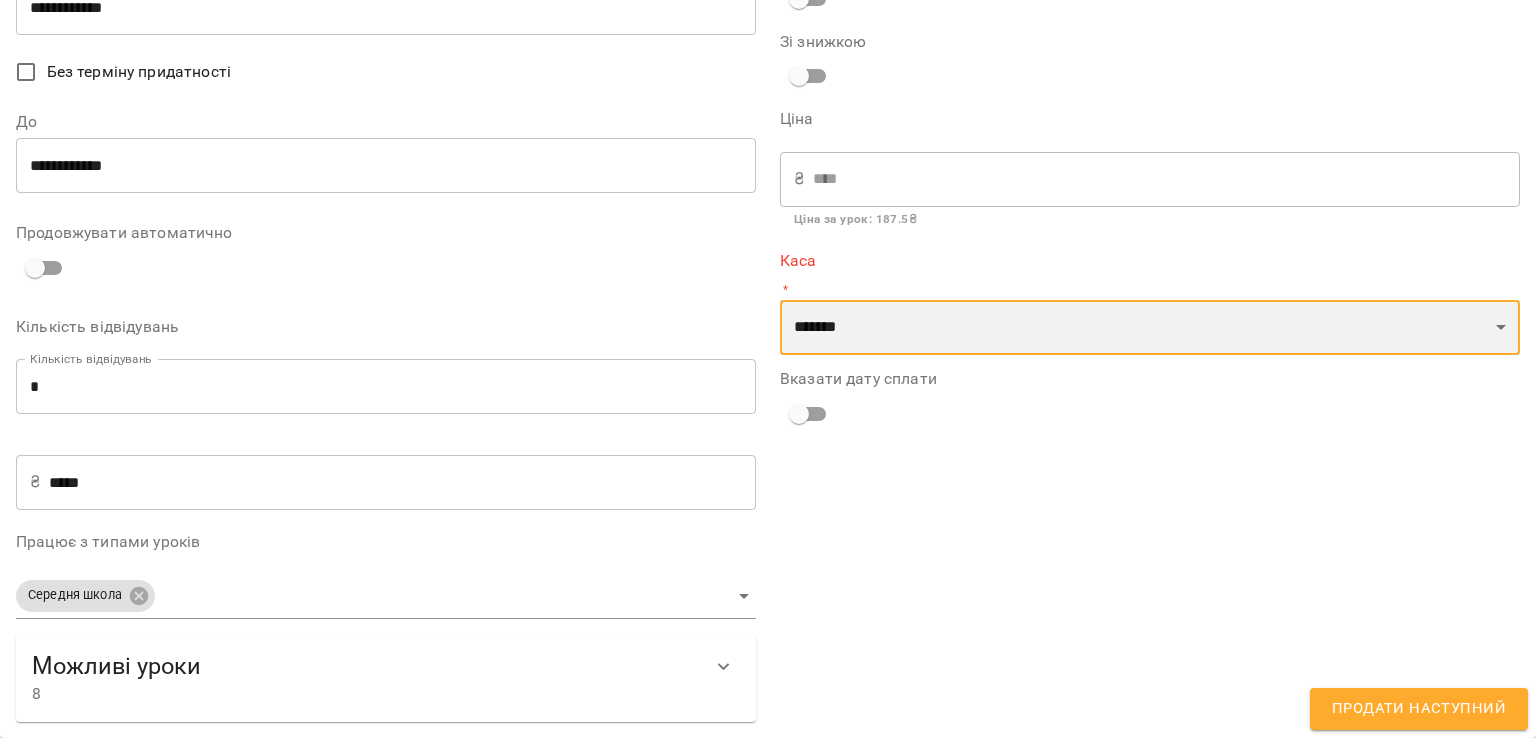 click on "**********" at bounding box center (1150, 328) 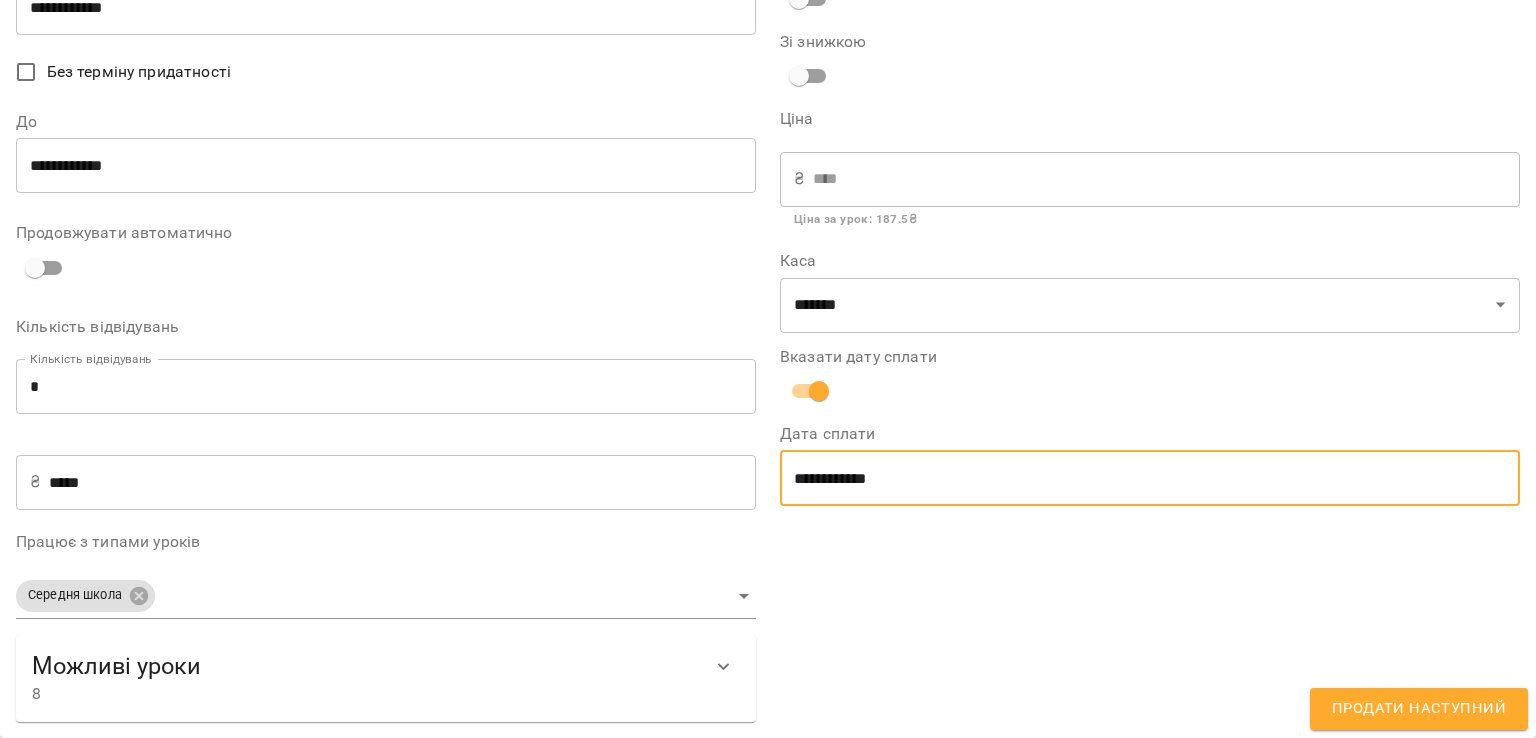 click on "**********" at bounding box center [1150, 478] 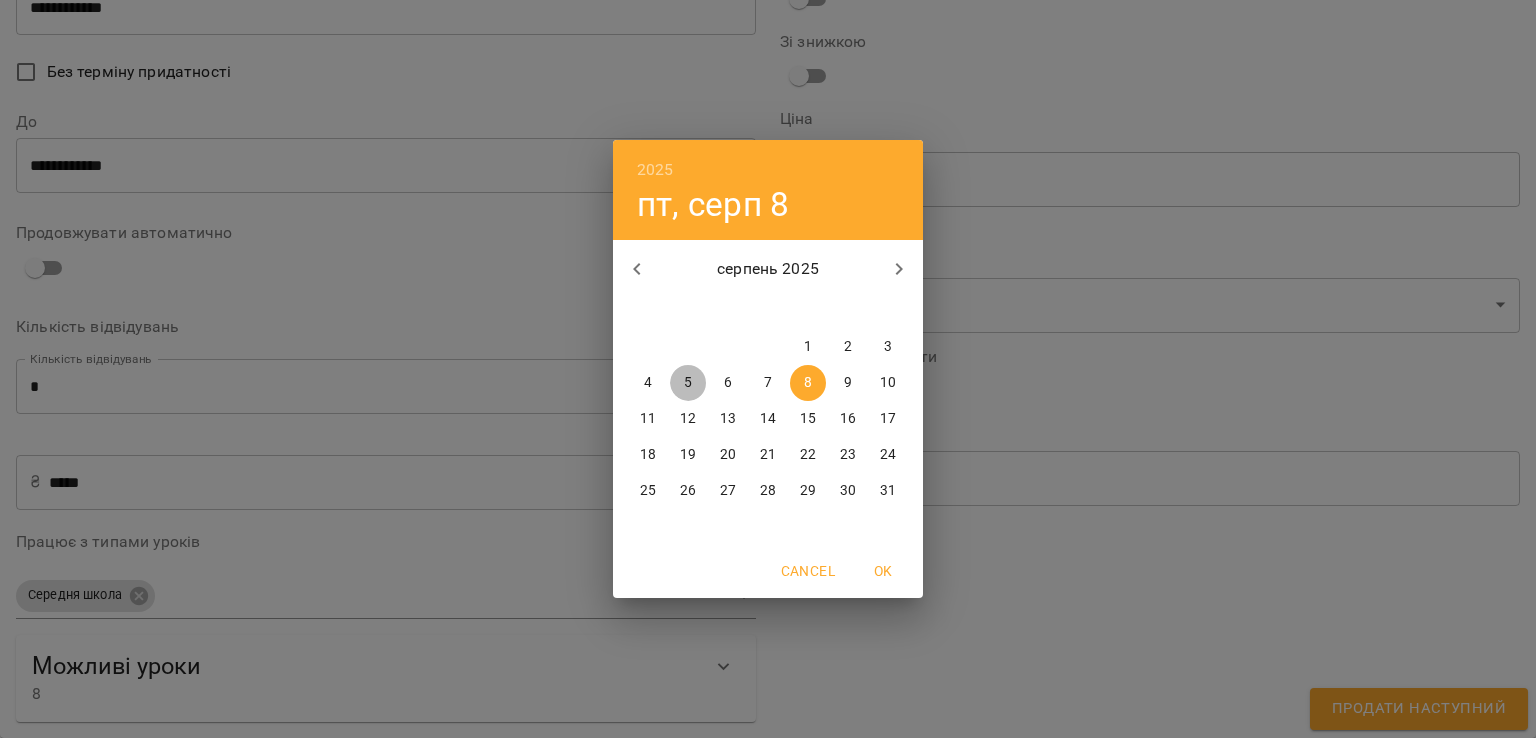 click on "5" at bounding box center [688, 383] 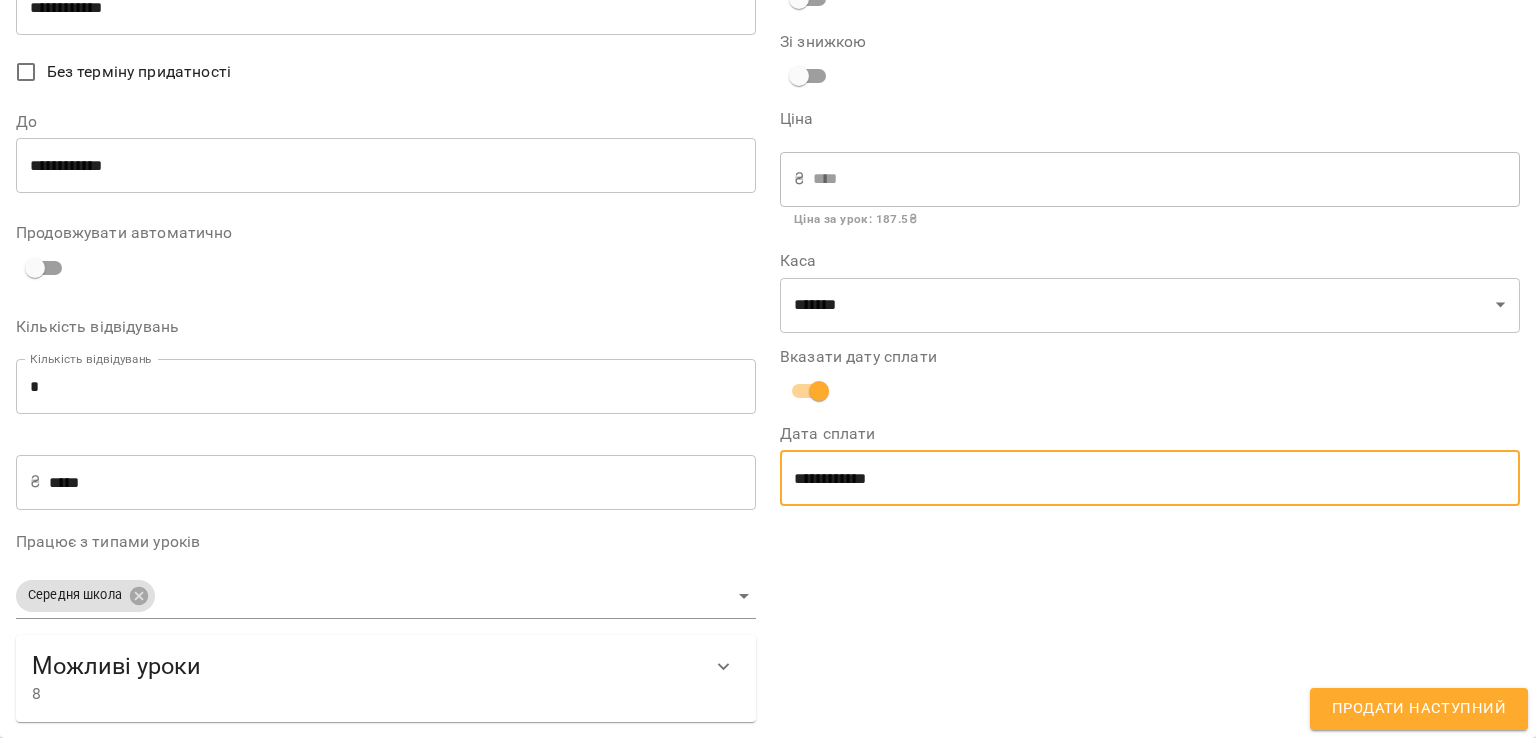 click on "**********" at bounding box center [1150, 331] 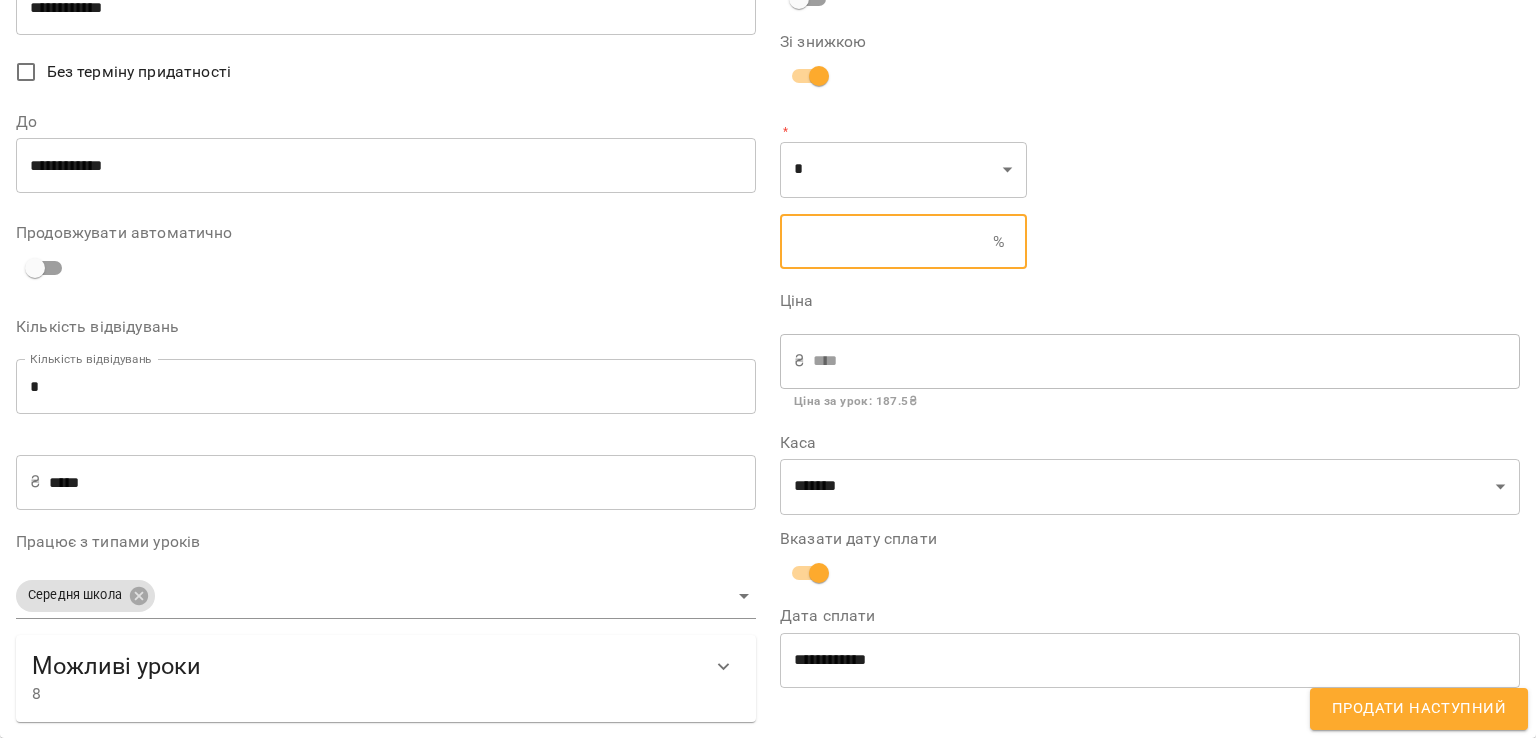 click at bounding box center [886, 242] 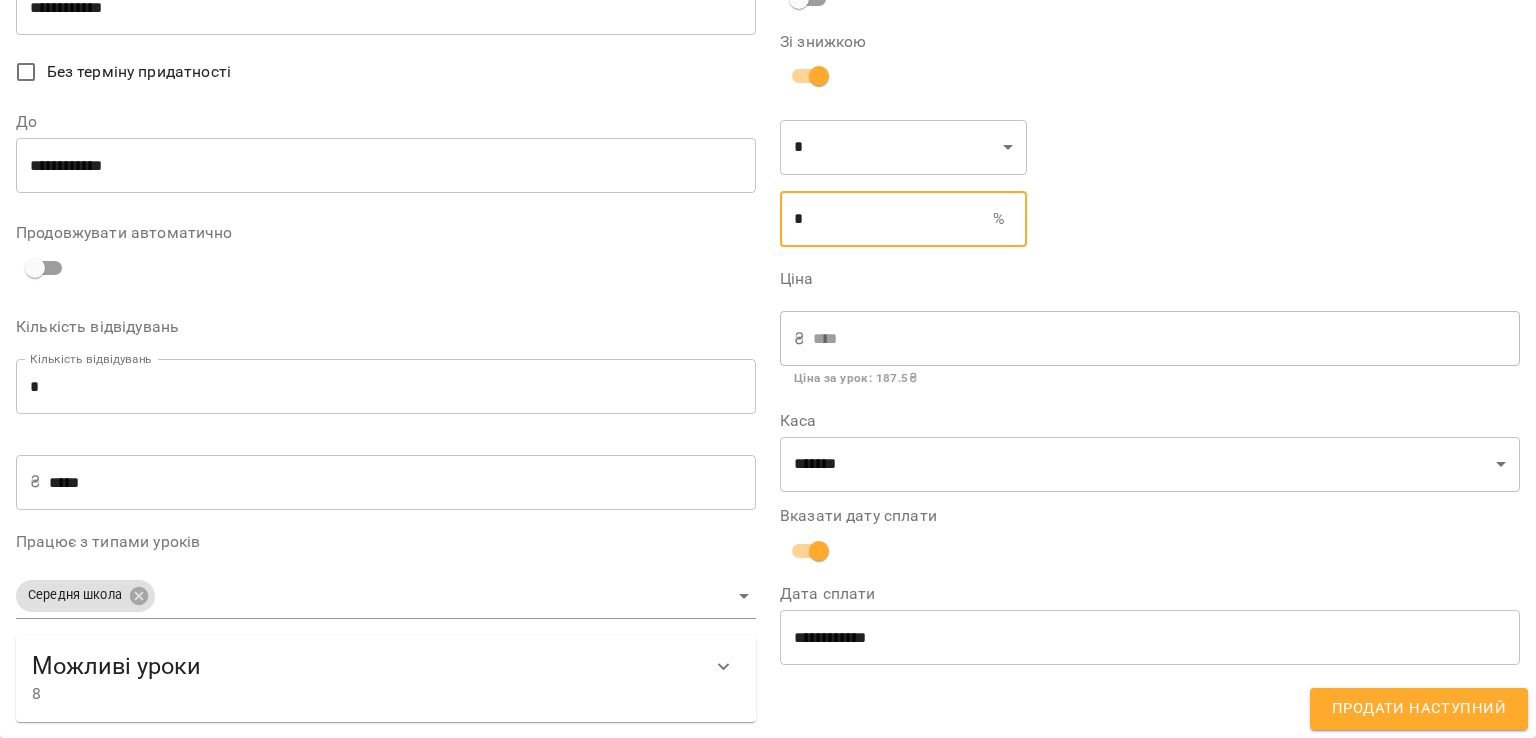 type on "****" 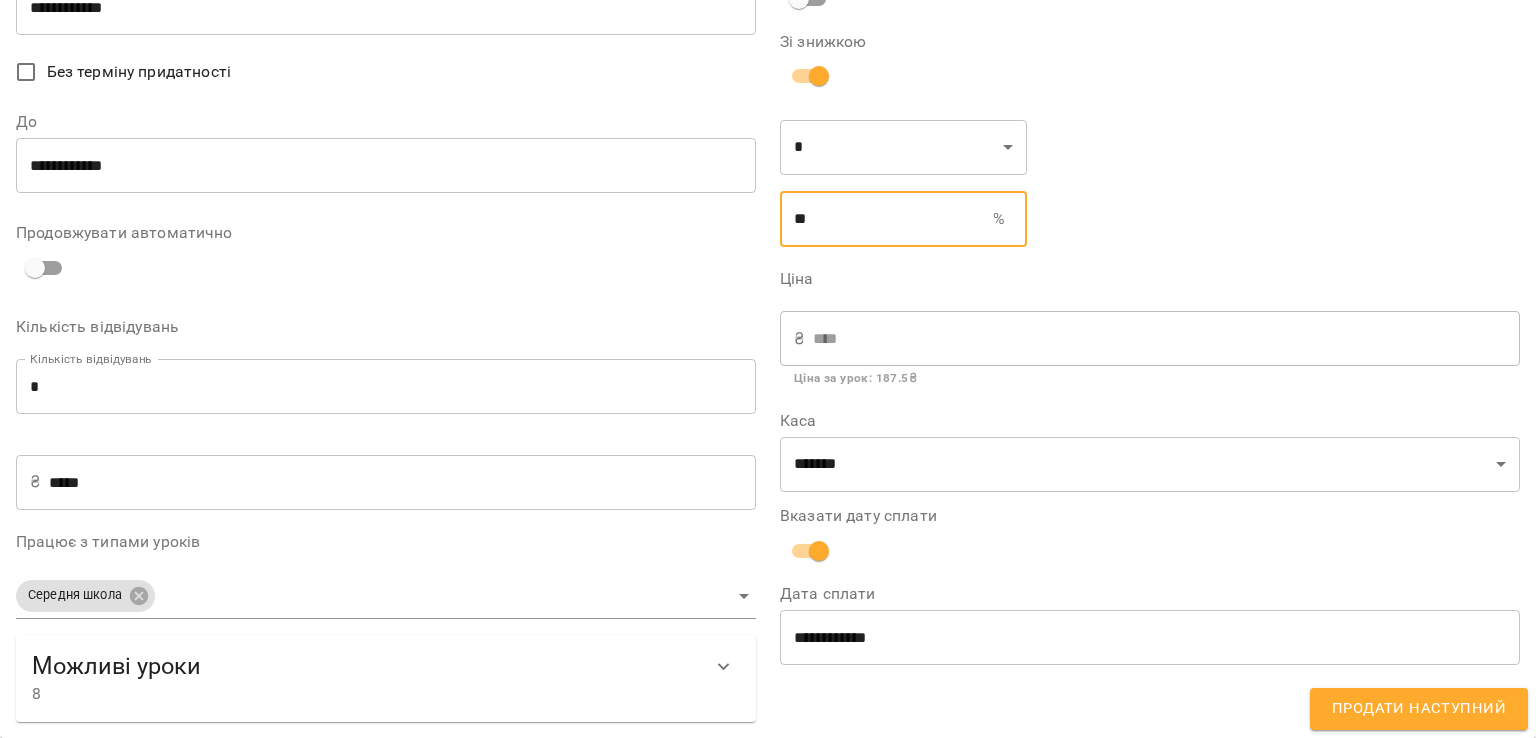type on "**" 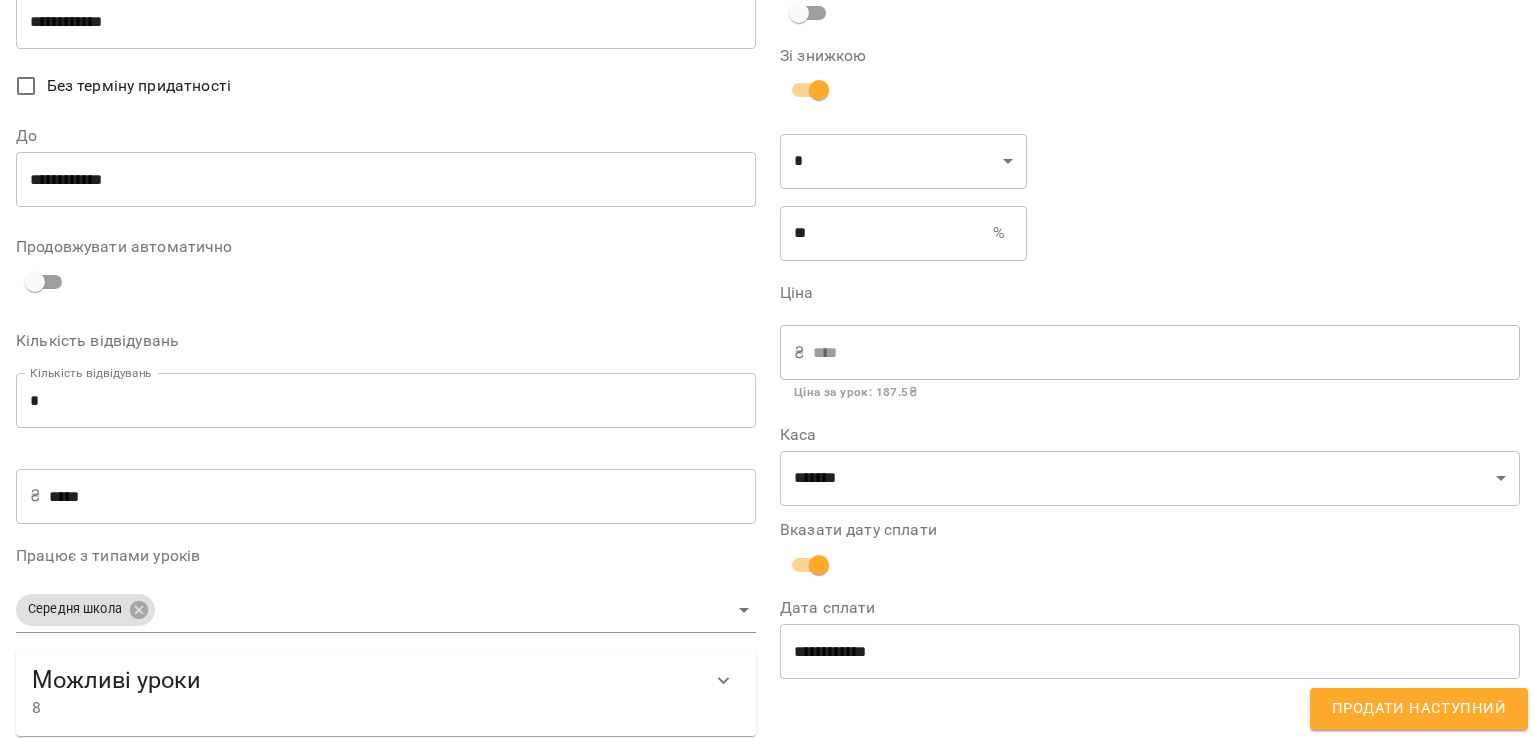 scroll, scrollTop: 140, scrollLeft: 0, axis: vertical 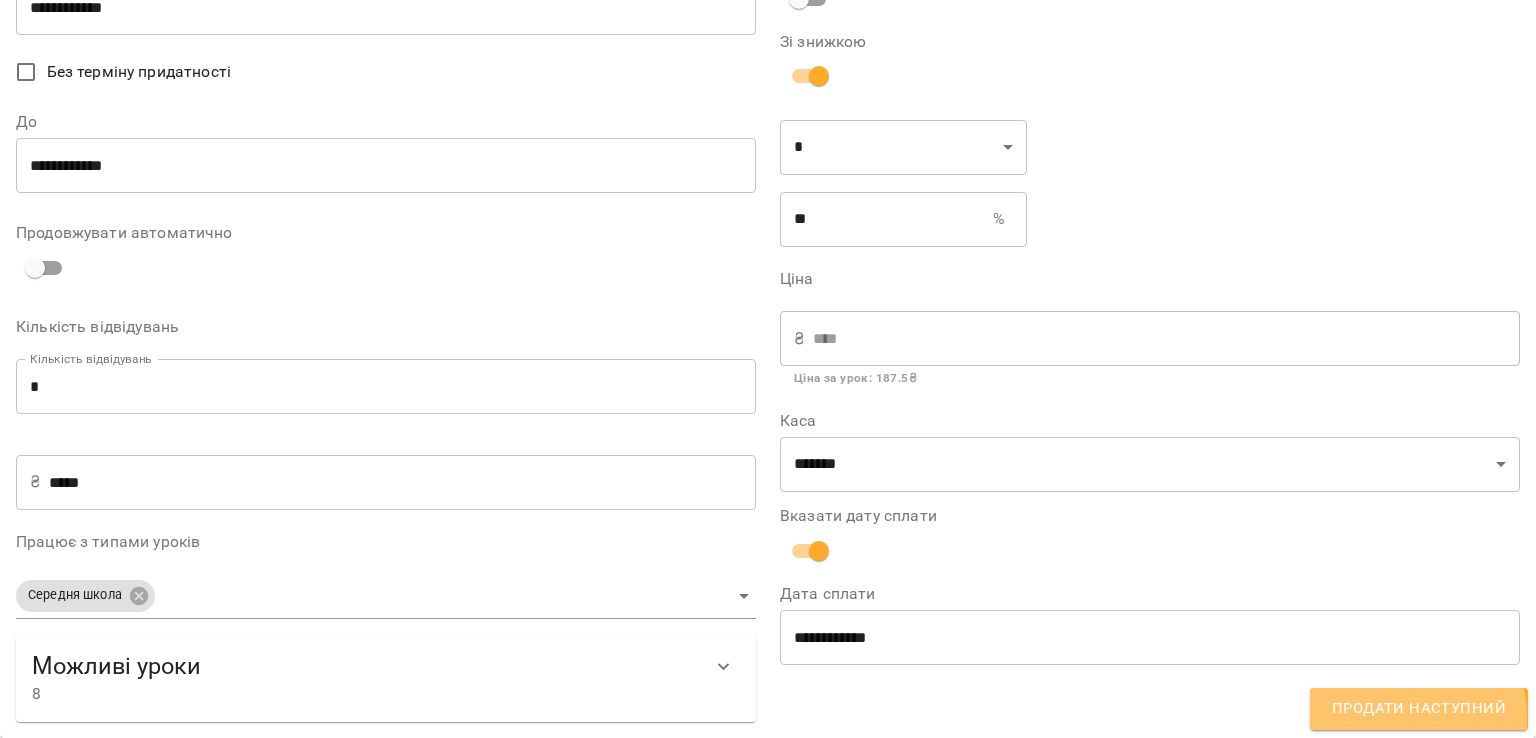 click on "Продати наступний" at bounding box center (1419, 709) 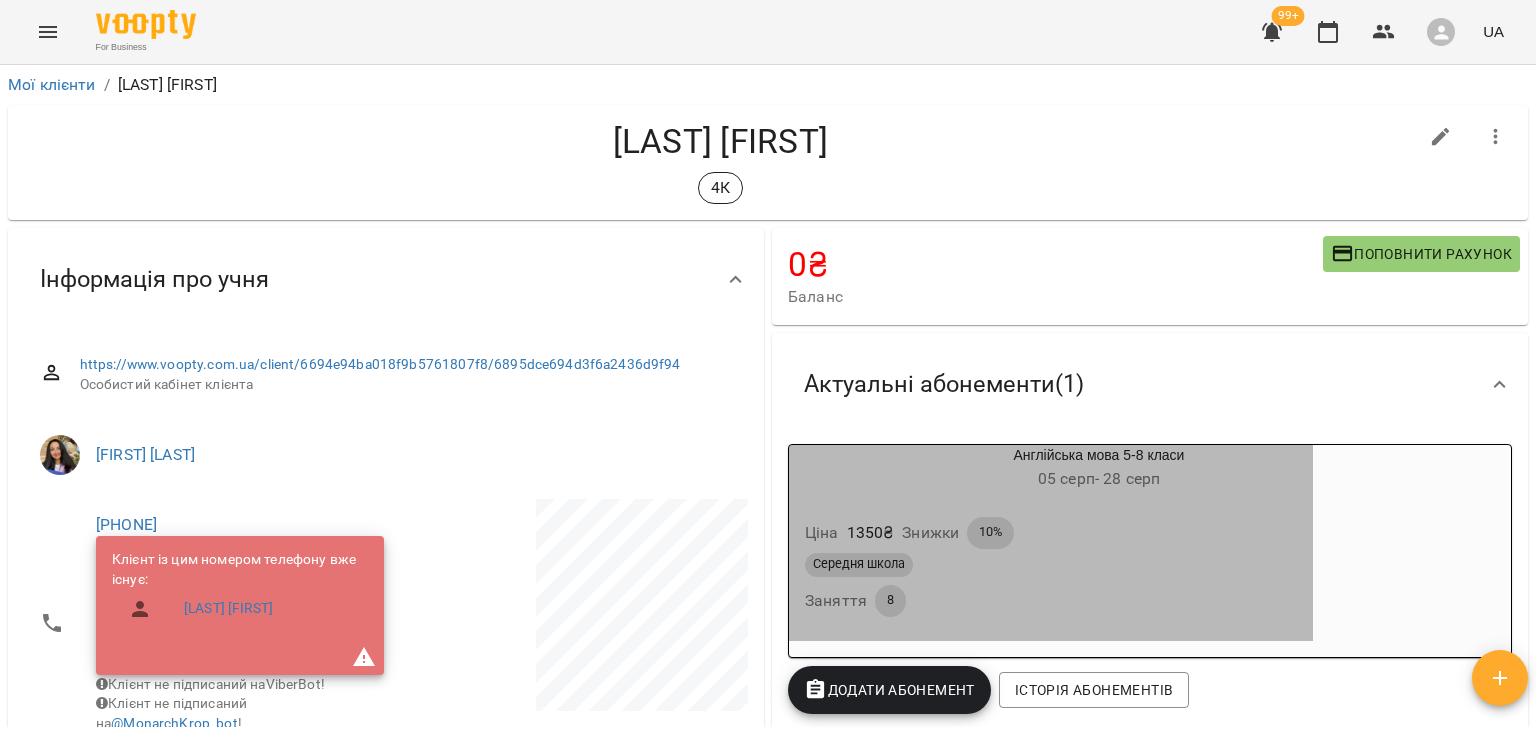click on "Ціна 1350 ₴ Знижки 10%" at bounding box center [1051, 533] 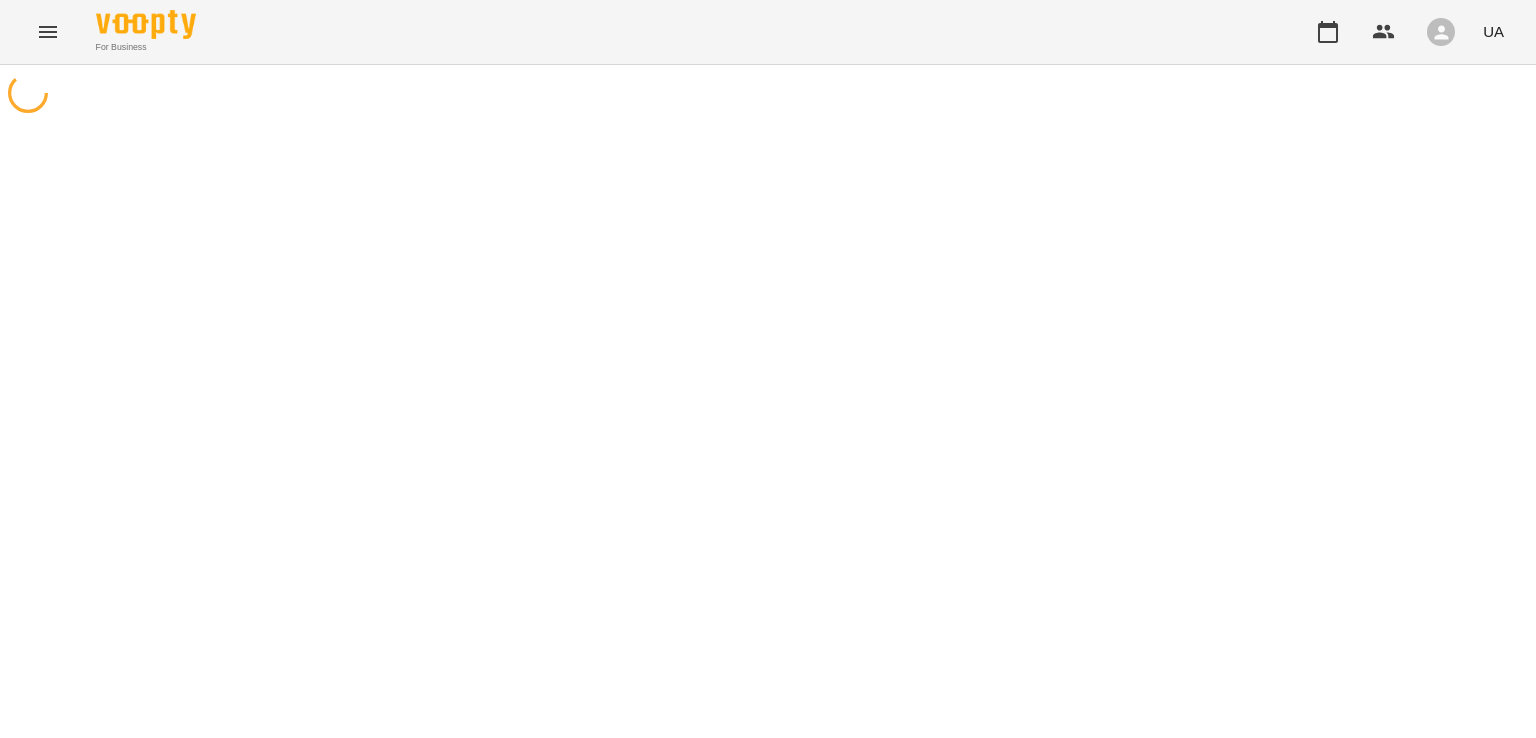 scroll, scrollTop: 0, scrollLeft: 0, axis: both 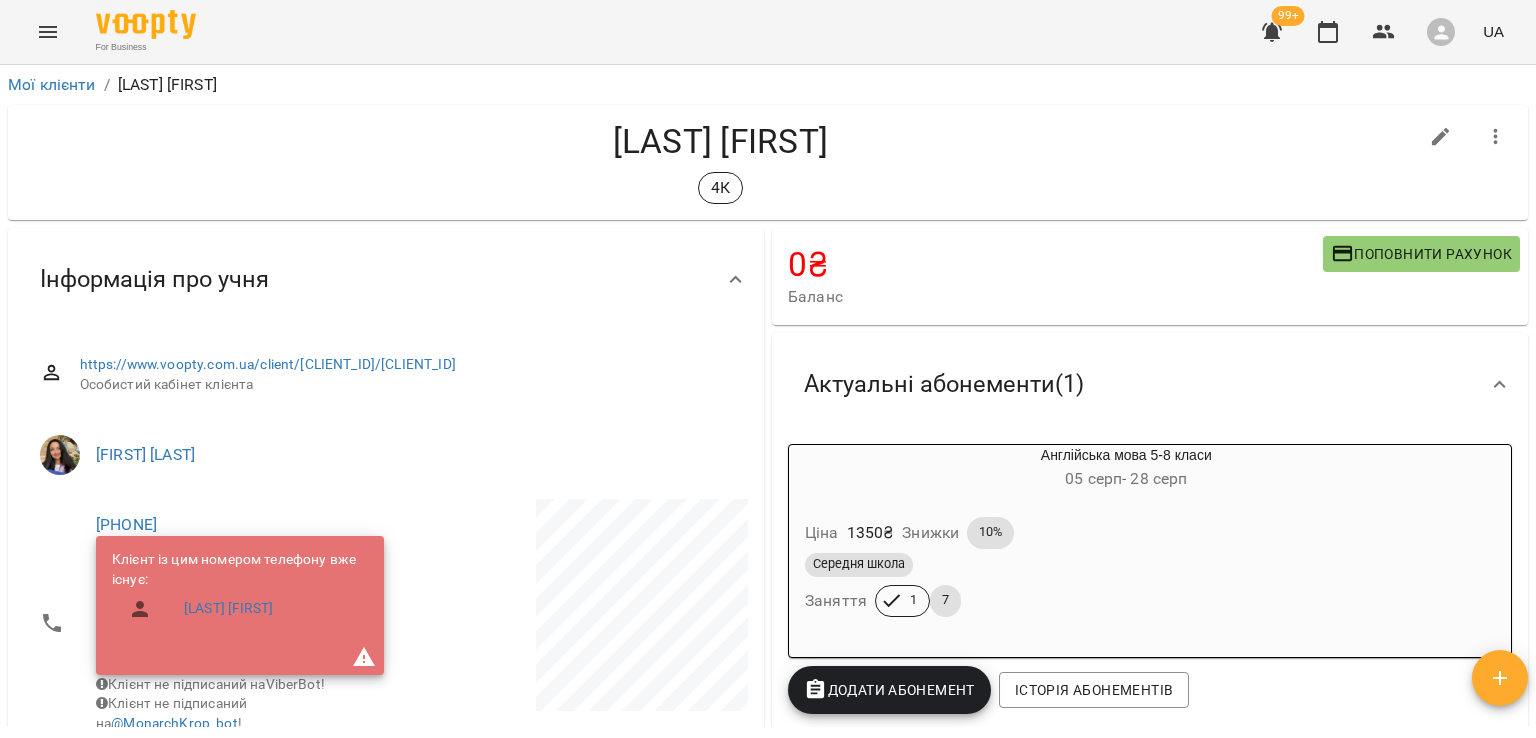 click on "Ціна [PRICE] ₴ Знижки [PERCENT]% Середня школа Заняття [NUMBER] [NUMBER]" at bounding box center (1078, 571) 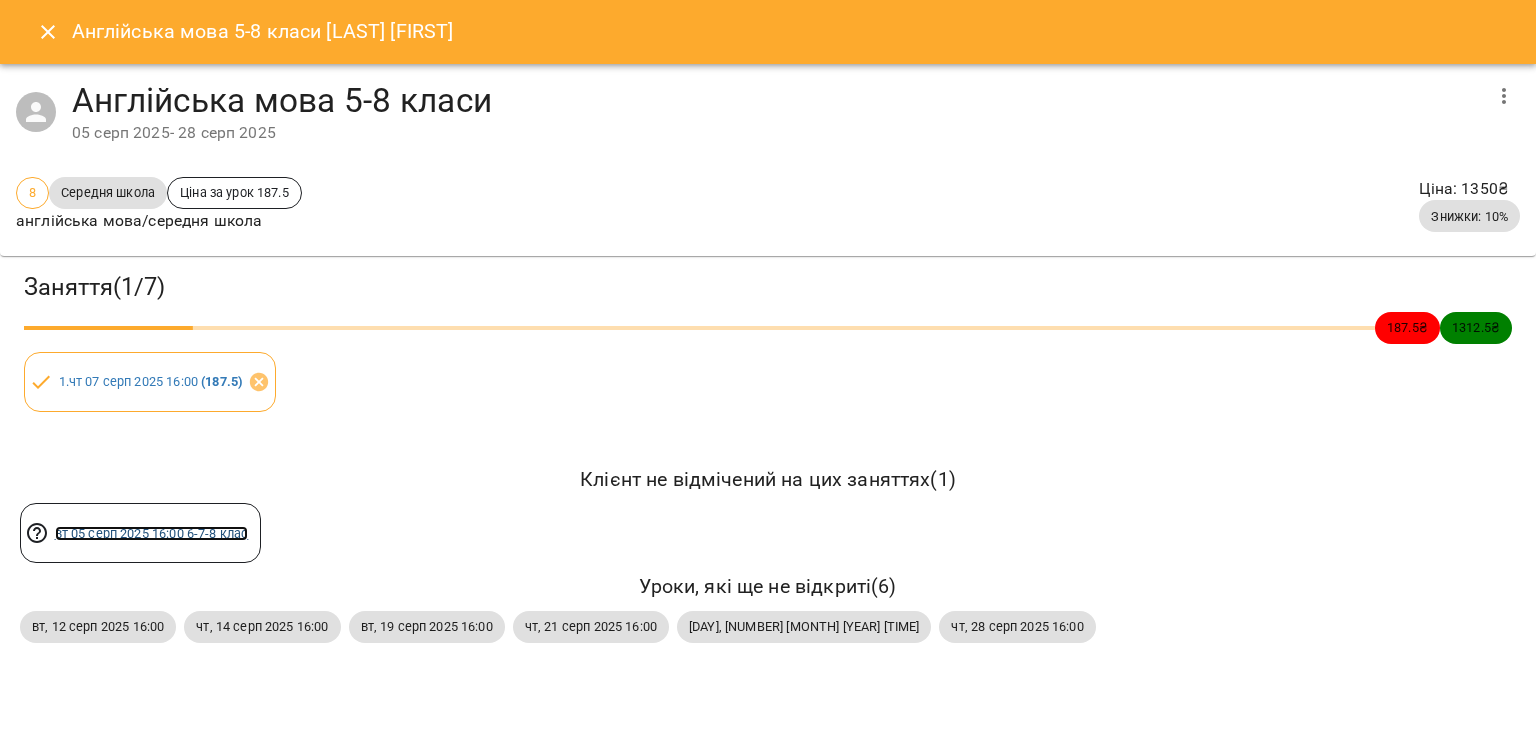 click on "вт 05 серп 2025 16:00   6-7-8 клас" at bounding box center [152, 533] 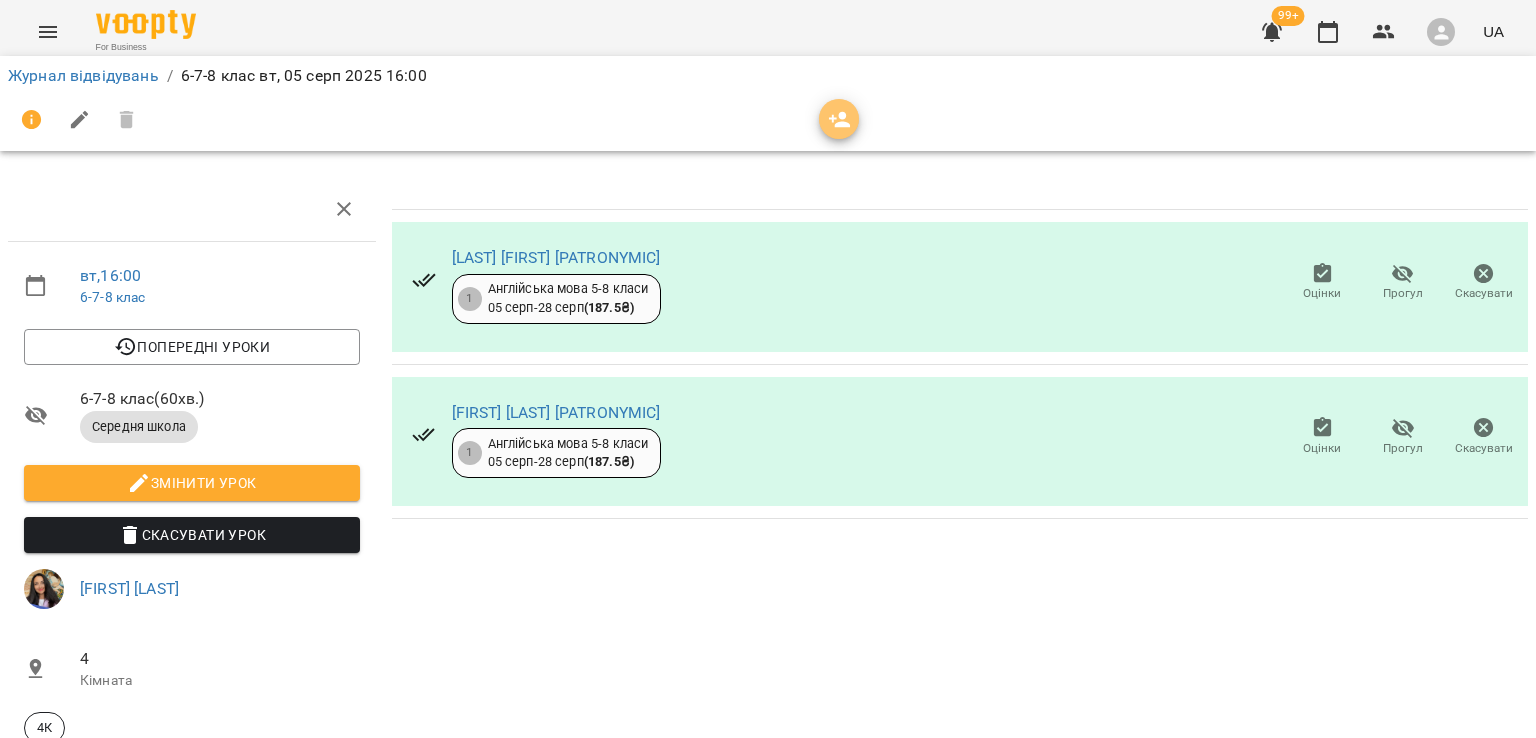 click at bounding box center [839, 120] 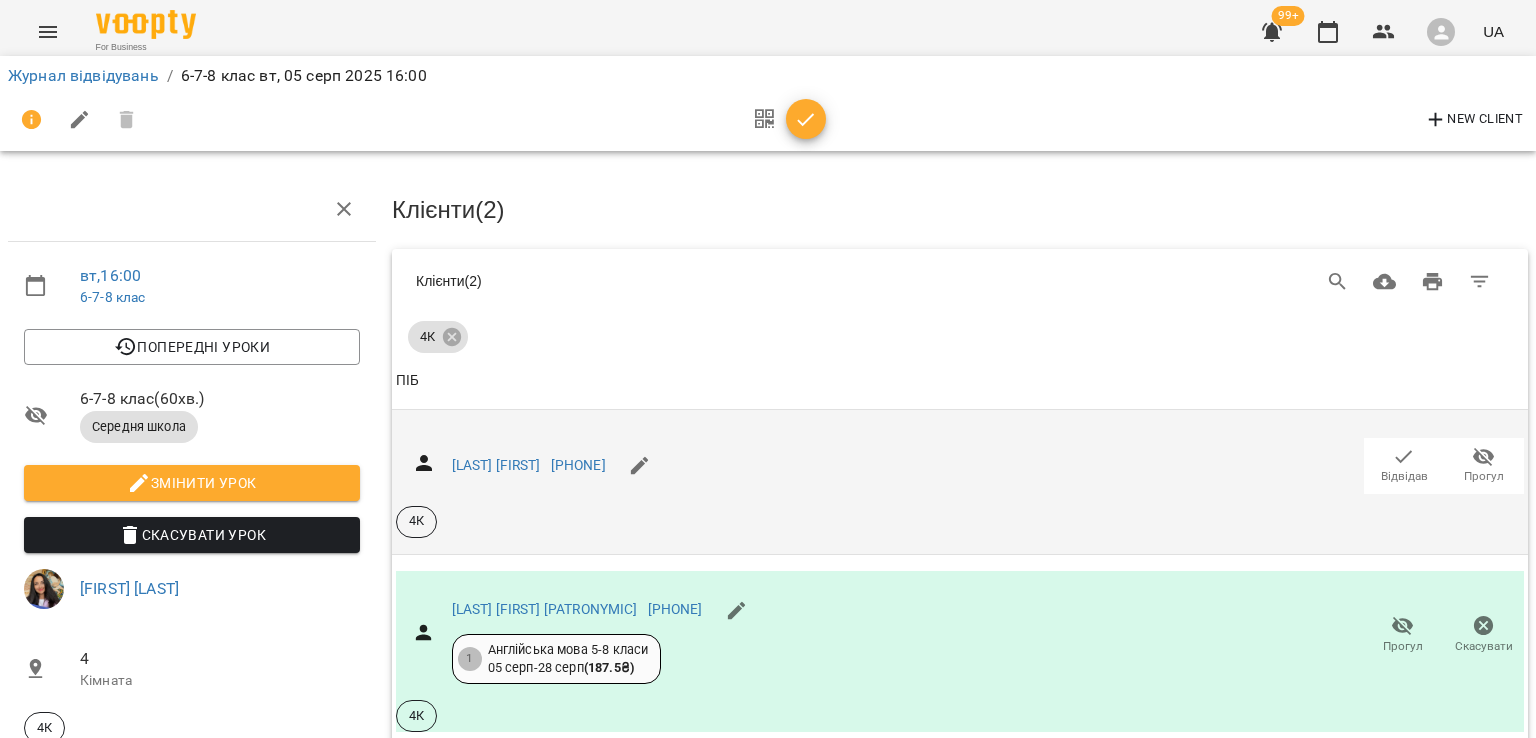 click on "Відвідав" at bounding box center (1404, 476) 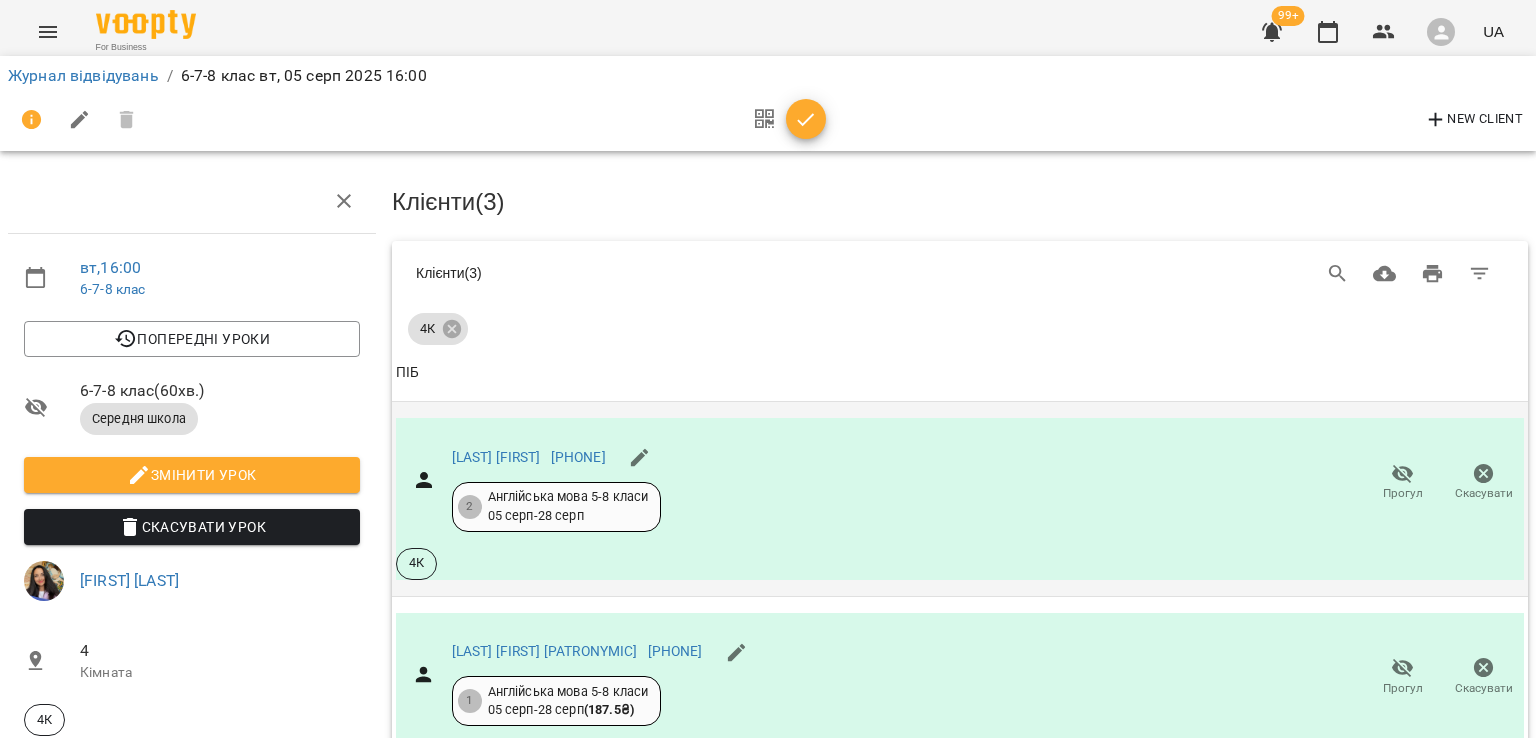 scroll, scrollTop: 0, scrollLeft: 0, axis: both 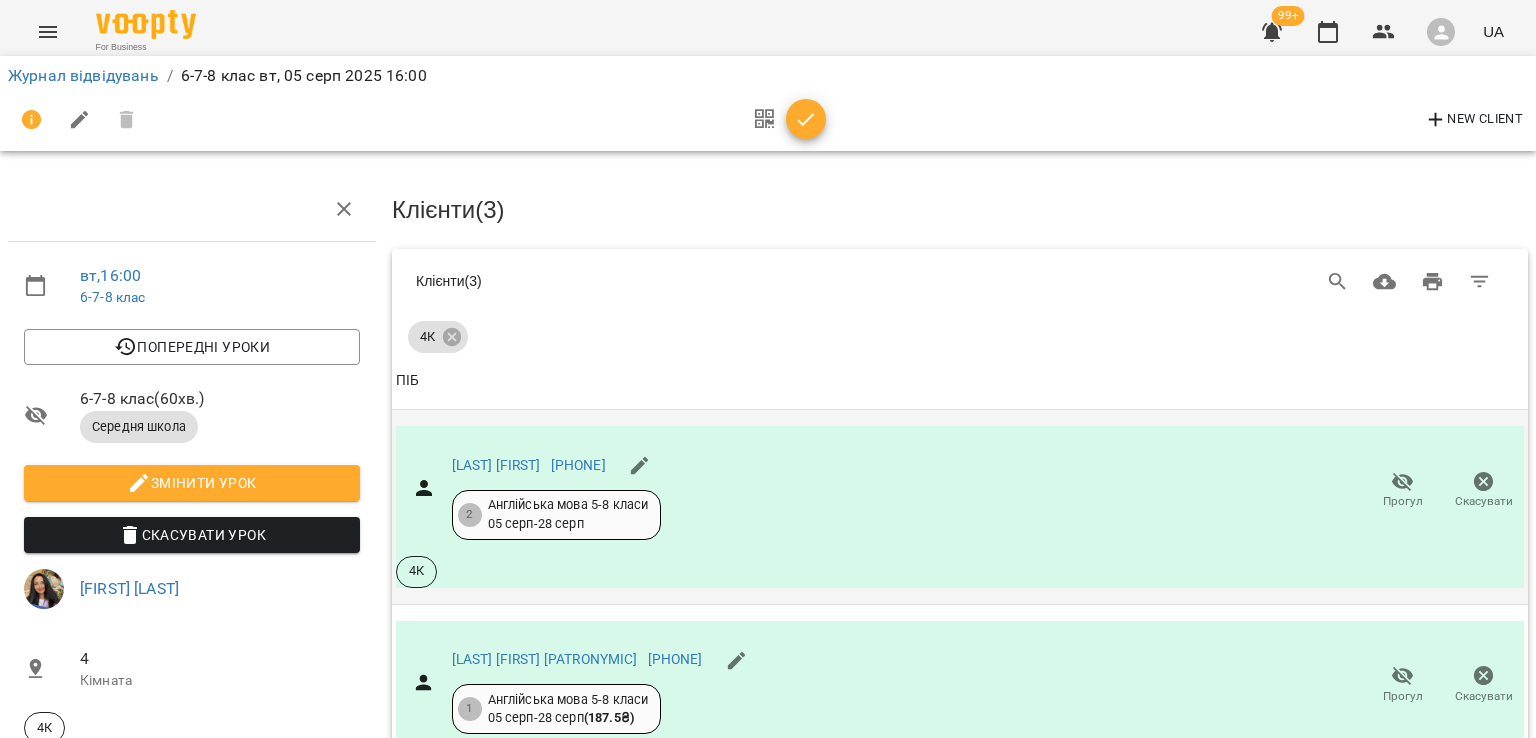 click on "4К" at bounding box center [960, 333] 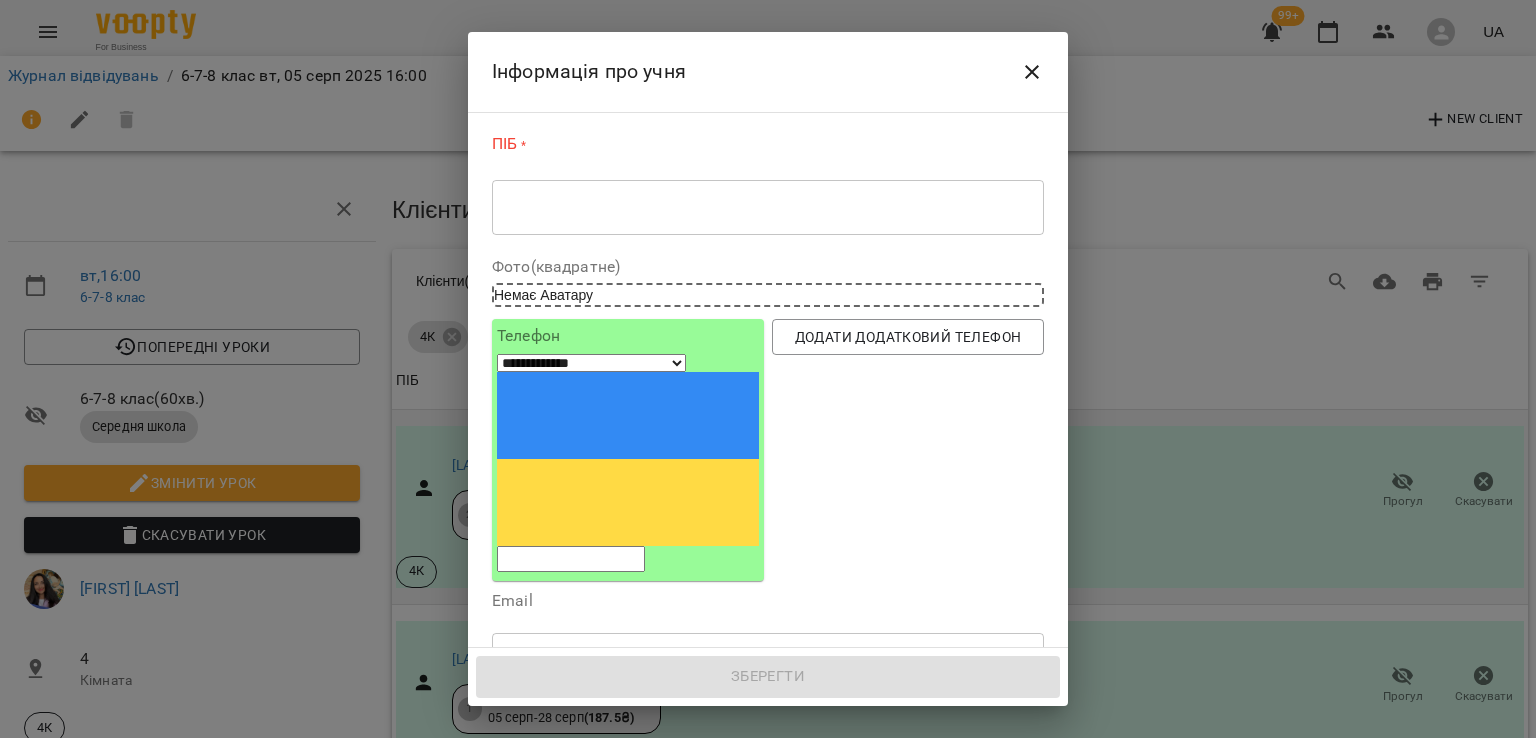 click at bounding box center (768, 207) 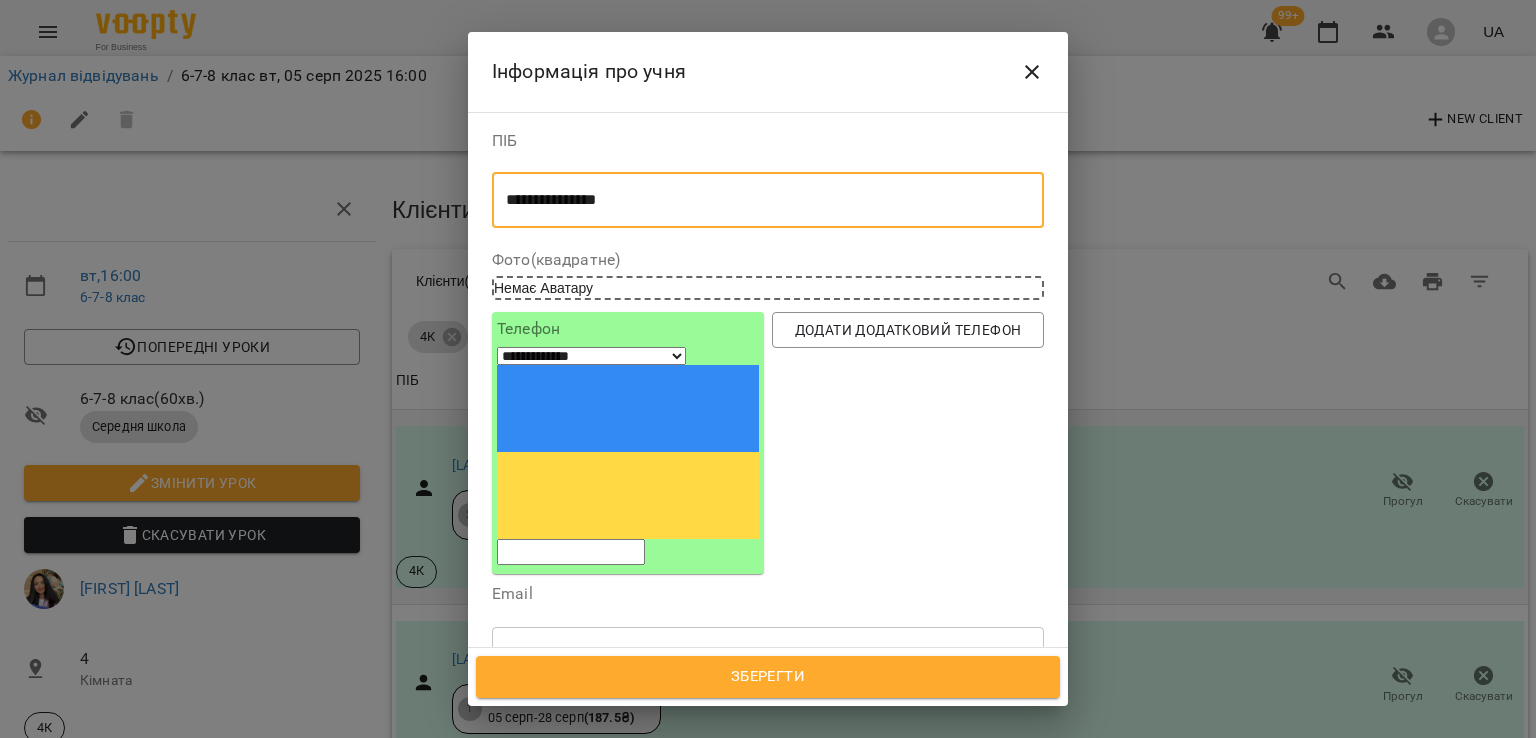 type on "**********" 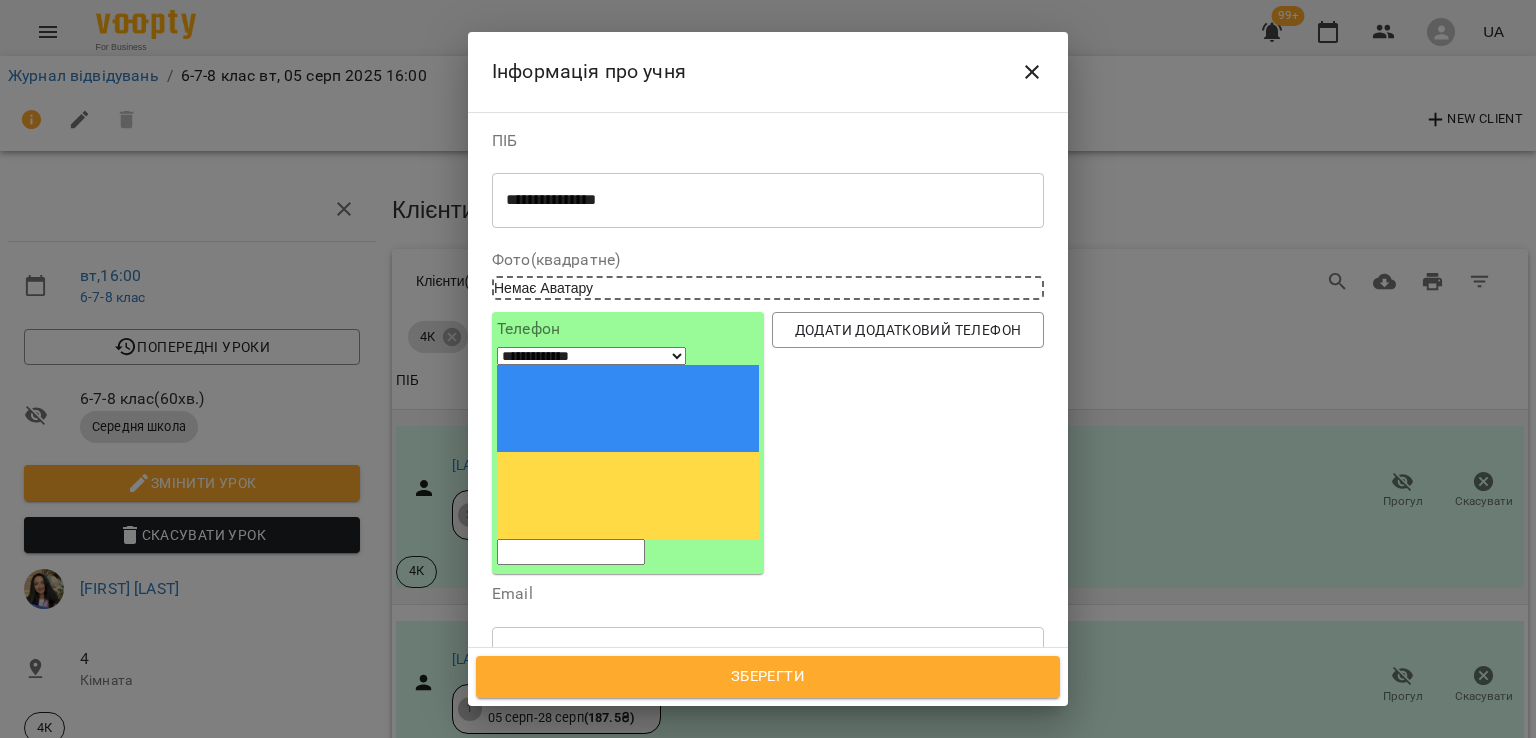 click at bounding box center [571, 552] 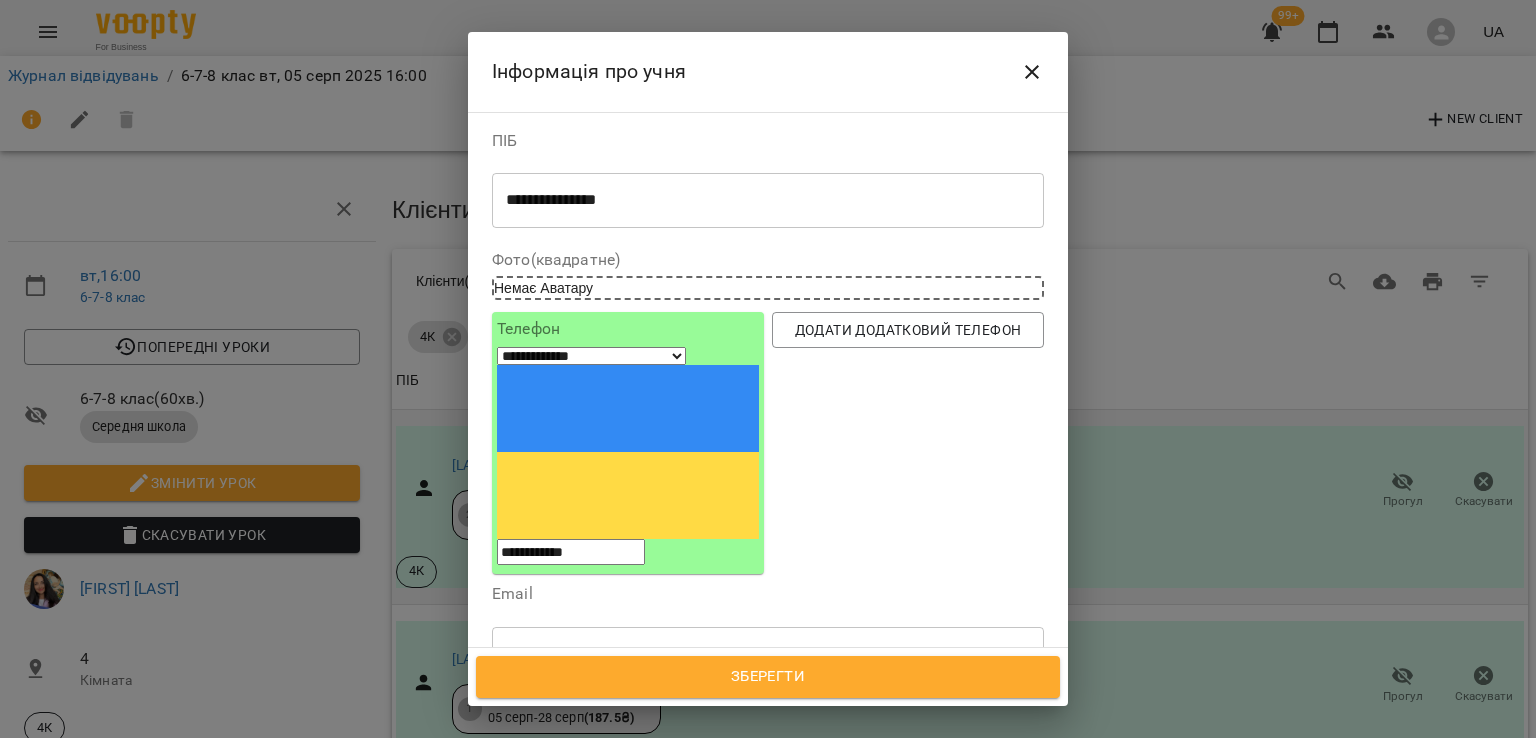 scroll, scrollTop: 300, scrollLeft: 0, axis: vertical 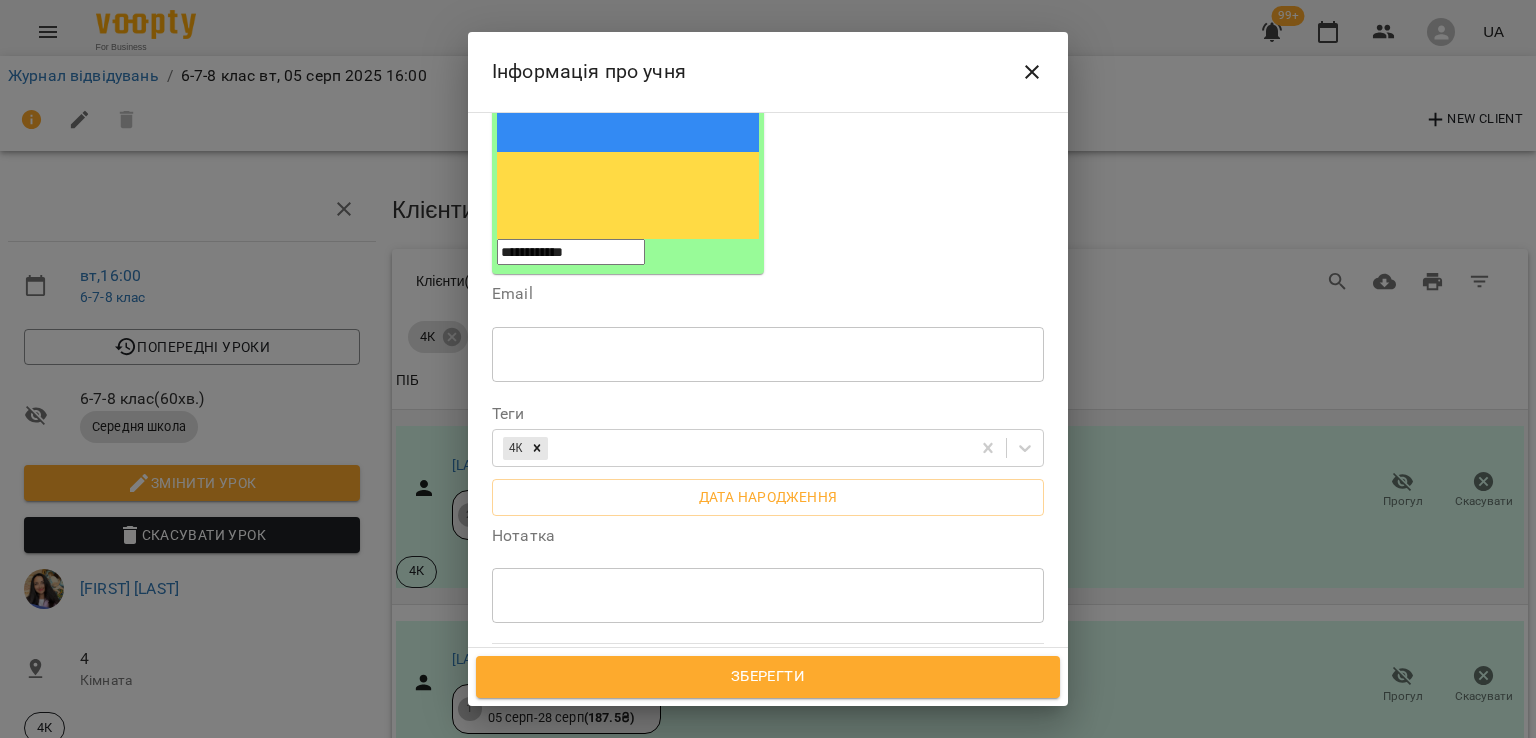 type on "**********" 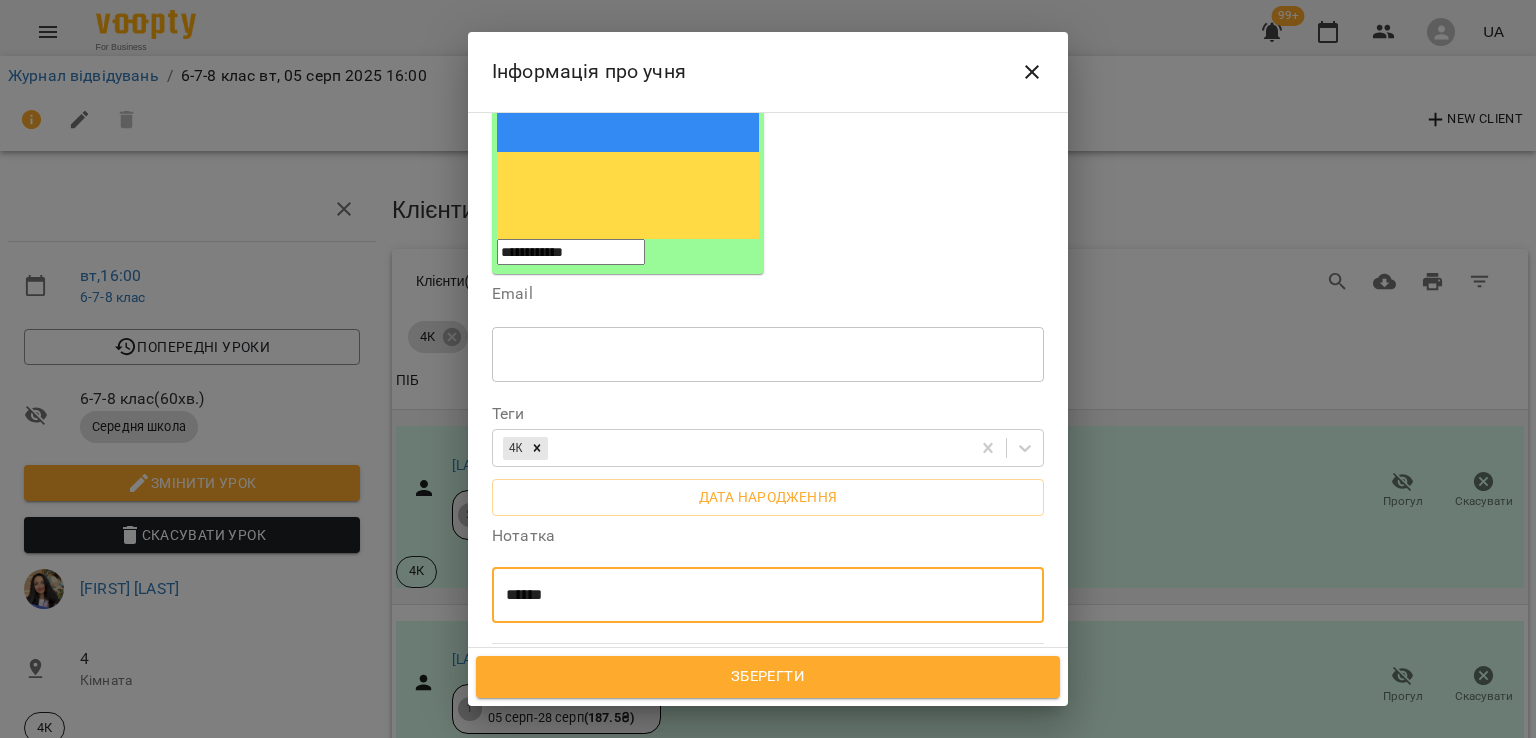 click on "******" at bounding box center (759, 595) 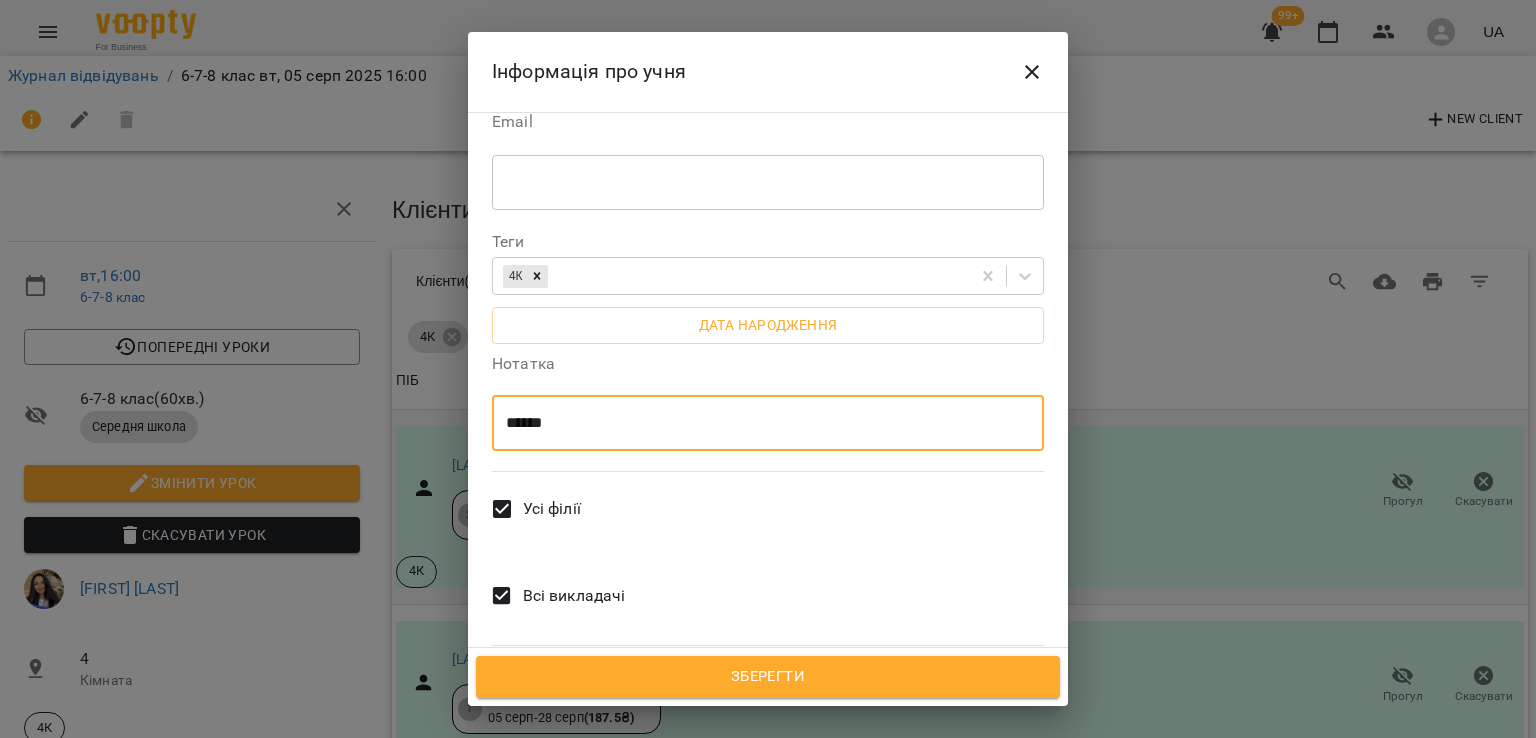 type on "******" 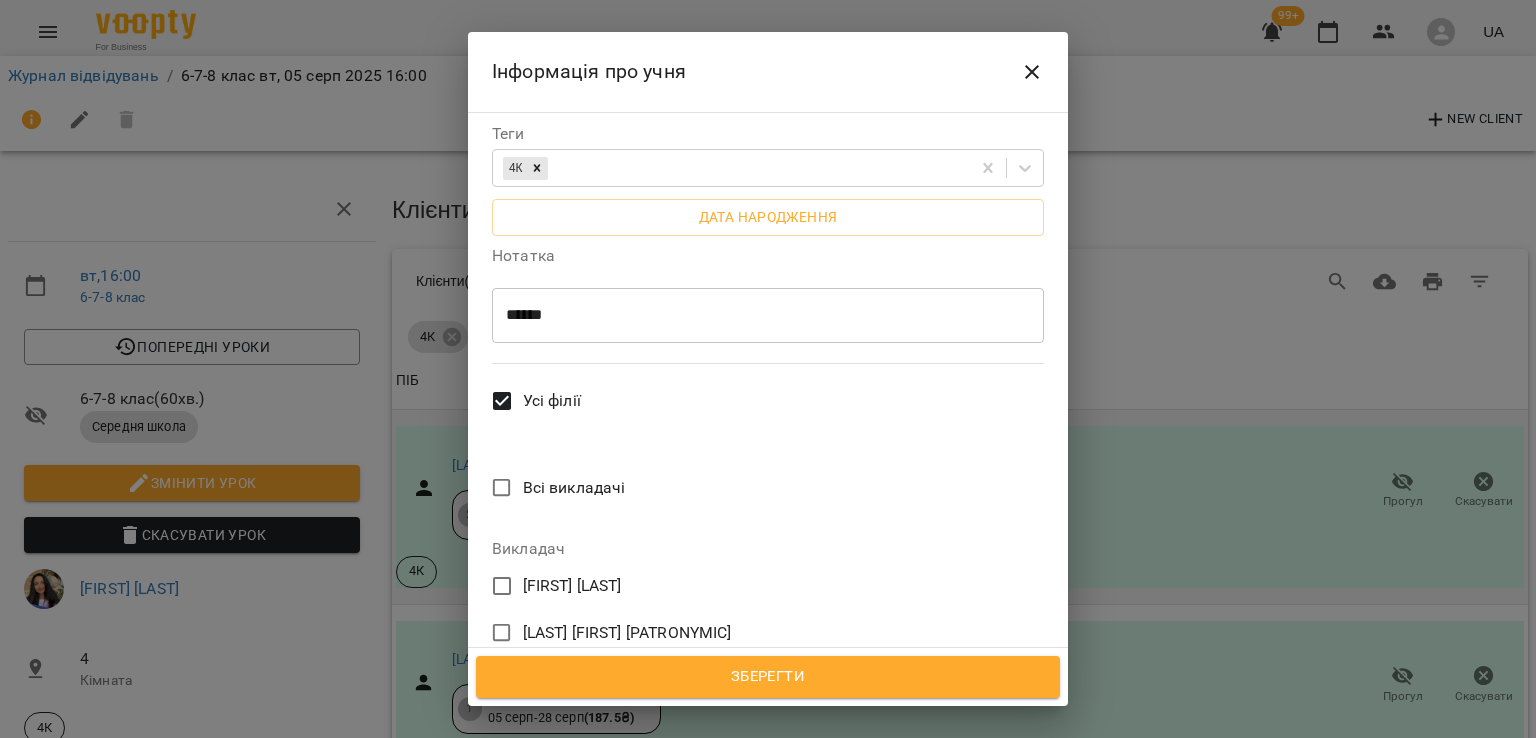 scroll, scrollTop: 772, scrollLeft: 0, axis: vertical 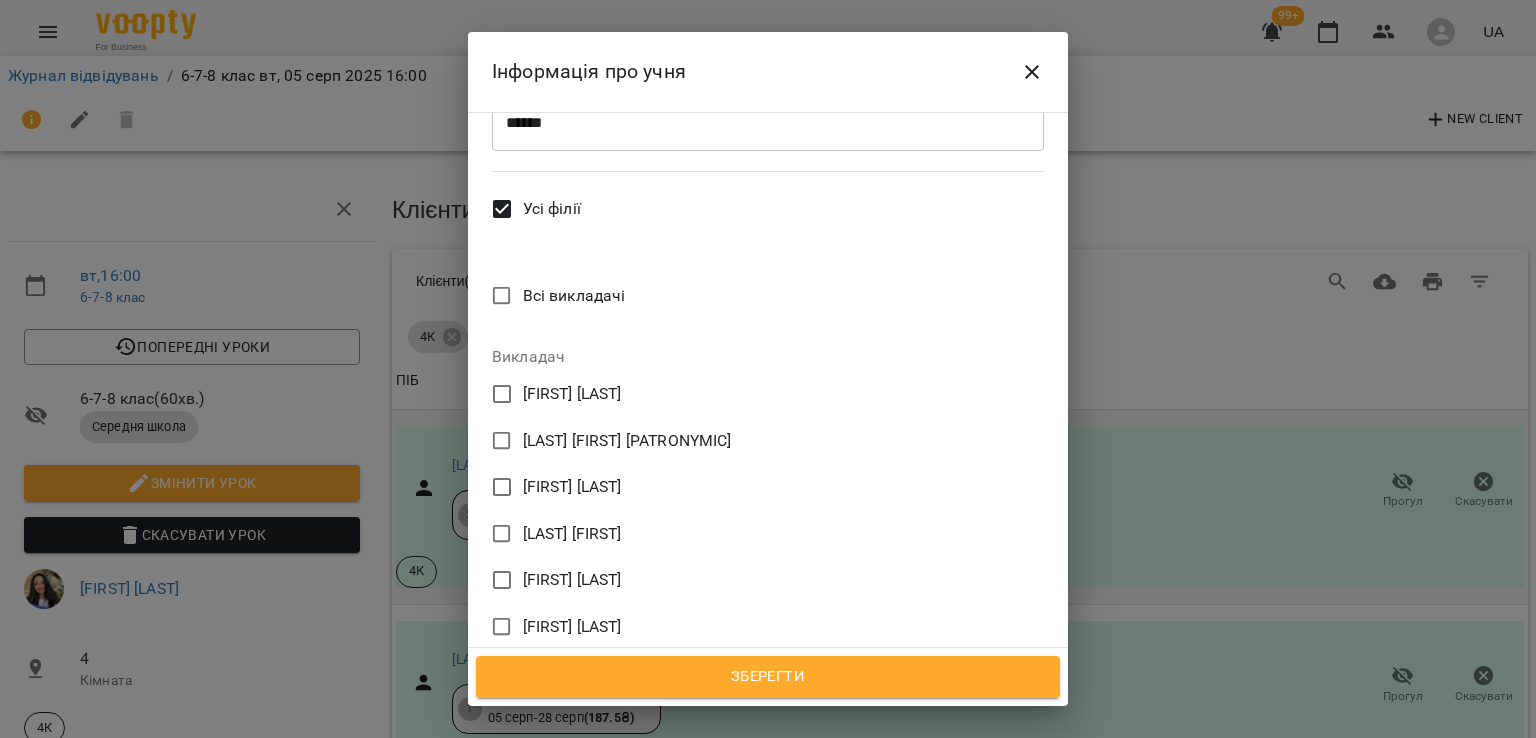 click on "[FIRST] [LAST]" at bounding box center [572, 580] 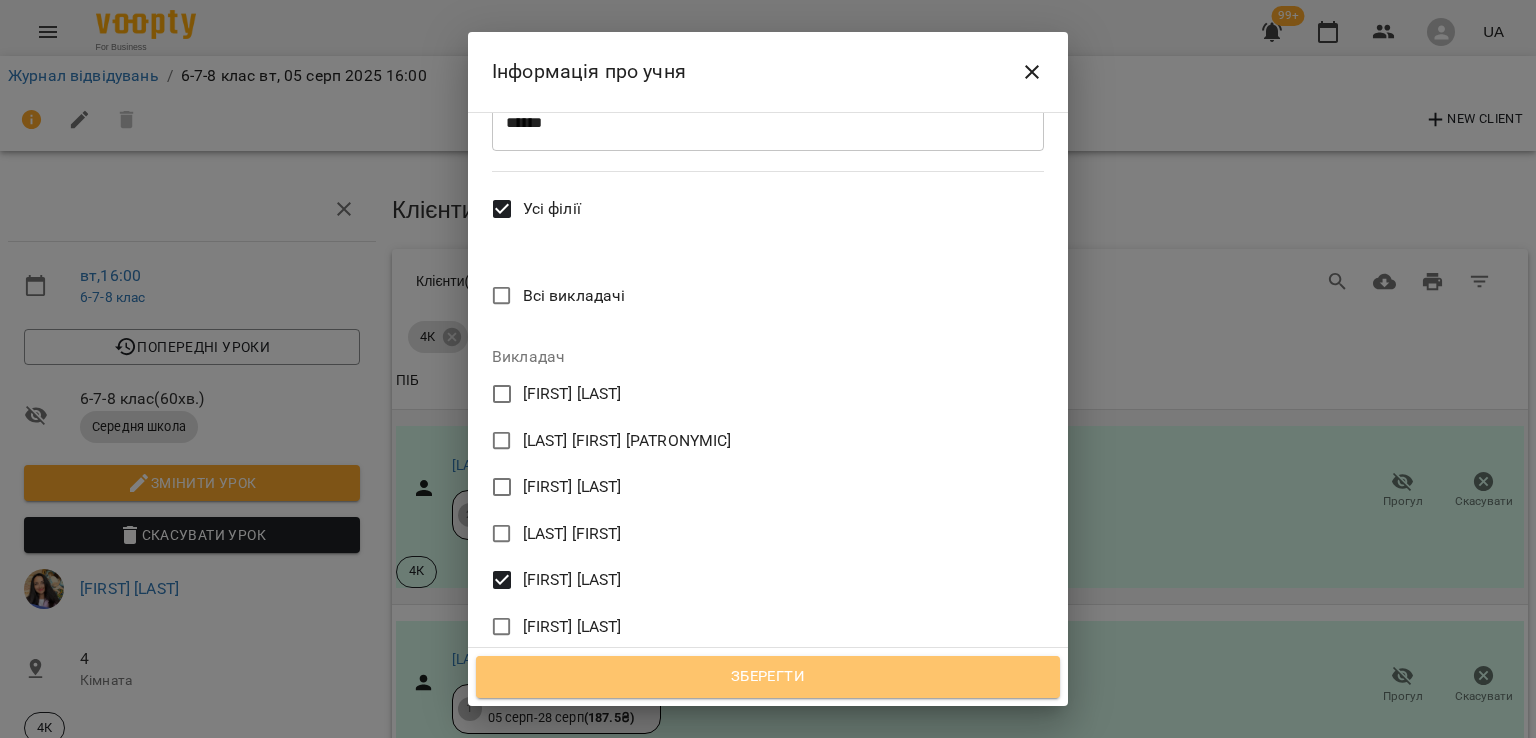 click on "Зберегти" at bounding box center (768, 677) 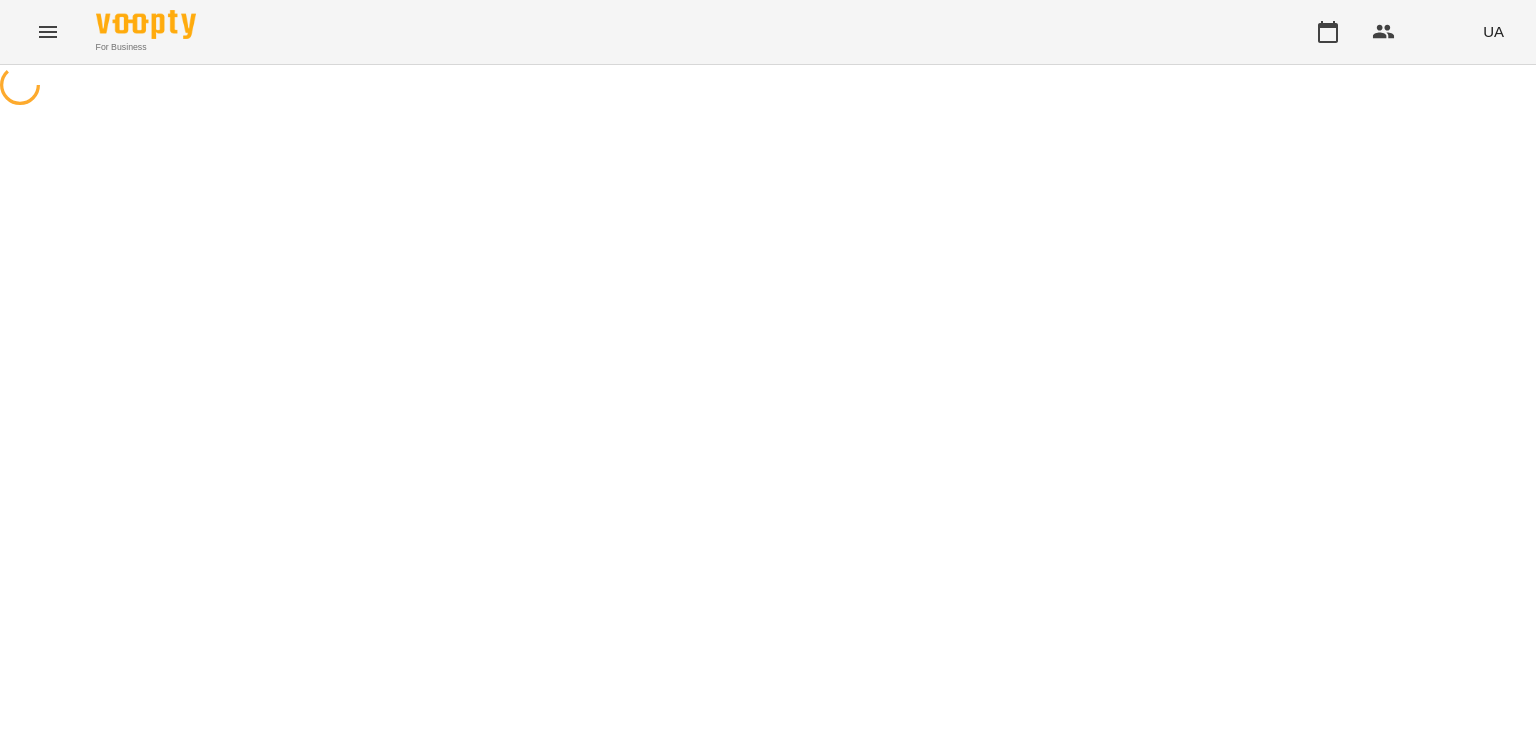 scroll, scrollTop: 0, scrollLeft: 0, axis: both 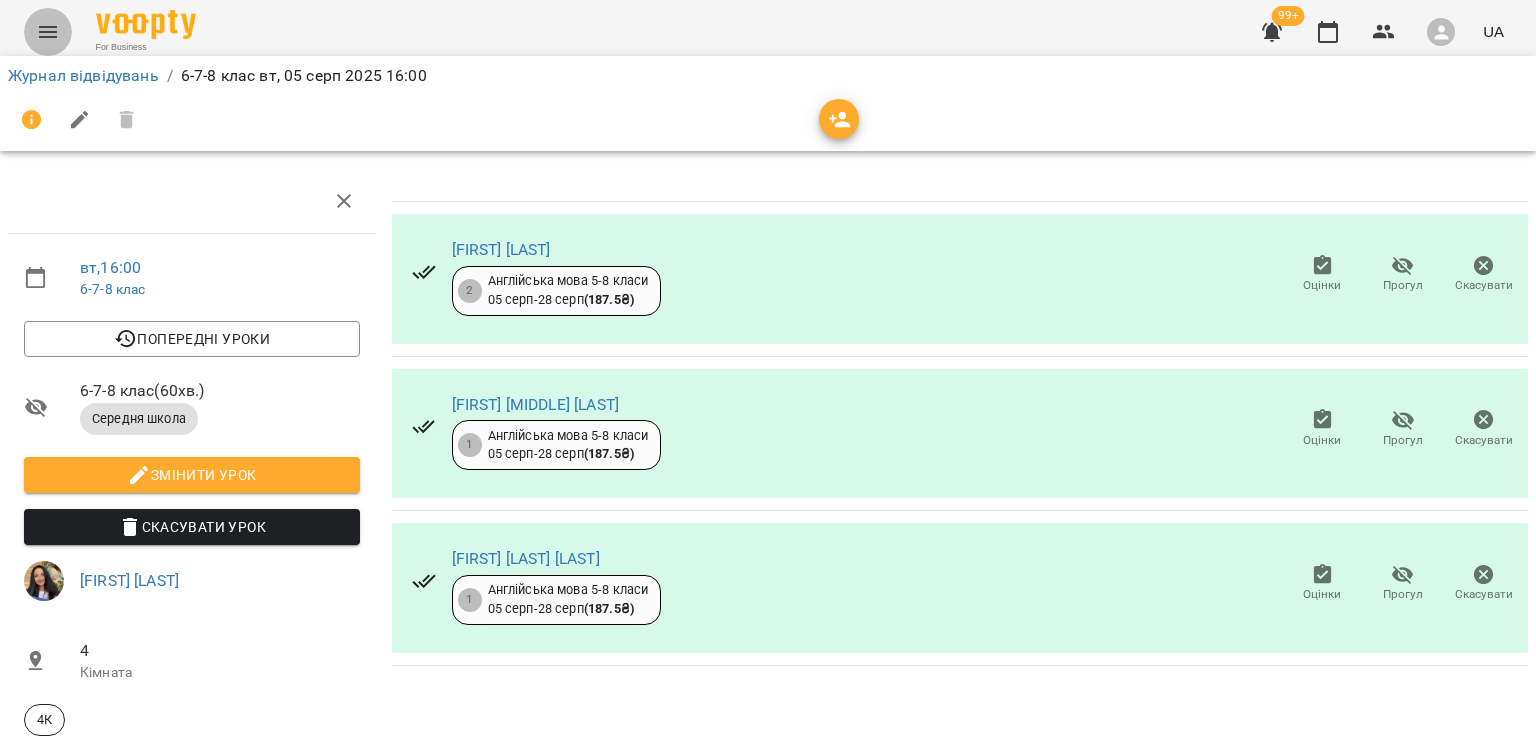 click at bounding box center [48, 32] 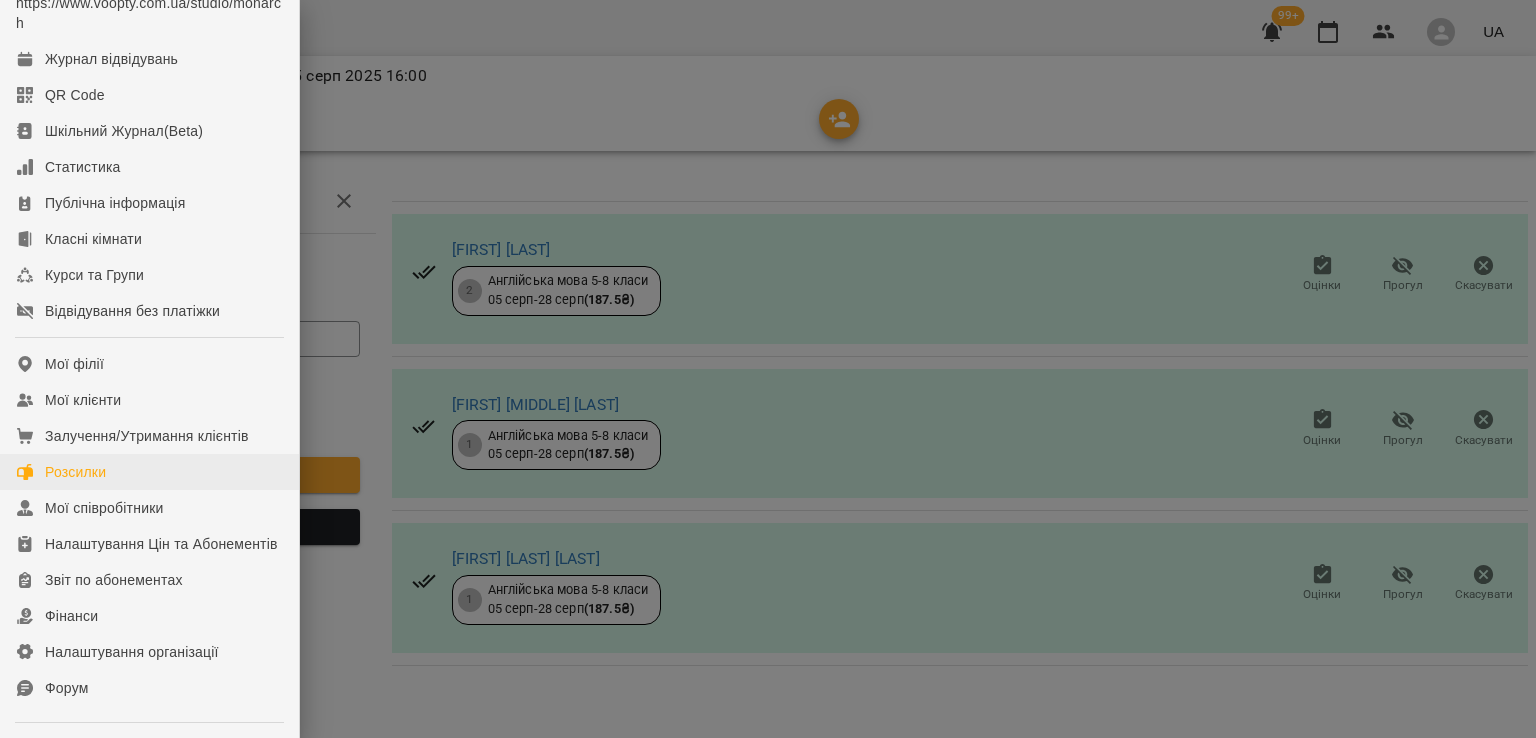scroll, scrollTop: 100, scrollLeft: 0, axis: vertical 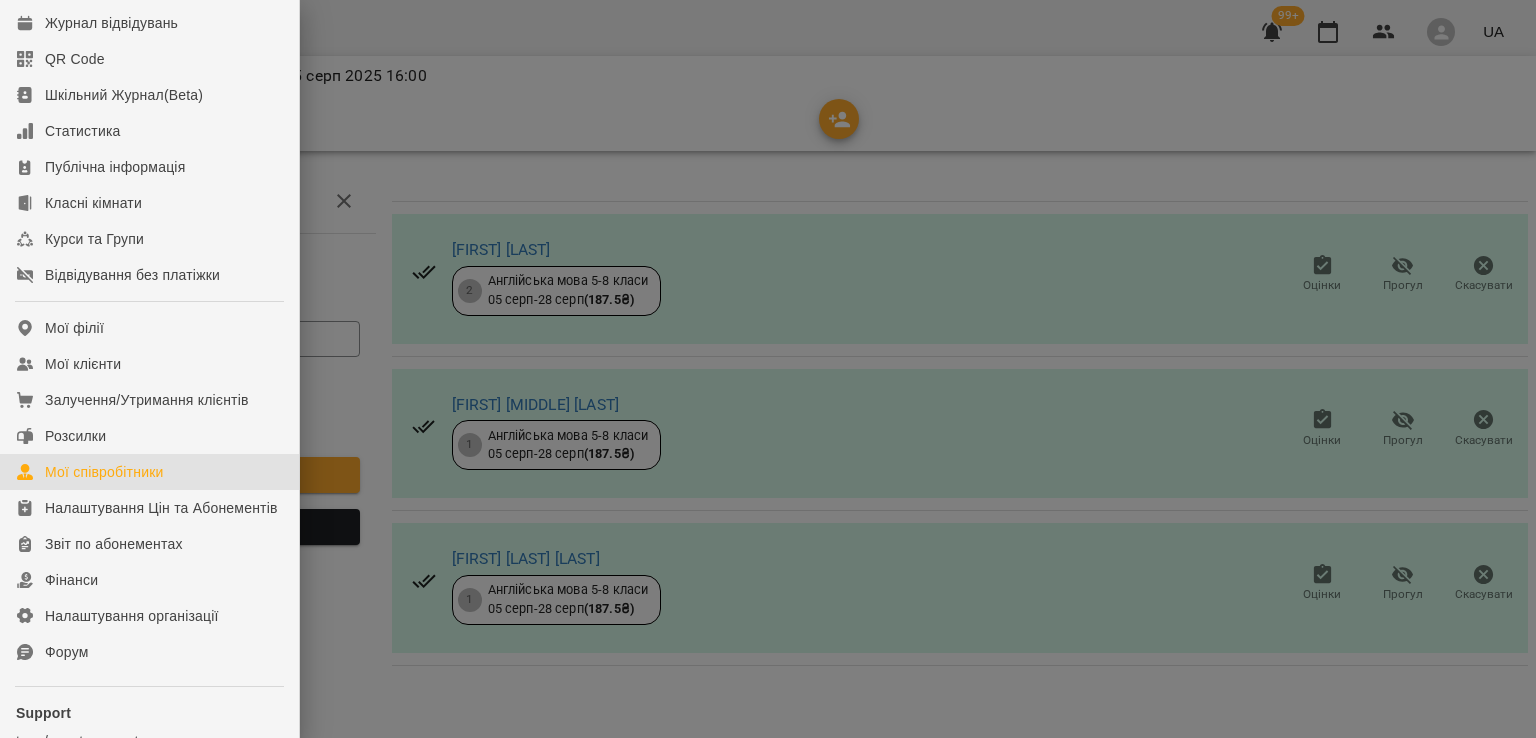 click on "Мої співробітники" at bounding box center [104, 472] 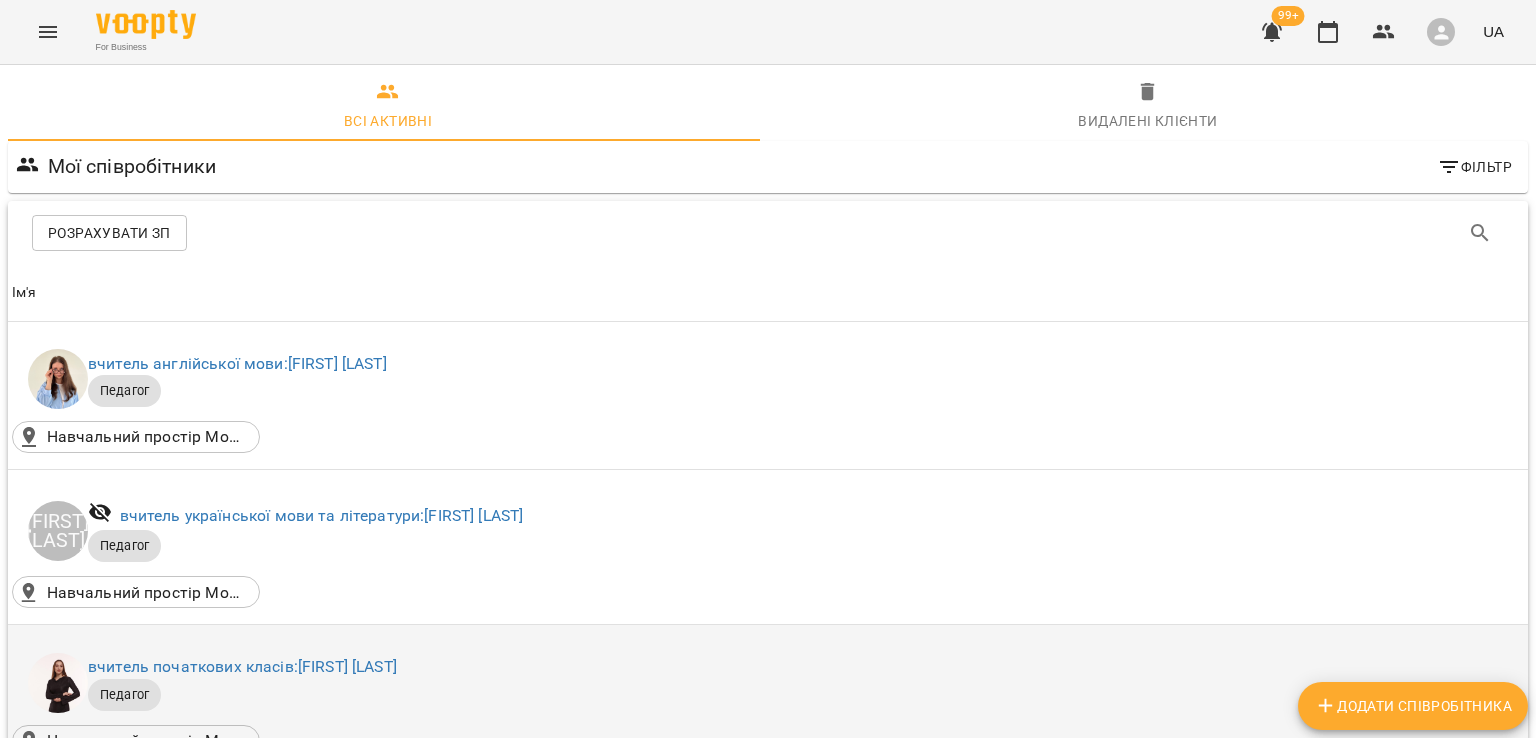 scroll, scrollTop: 600, scrollLeft: 0, axis: vertical 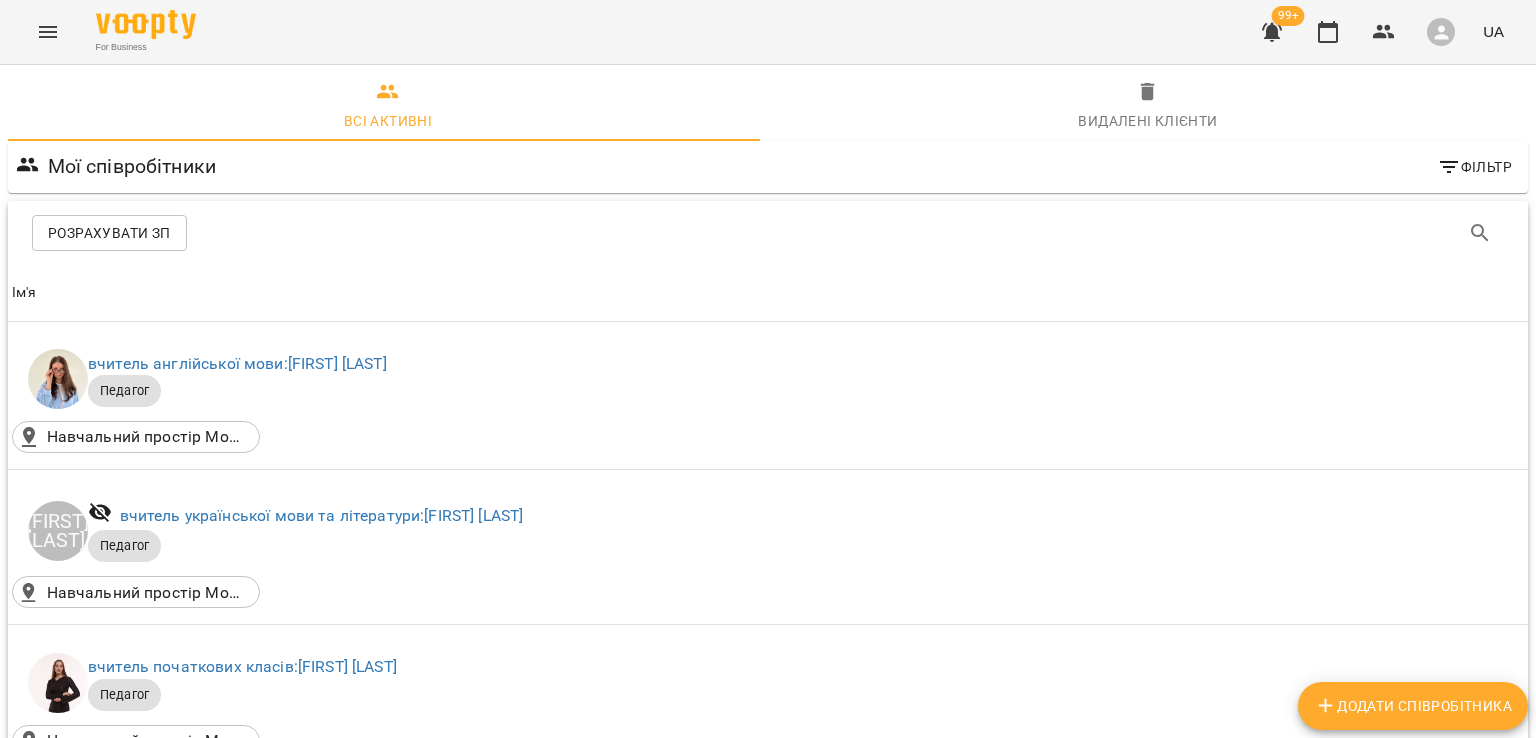 click on "вчитель:  [FIRST] [LAST]" at bounding box center [170, 964] 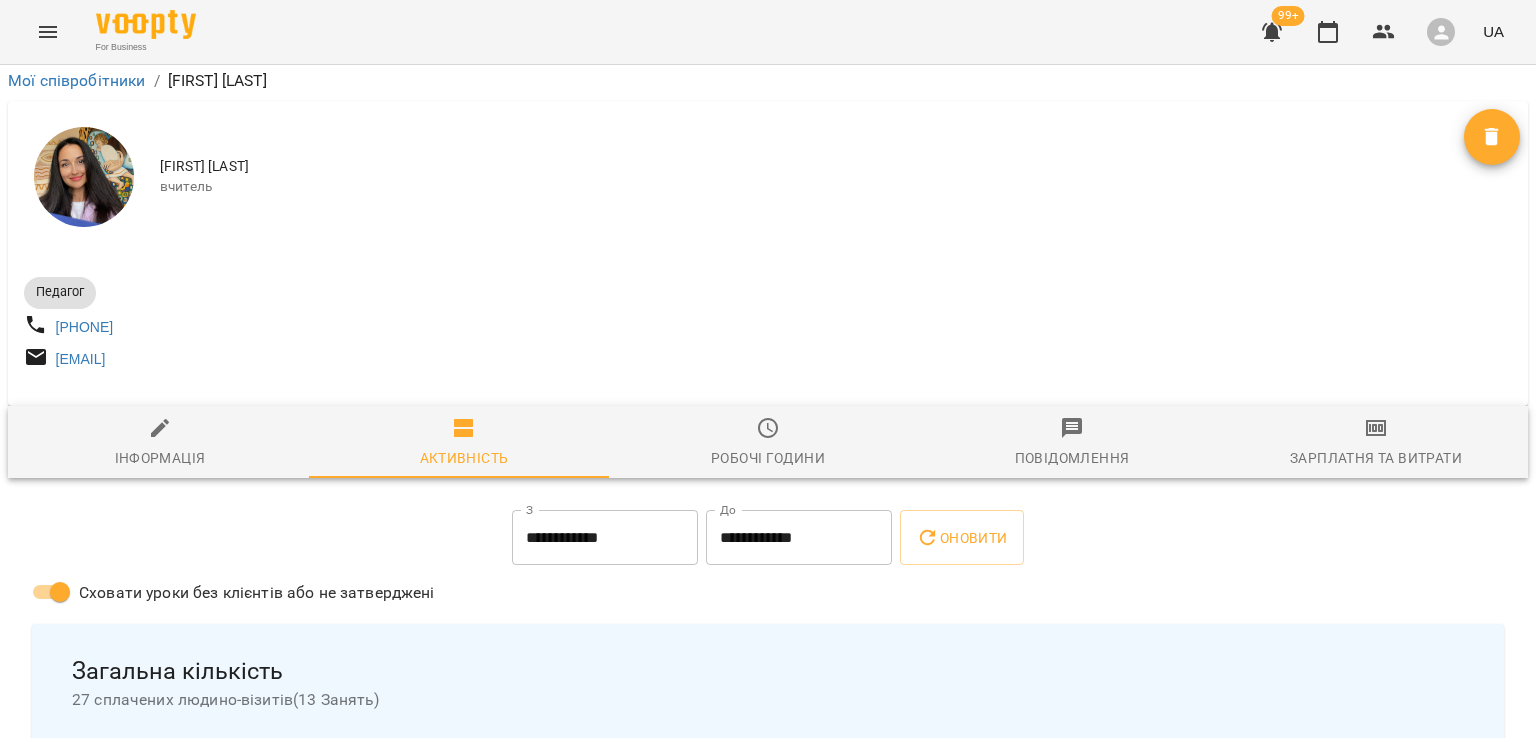 scroll, scrollTop: 200, scrollLeft: 0, axis: vertical 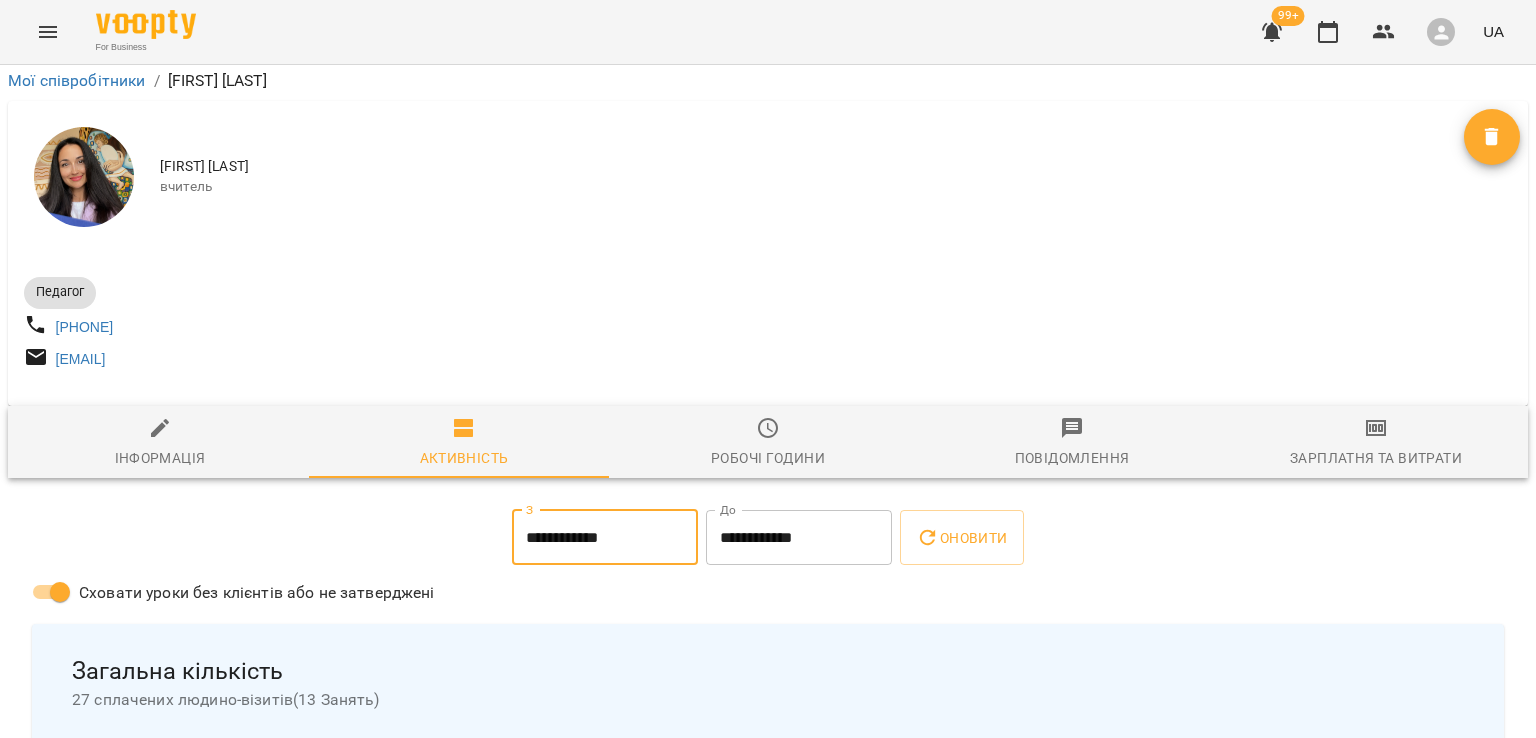 click on "**********" at bounding box center [605, 538] 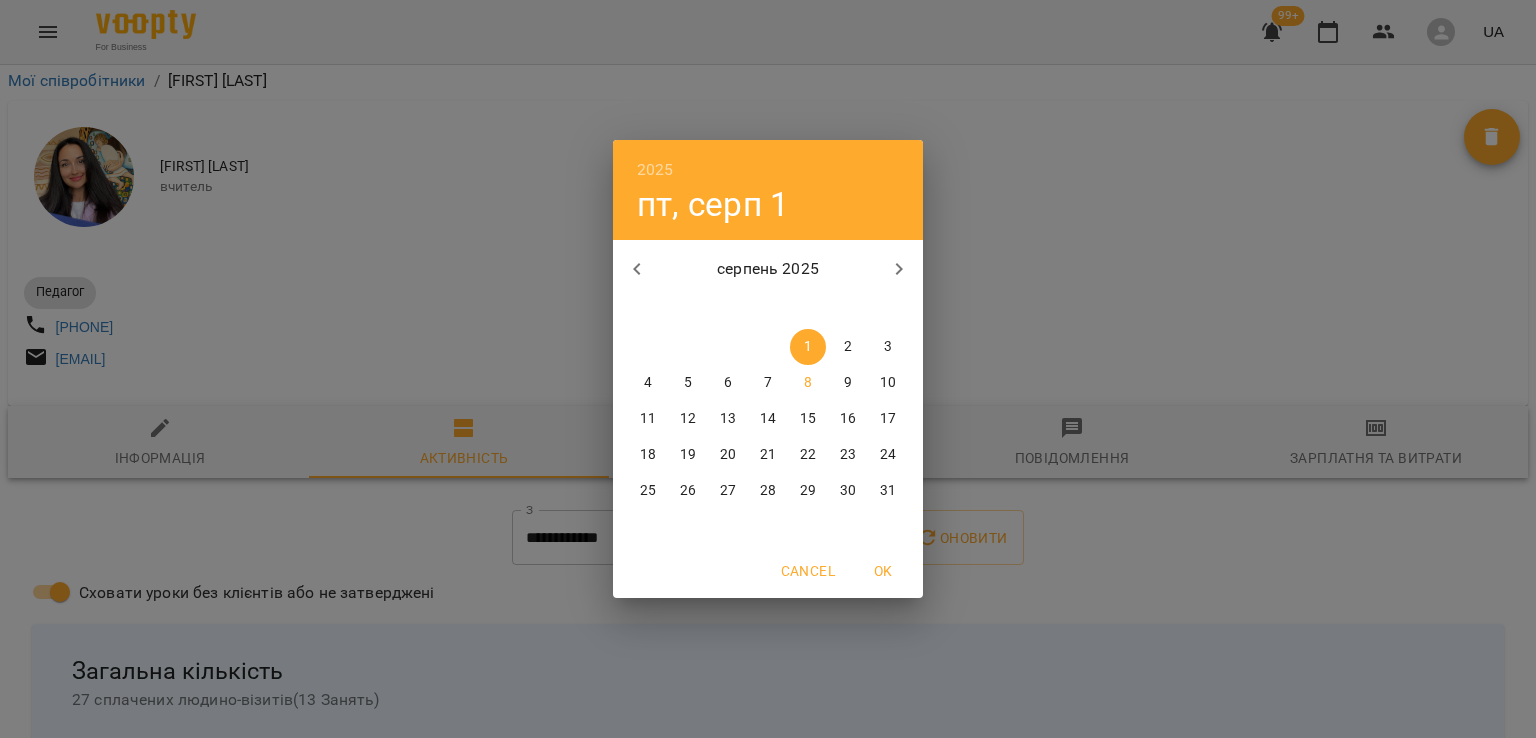 click 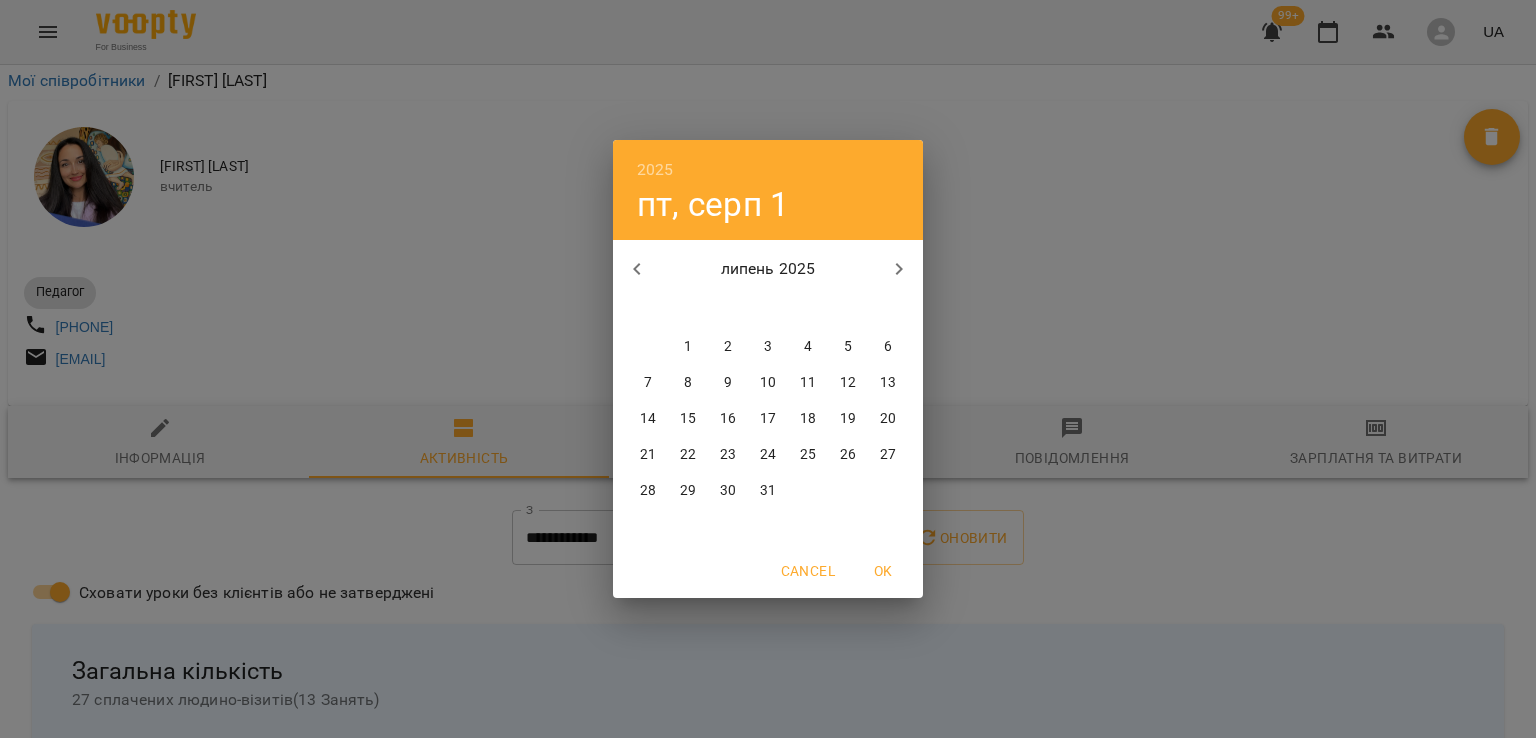 click on "28" at bounding box center [648, 491] 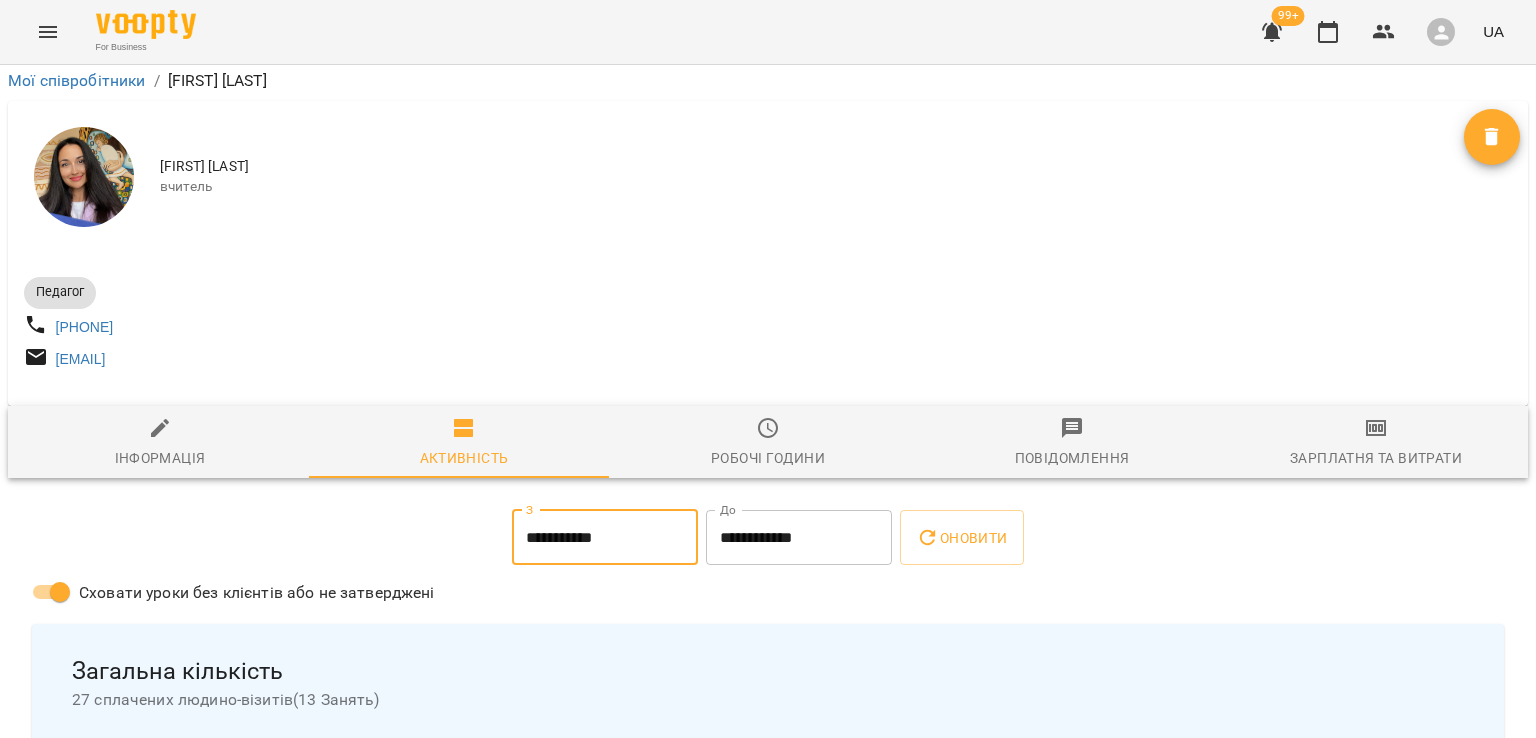 click on "**********" at bounding box center [799, 538] 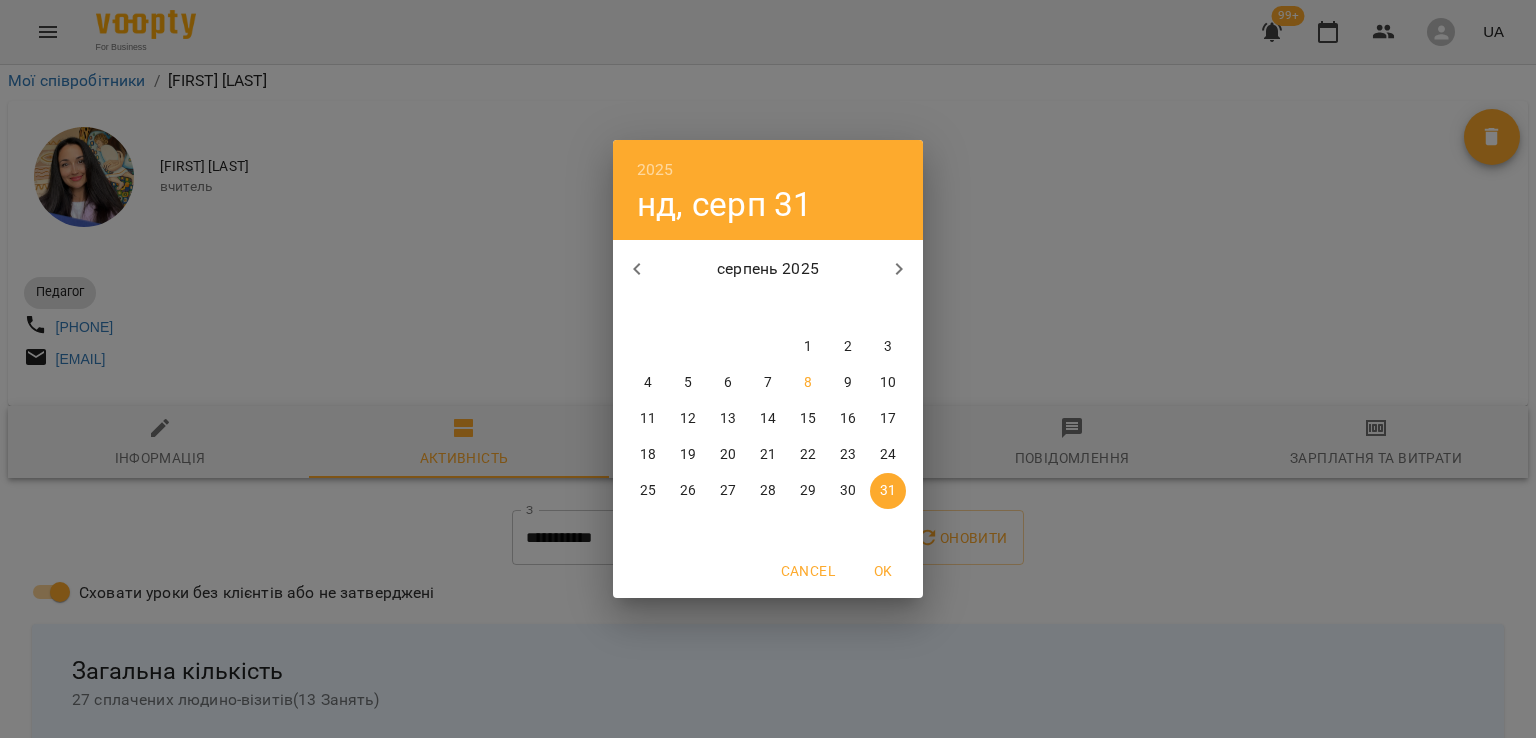 click 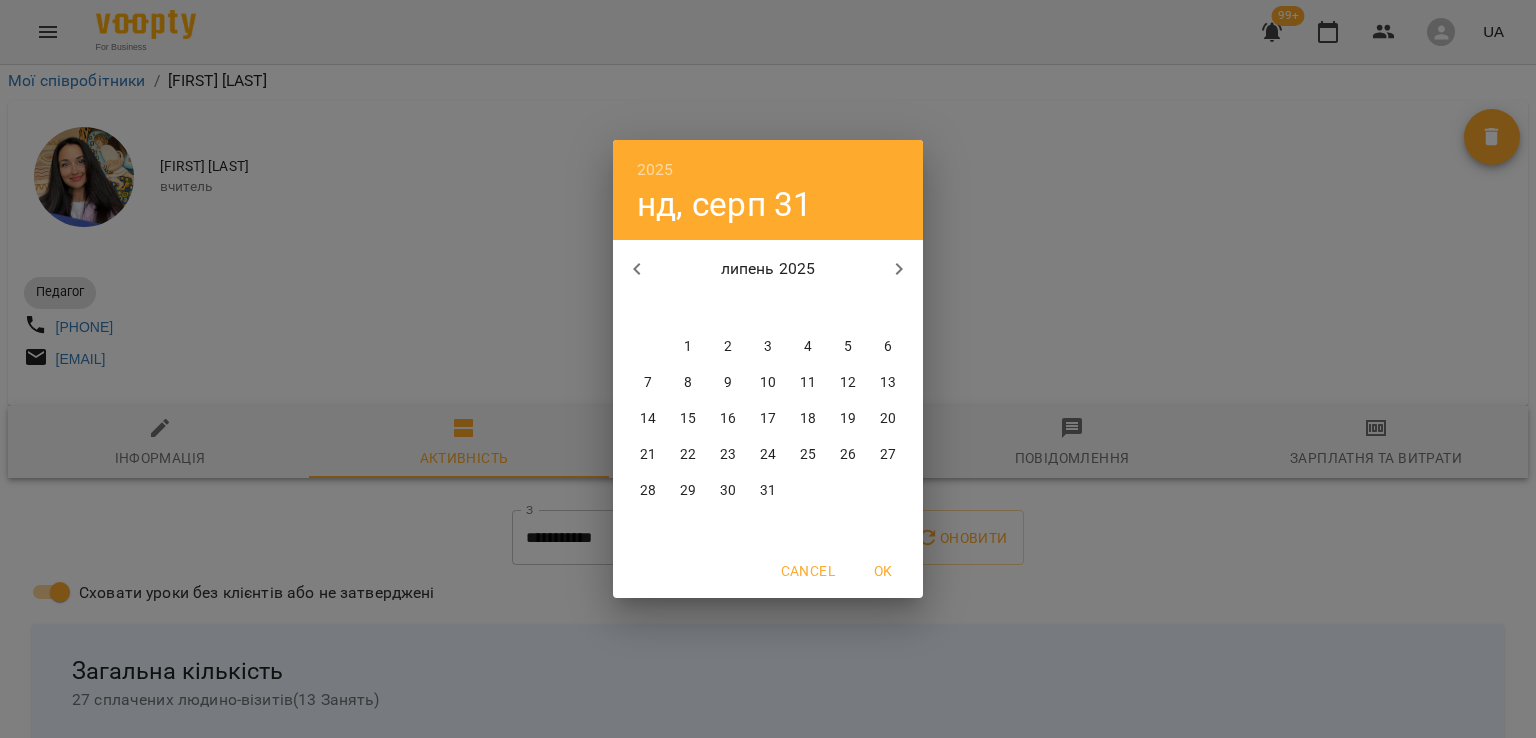 click 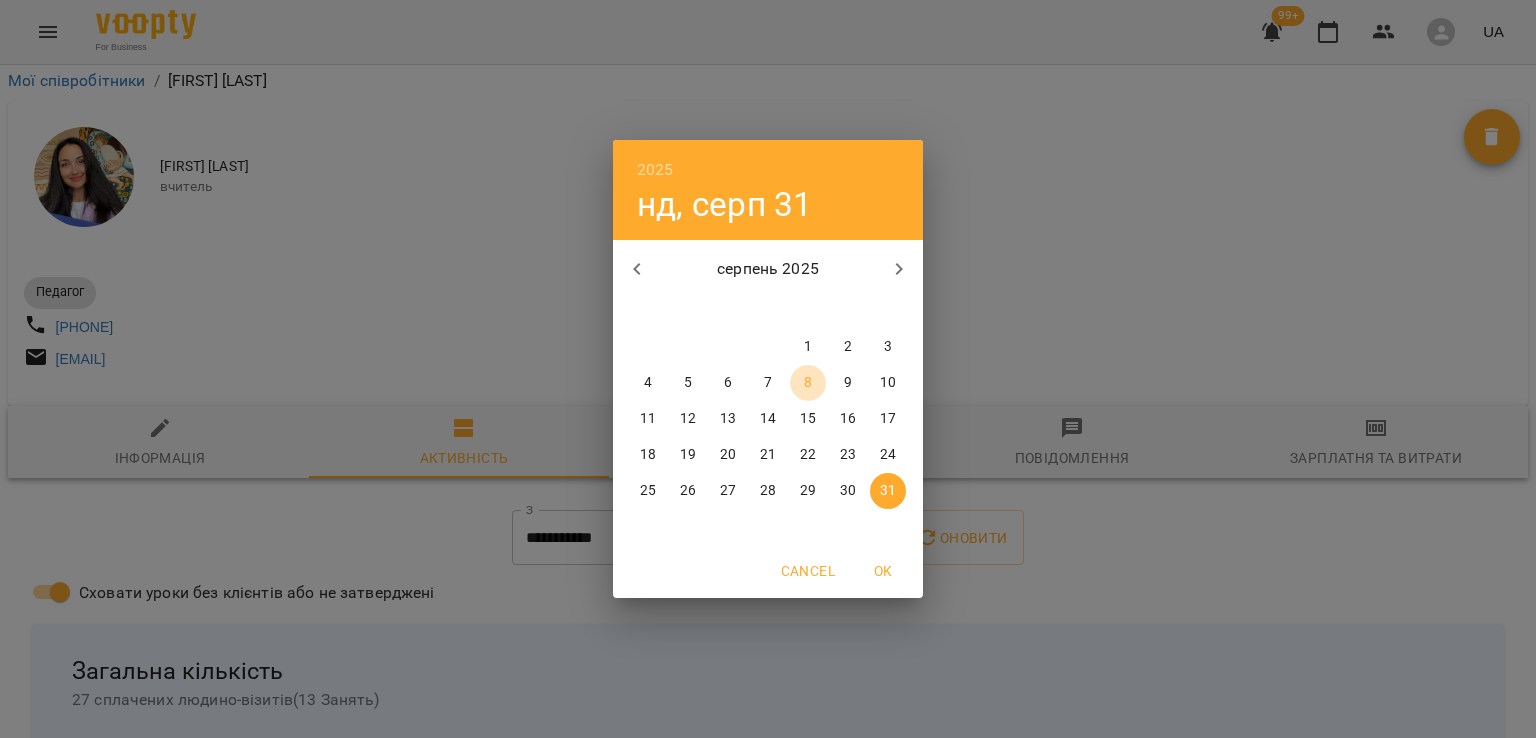 click on "8" at bounding box center [808, 383] 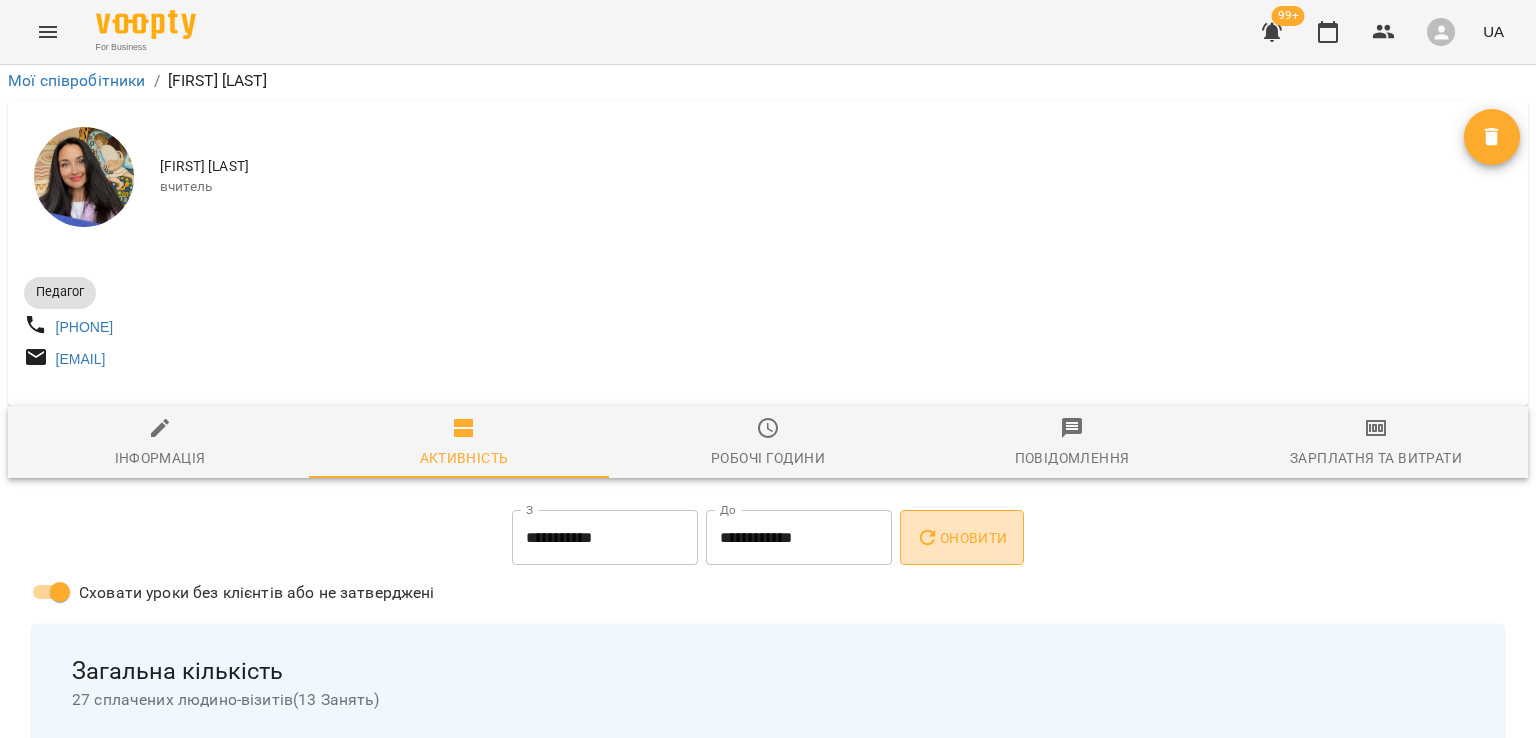 click on "Оновити" at bounding box center (961, 538) 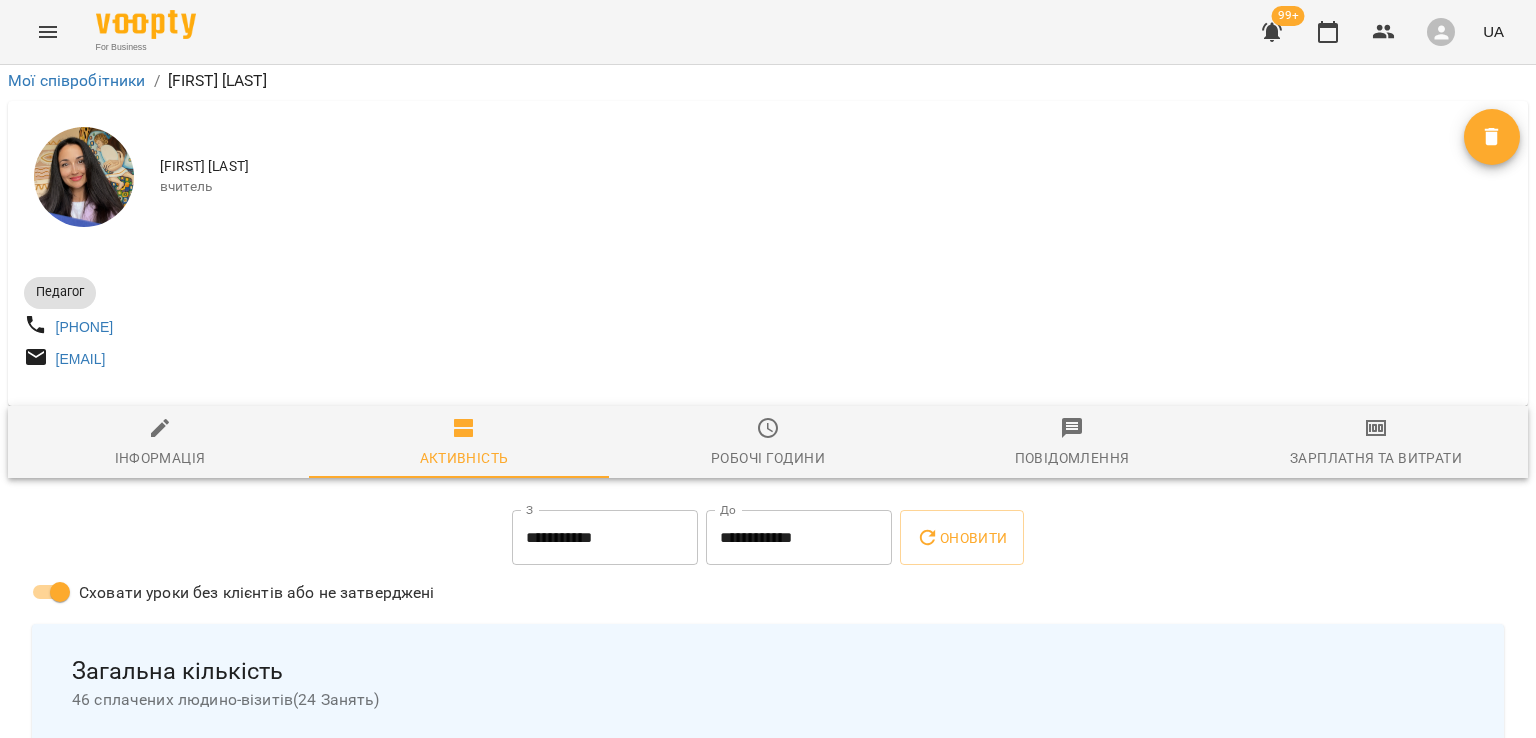 scroll, scrollTop: 59, scrollLeft: 0, axis: vertical 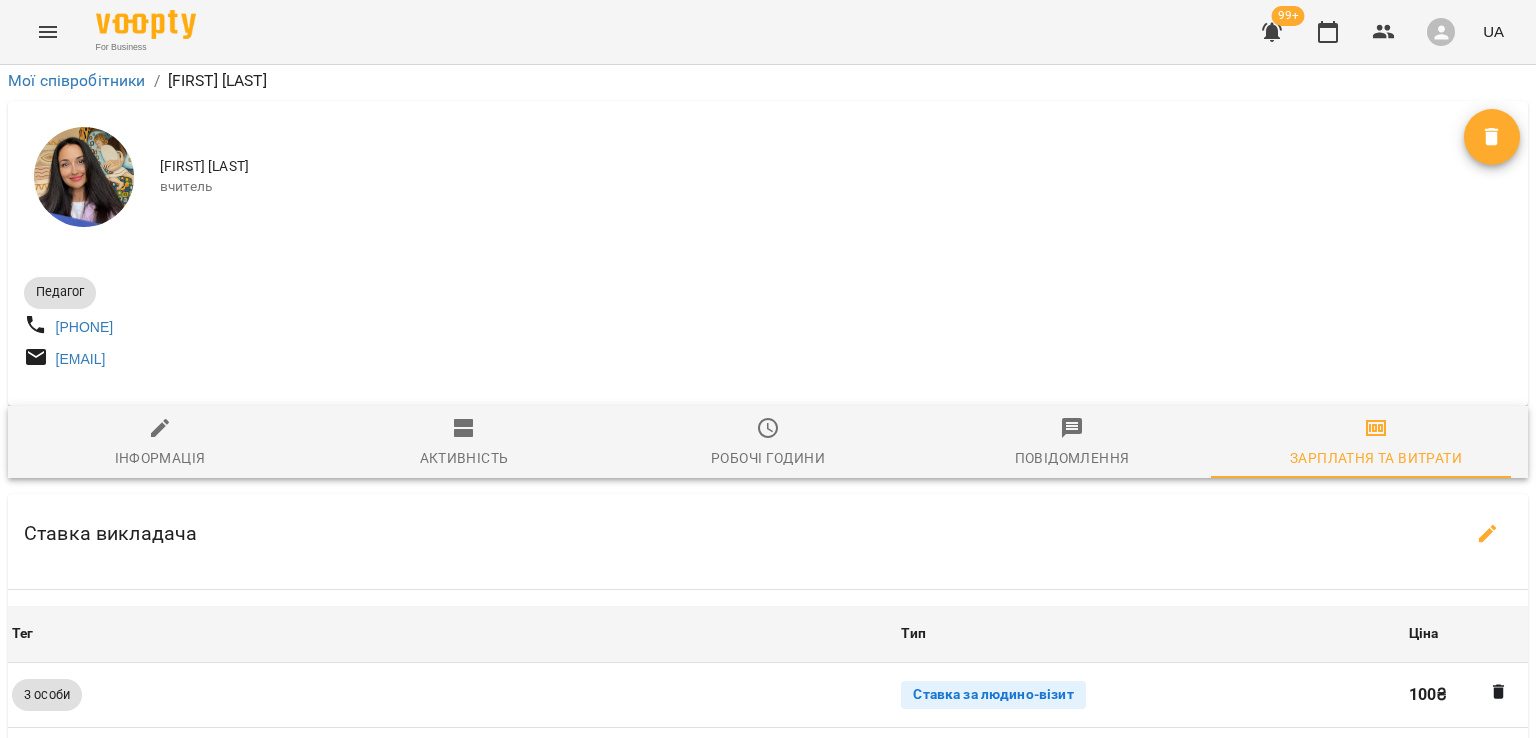 click on "**********" at bounding box center (605, 1197) 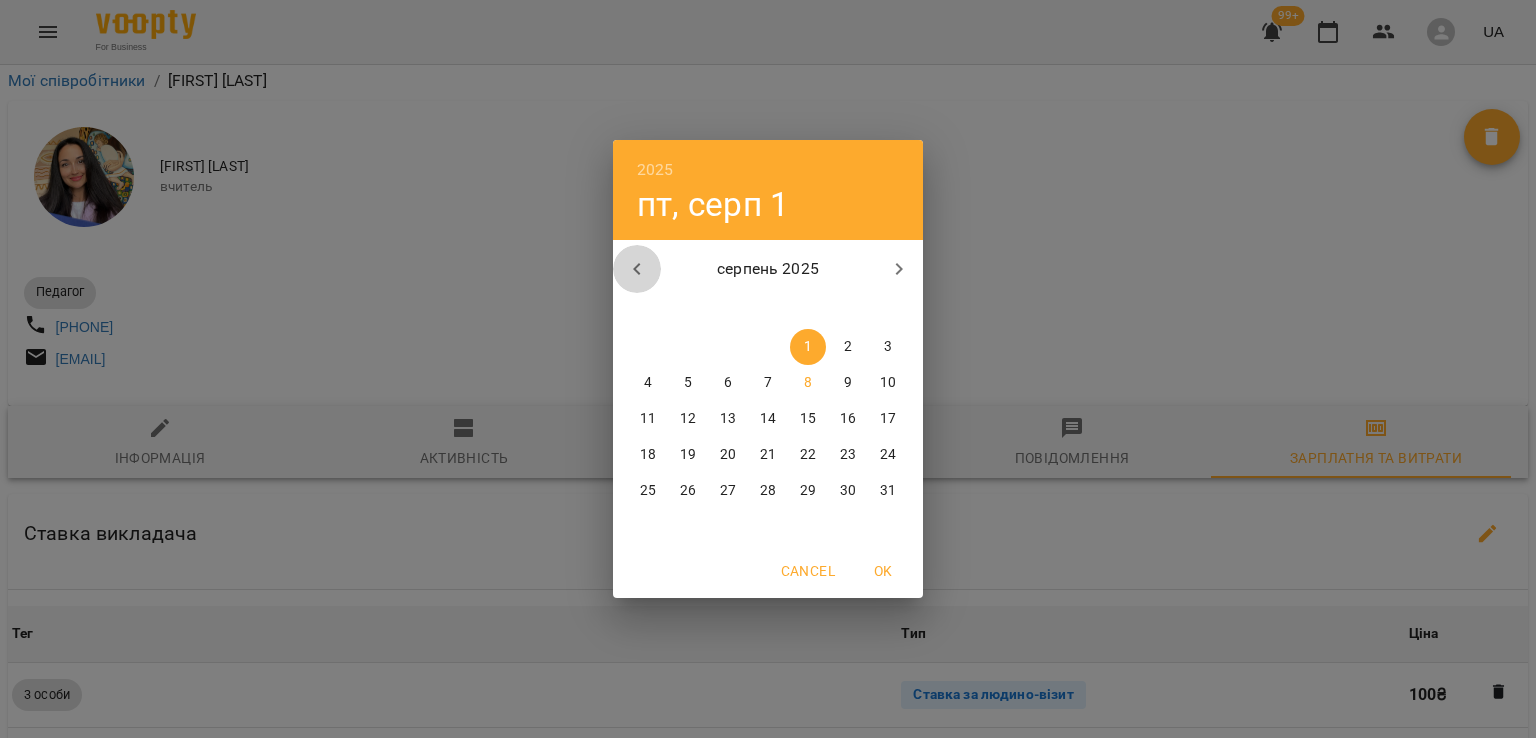 click at bounding box center [637, 269] 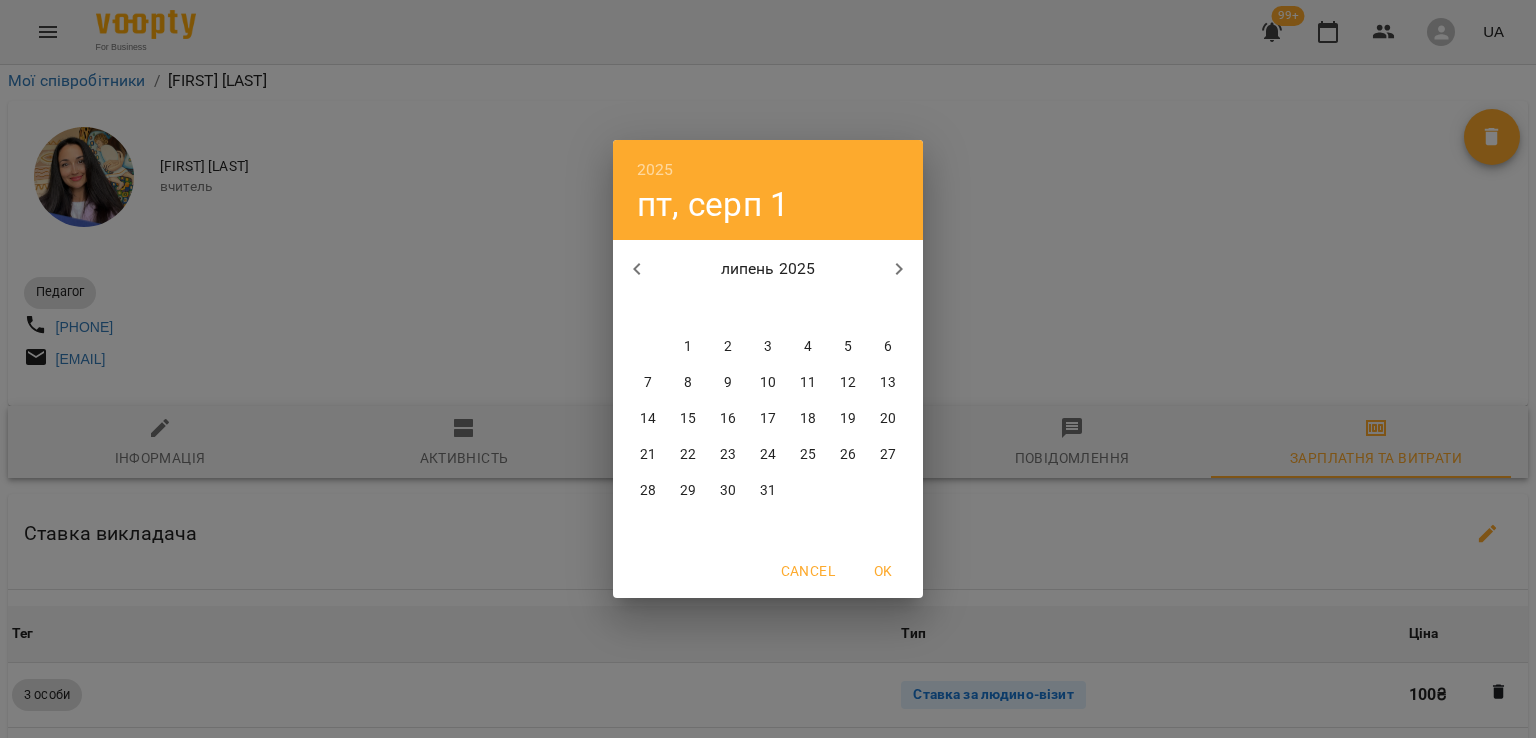 click on "28" at bounding box center (648, 491) 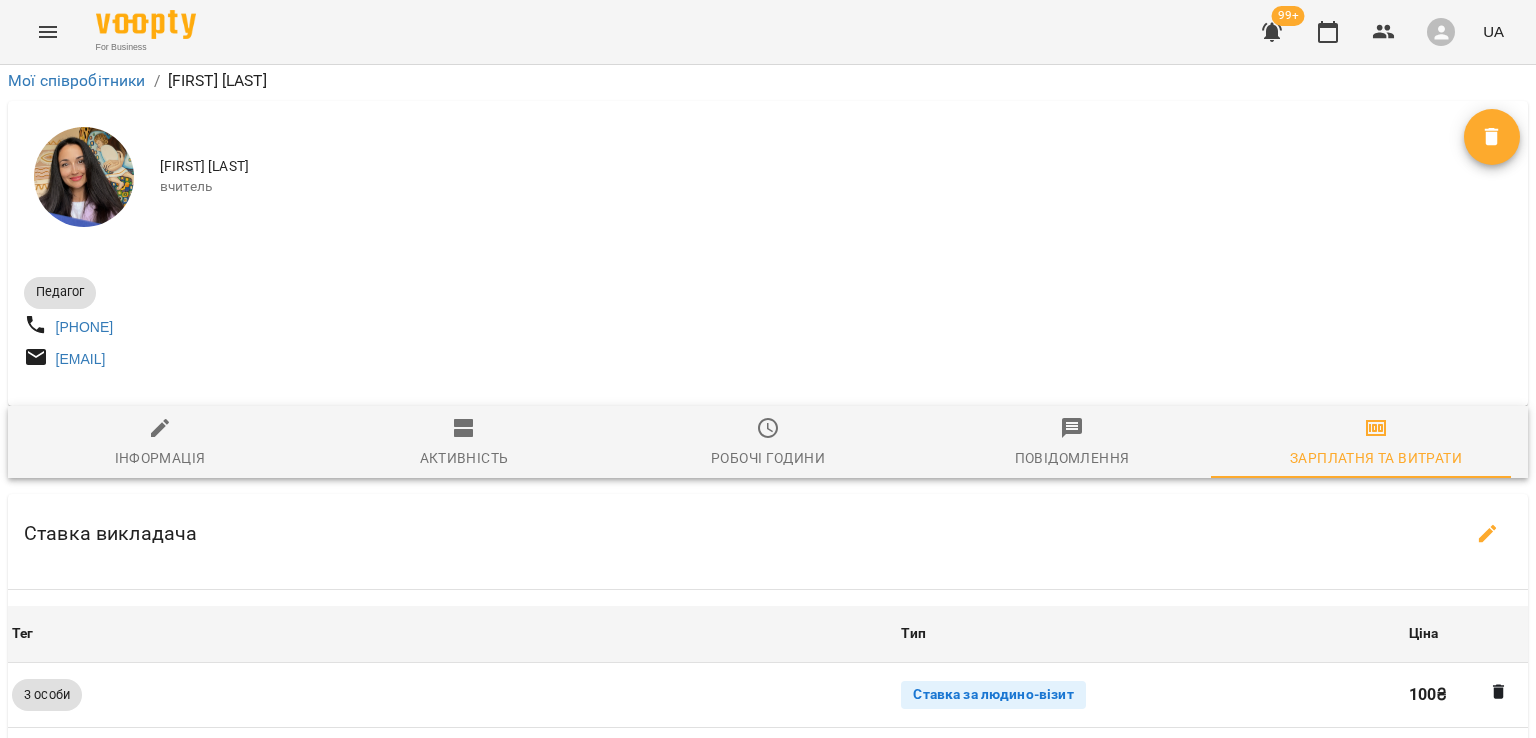 click on "**********" at bounding box center (799, 1197) 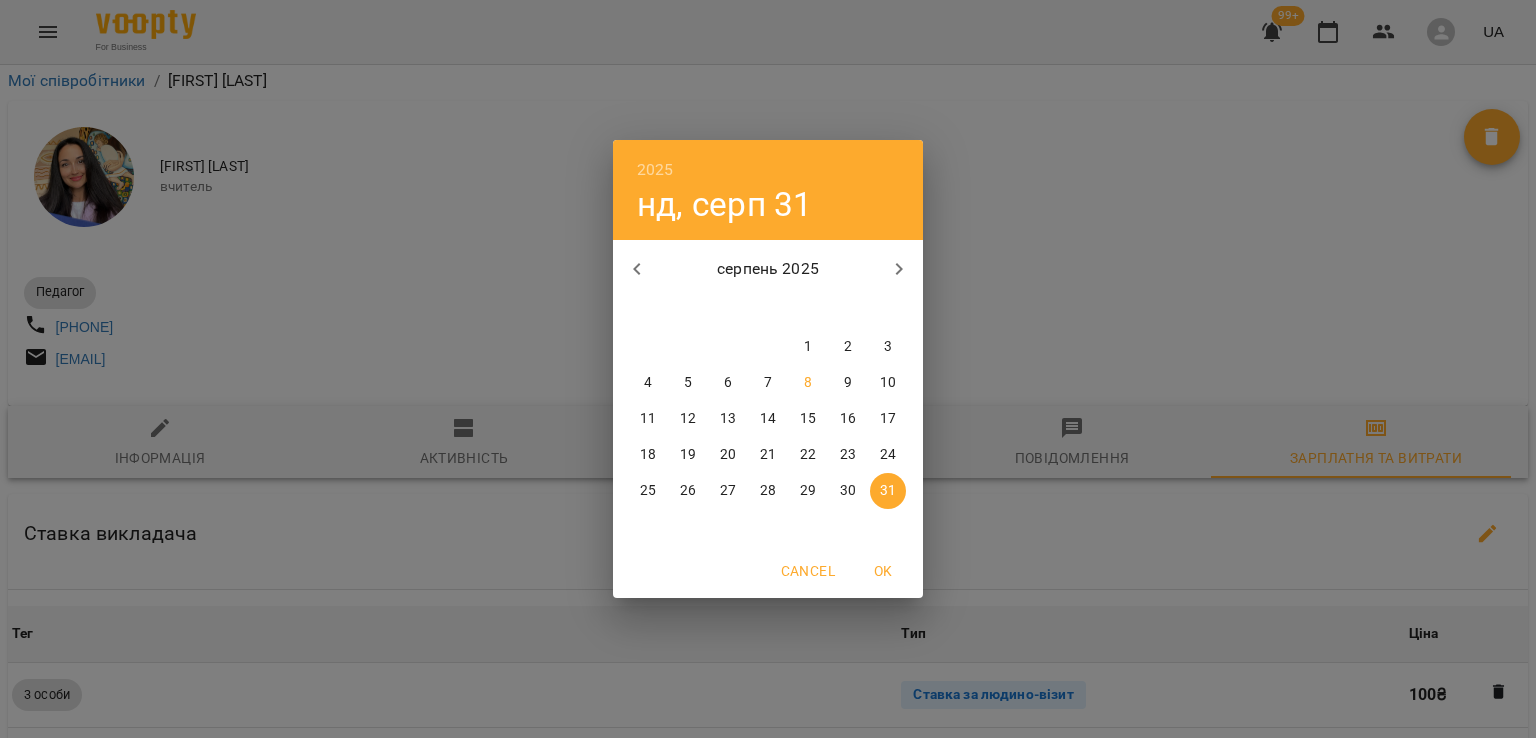 click on "1" at bounding box center [808, 347] 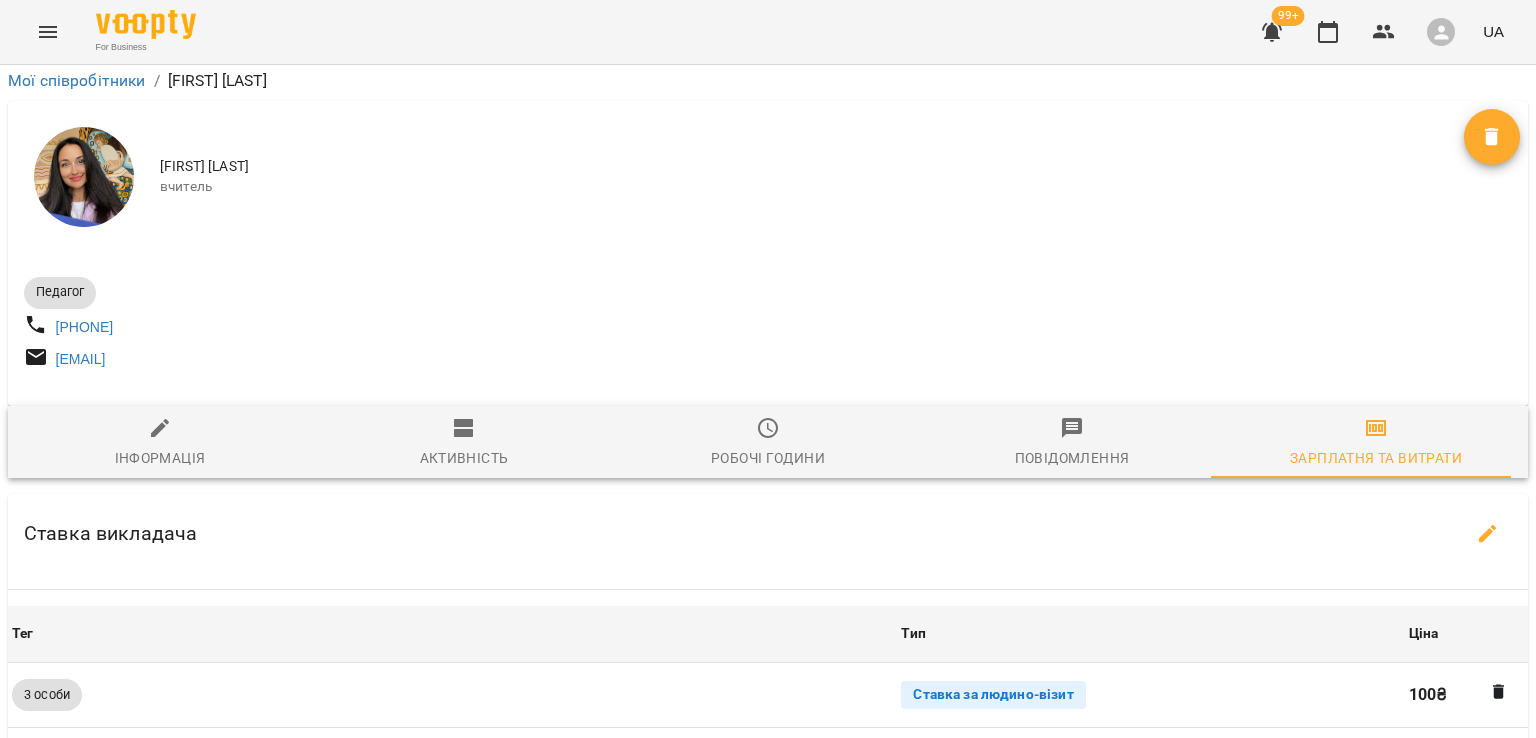 click on "**********" at bounding box center [799, 1197] 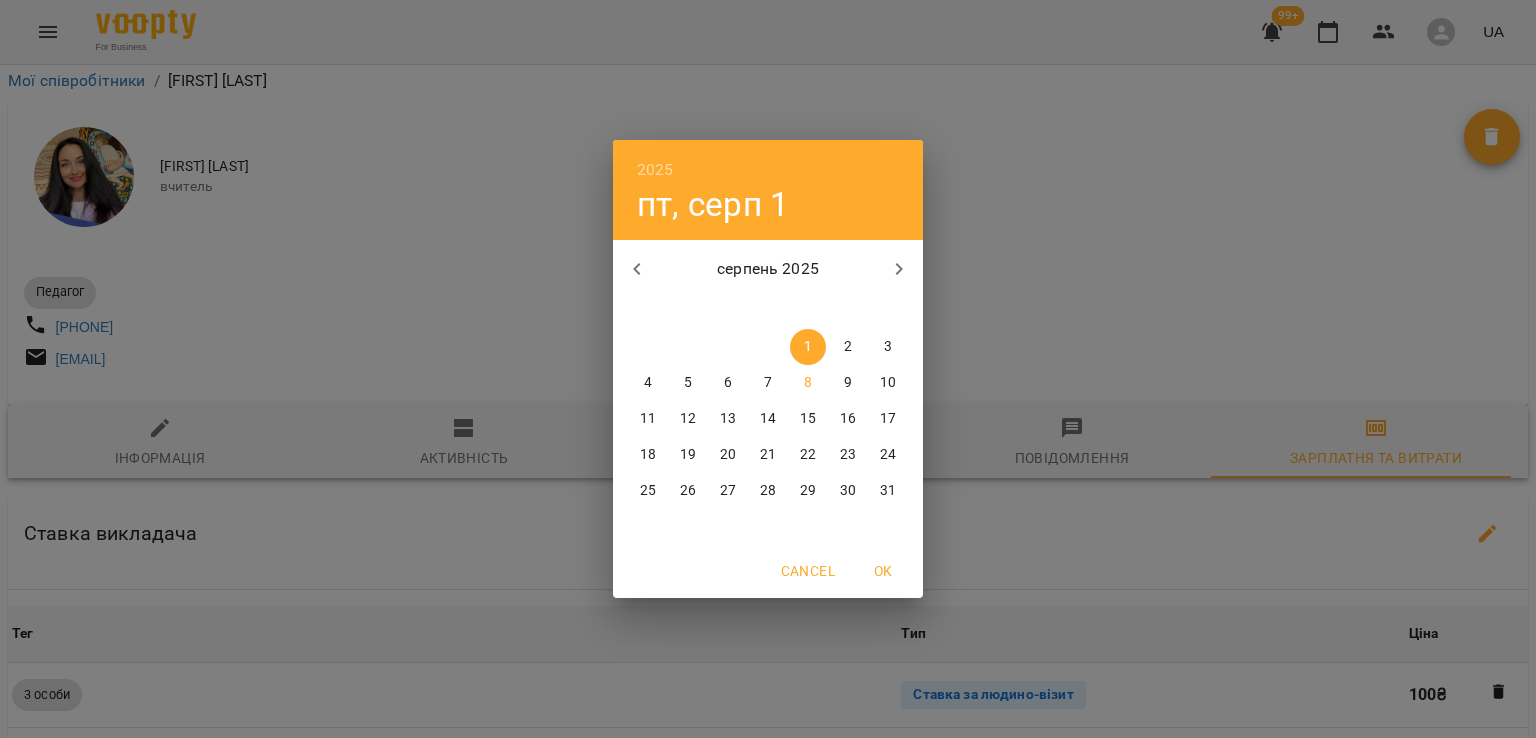 click on "8" at bounding box center [808, 383] 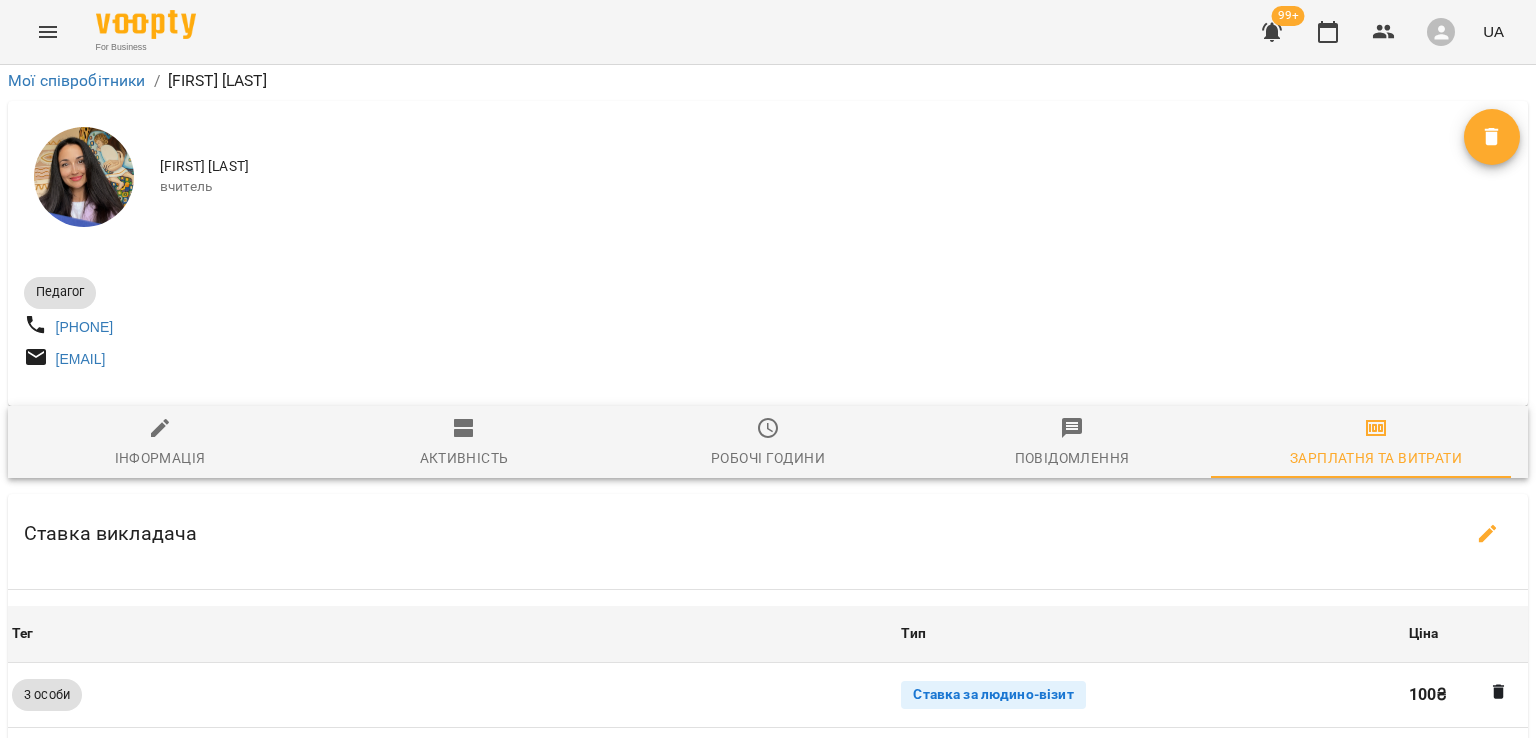 click 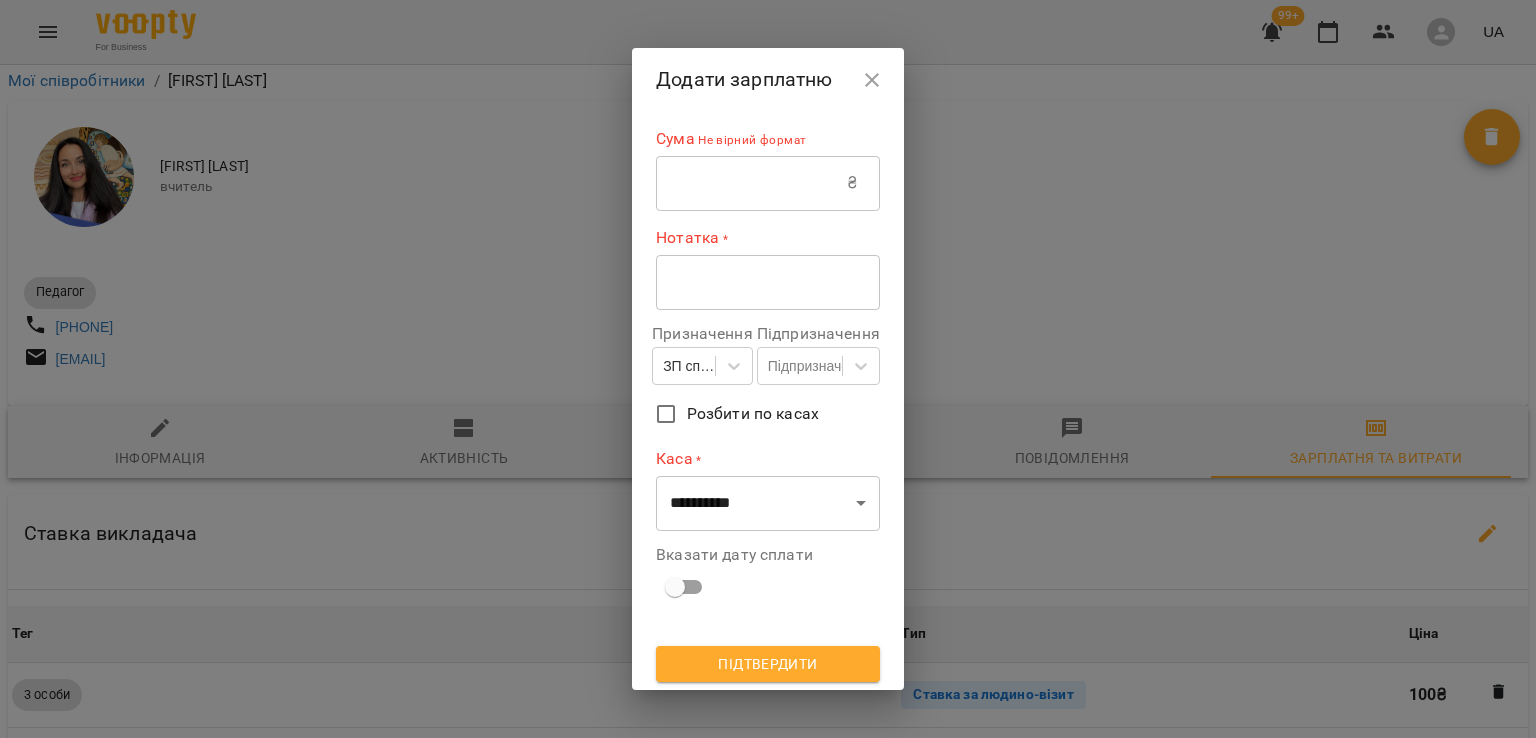 click 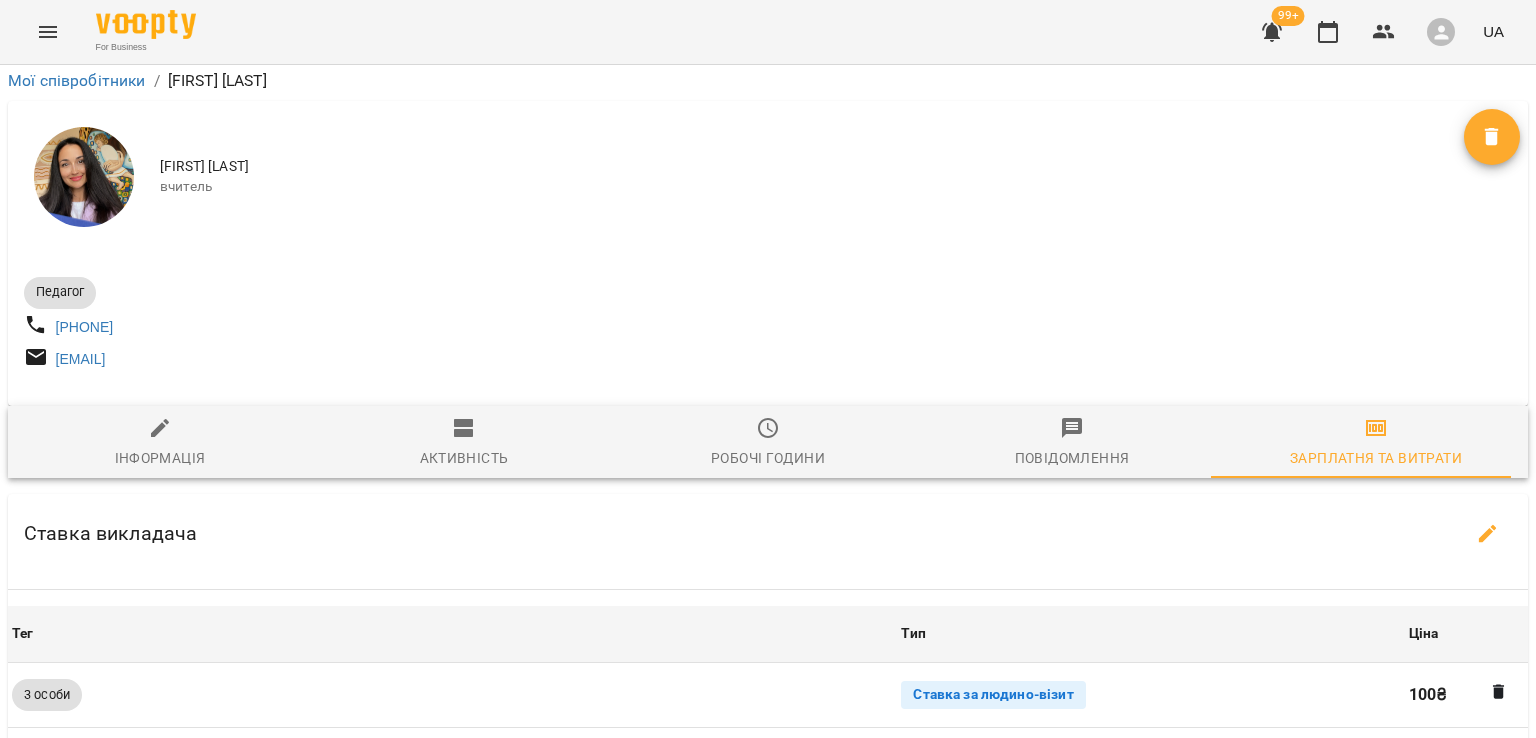 click on "Розрахувати ЗП" at bounding box center (768, 1095) 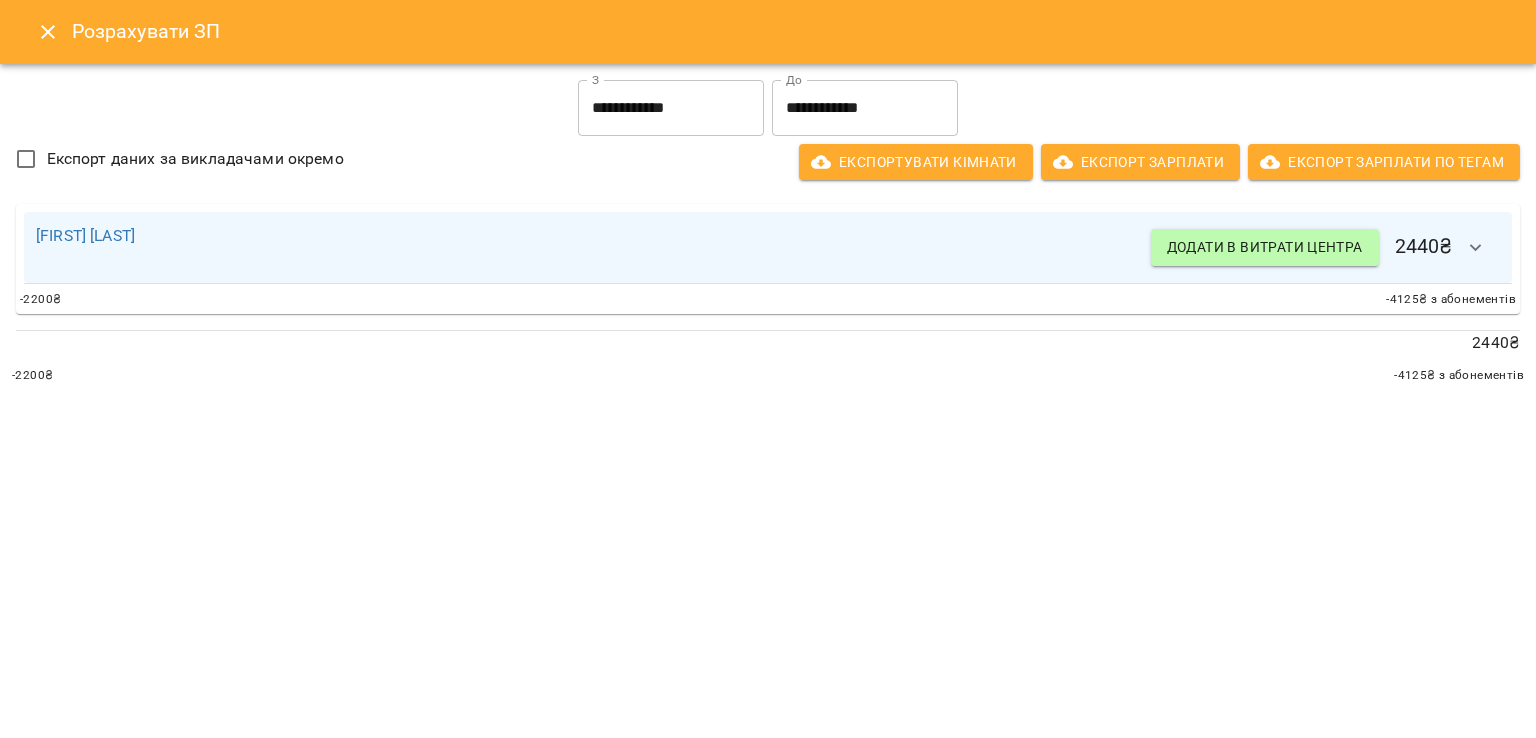 click on "**********" at bounding box center [671, 108] 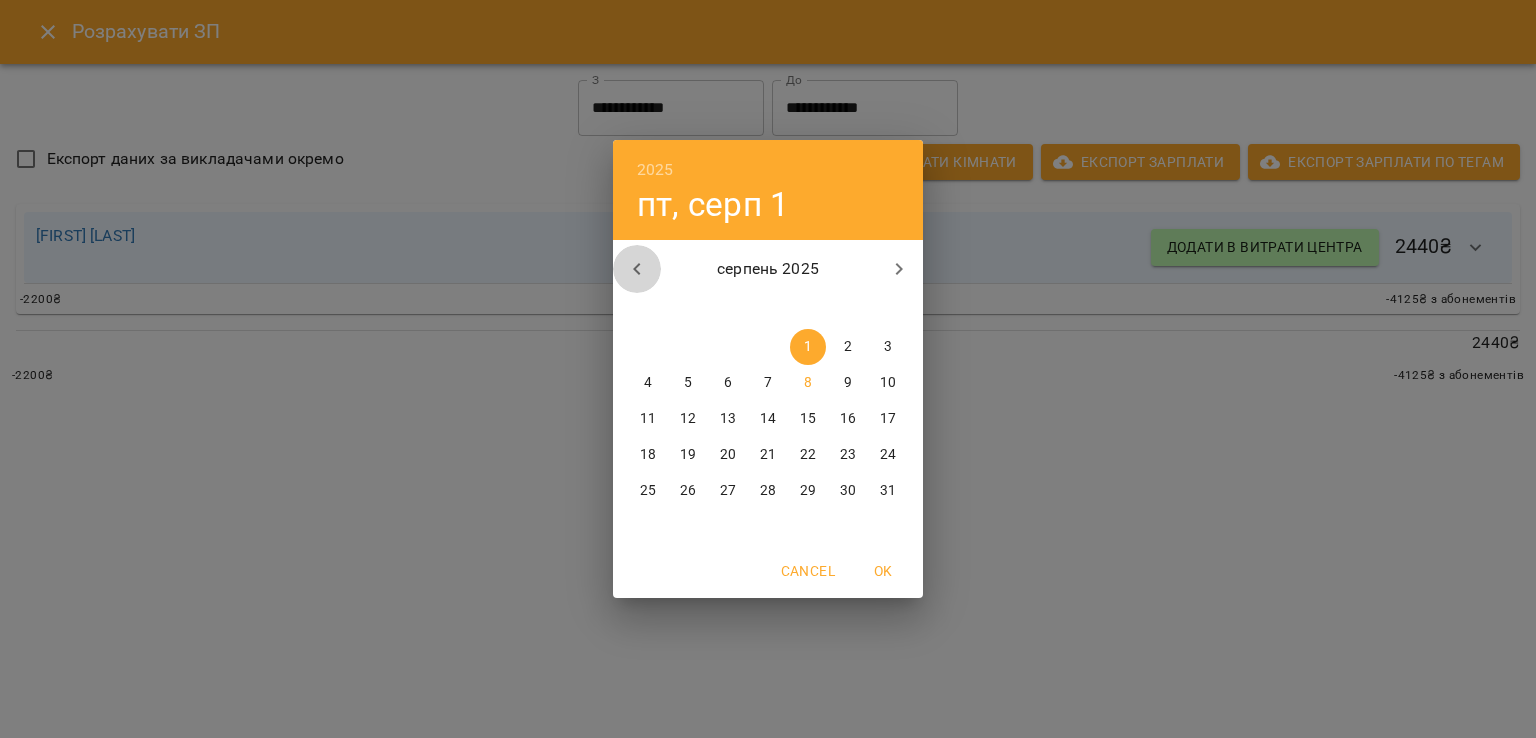 click 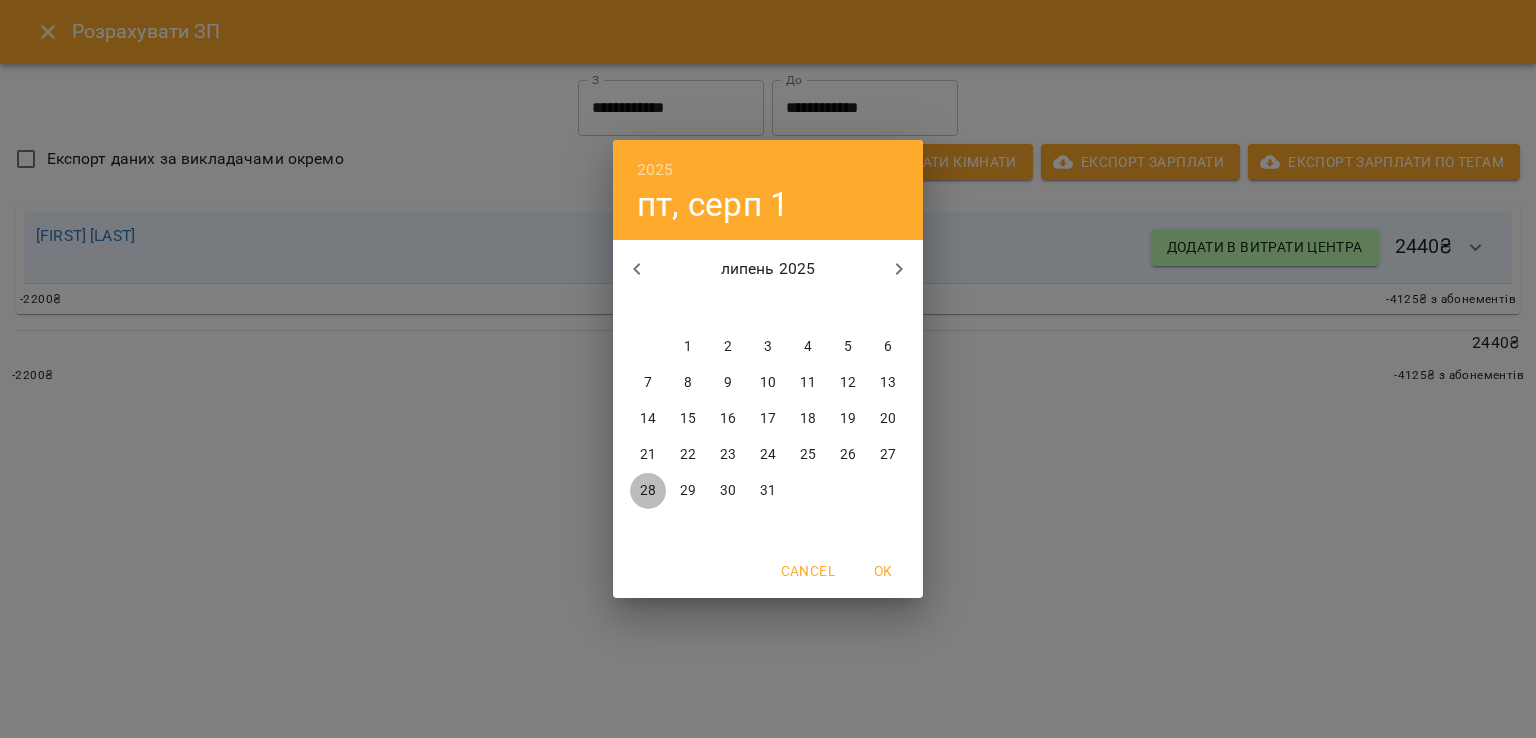 click on "28" at bounding box center [648, 491] 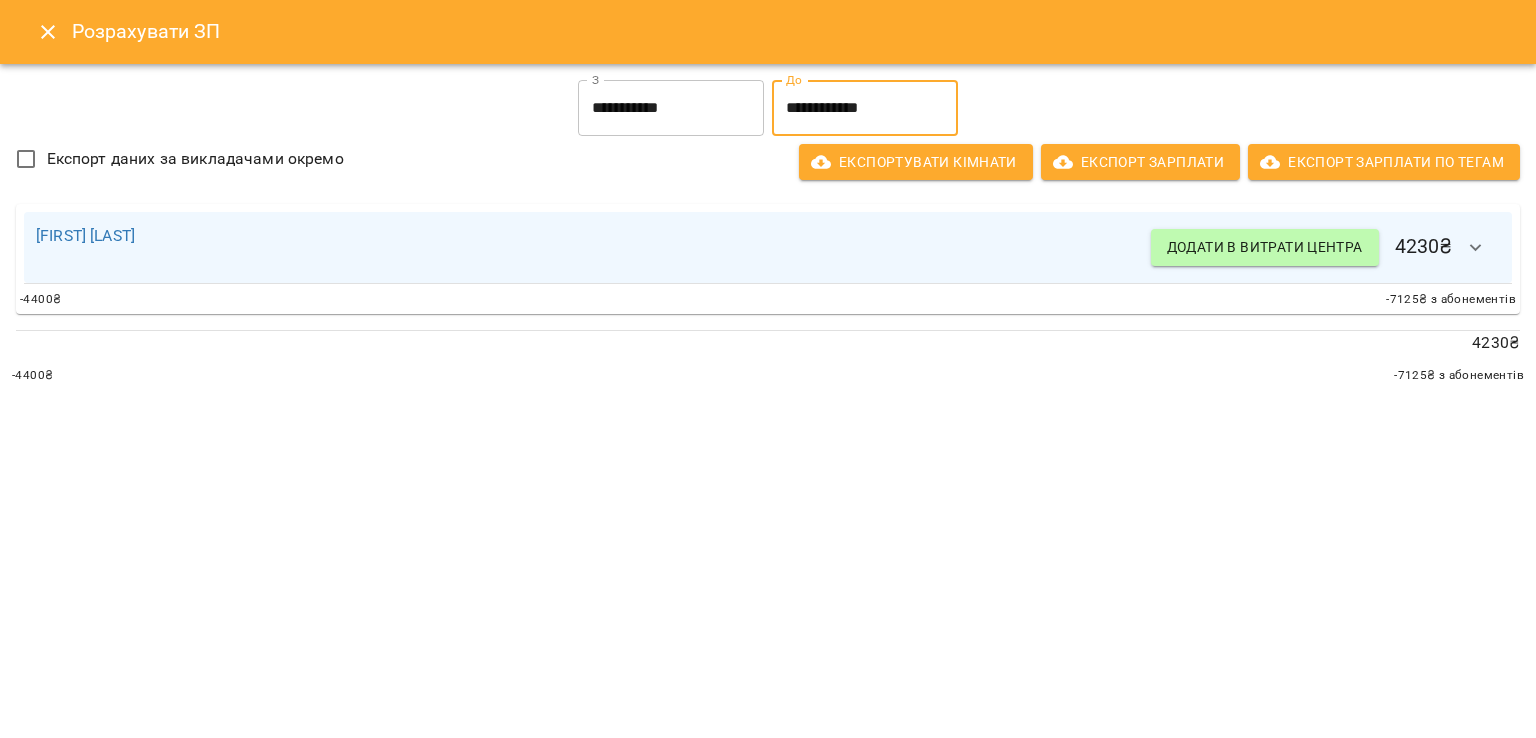 click on "**********" at bounding box center [865, 108] 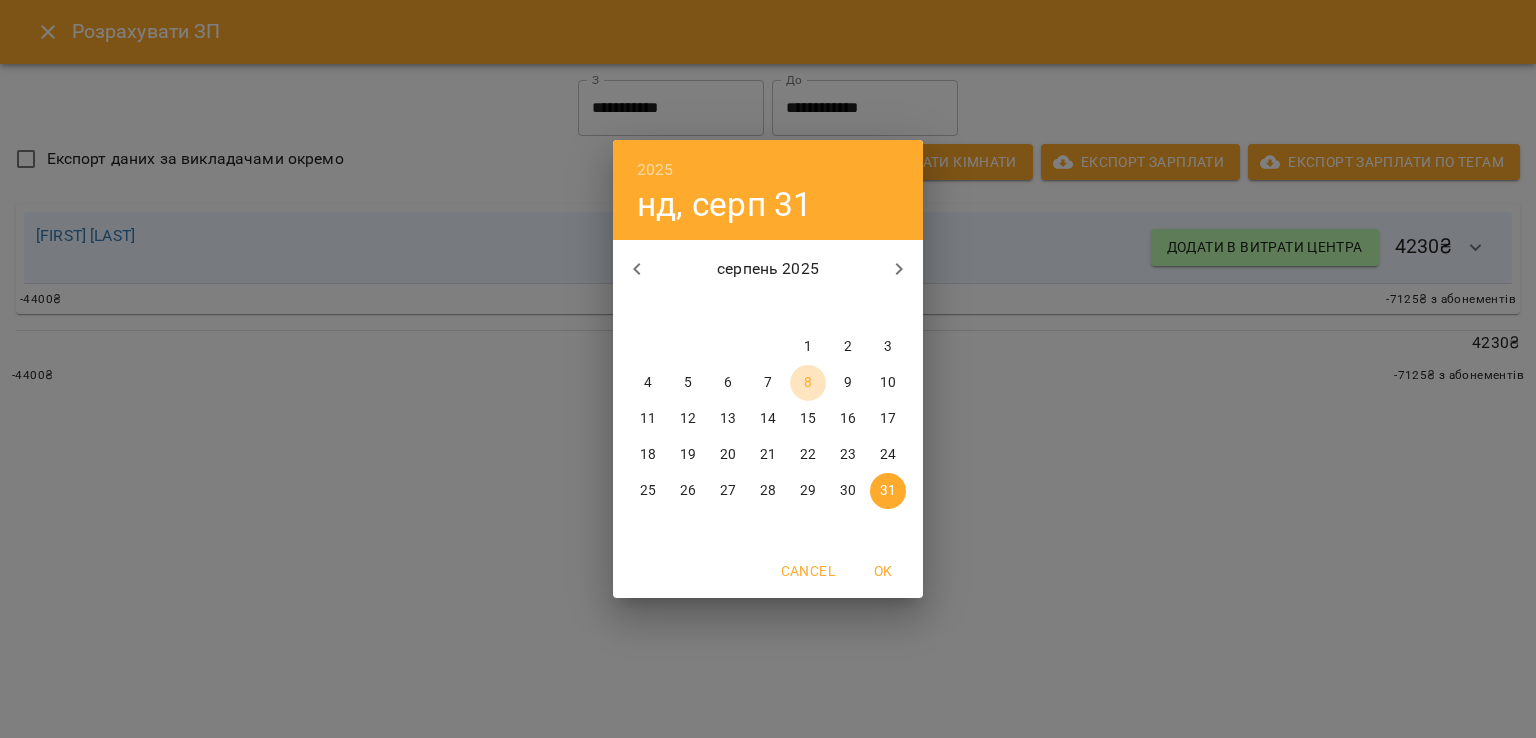 click on "8" at bounding box center [808, 383] 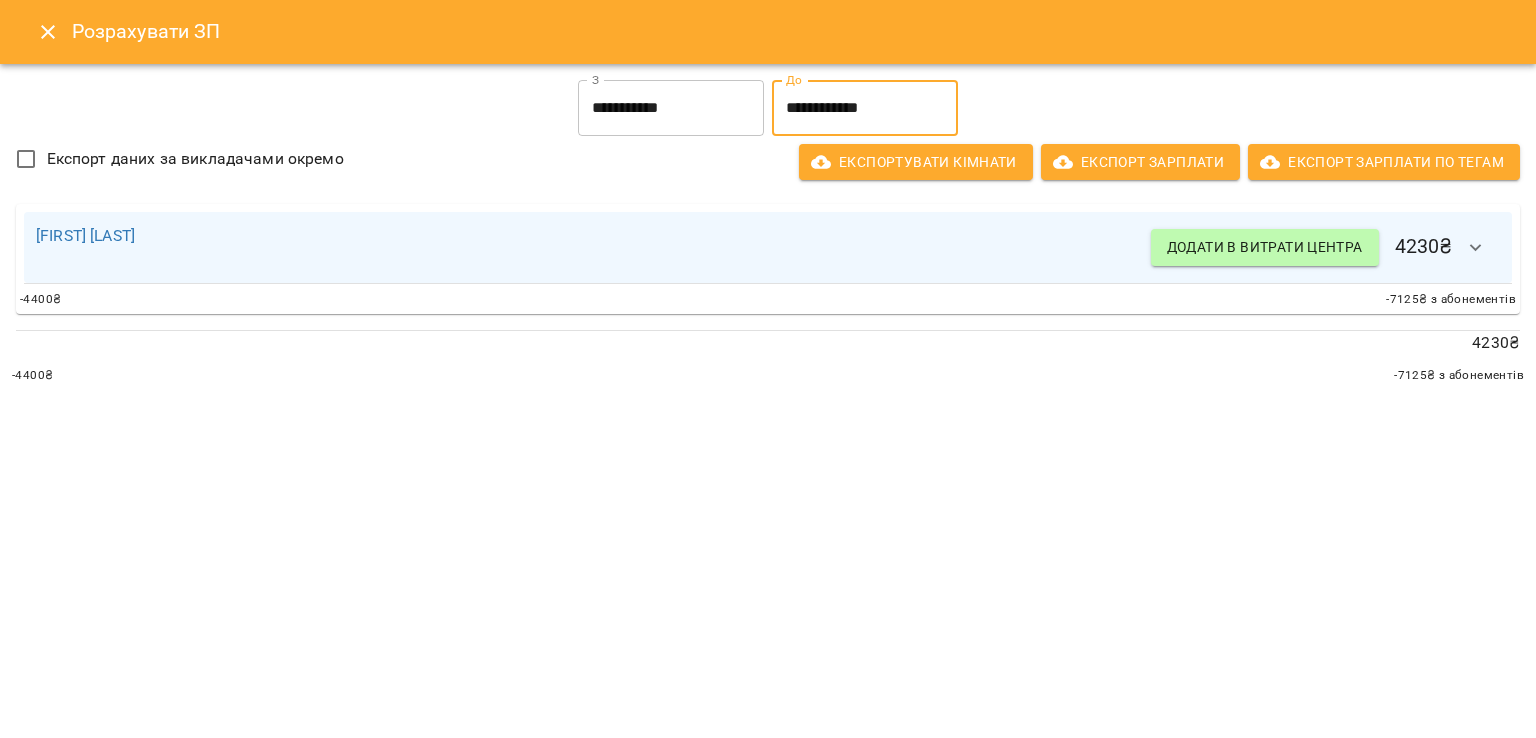 click 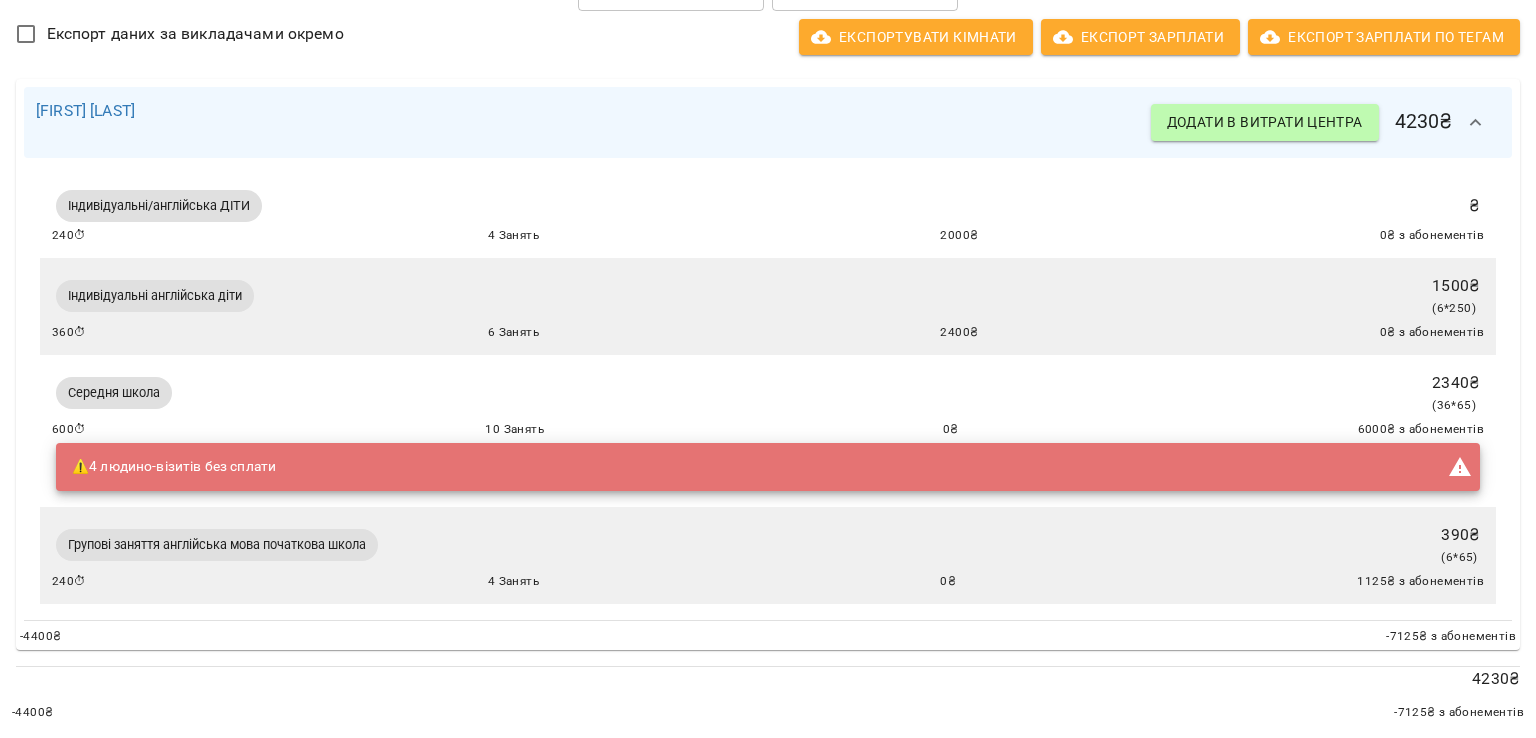 scroll, scrollTop: 0, scrollLeft: 0, axis: both 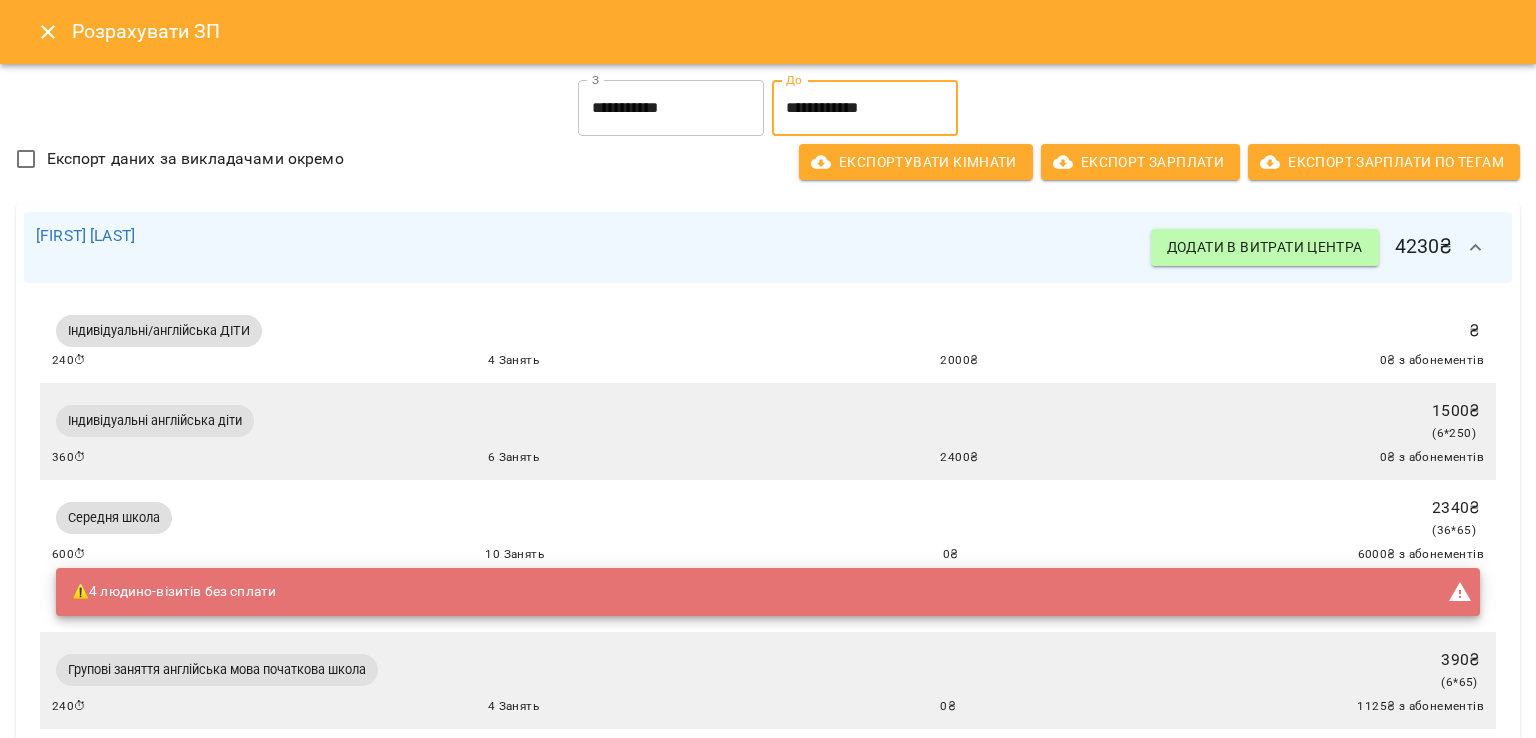 click on "**********" at bounding box center (865, 108) 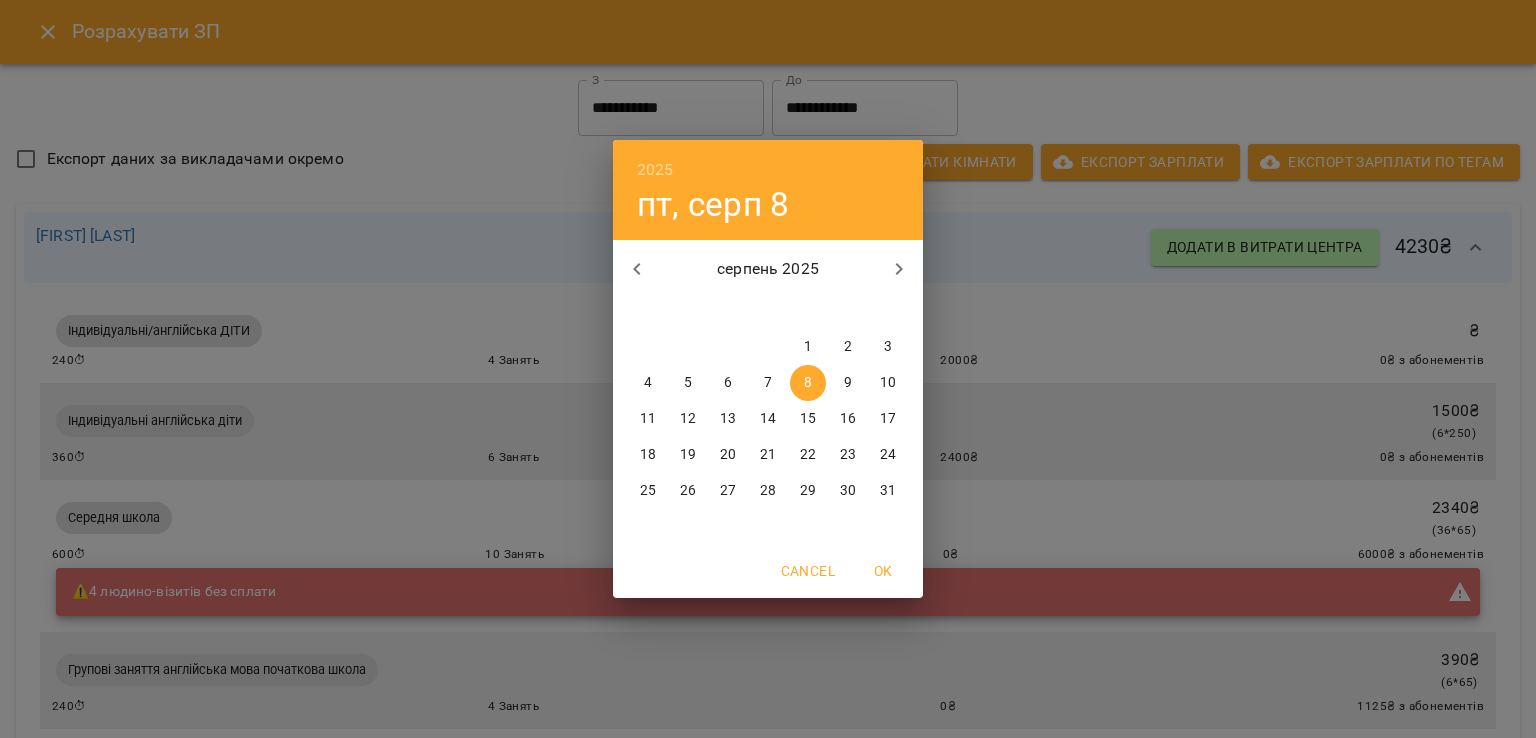 click on "7" at bounding box center (768, 383) 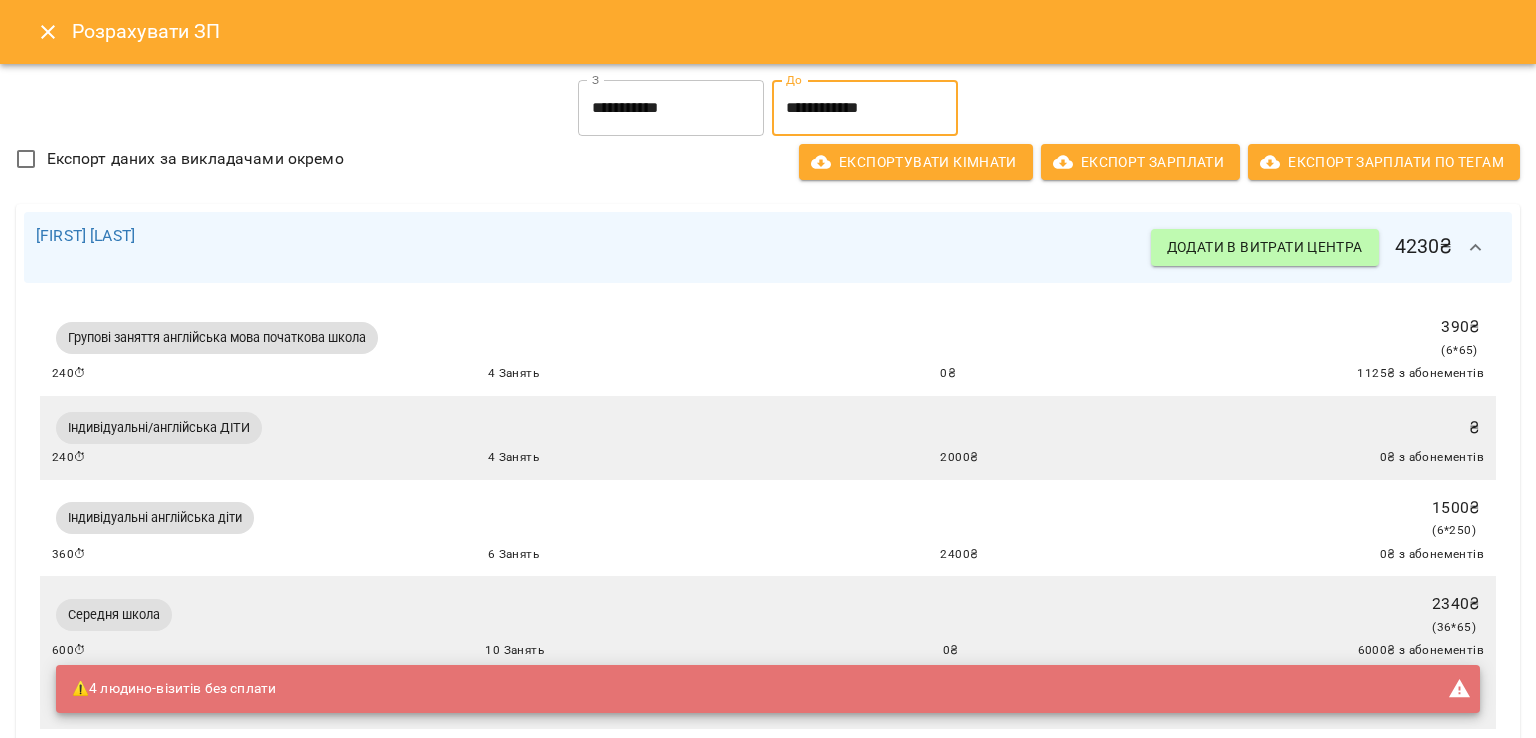 click on "Експорт даних за викладачами окремо" at bounding box center (195, 159) 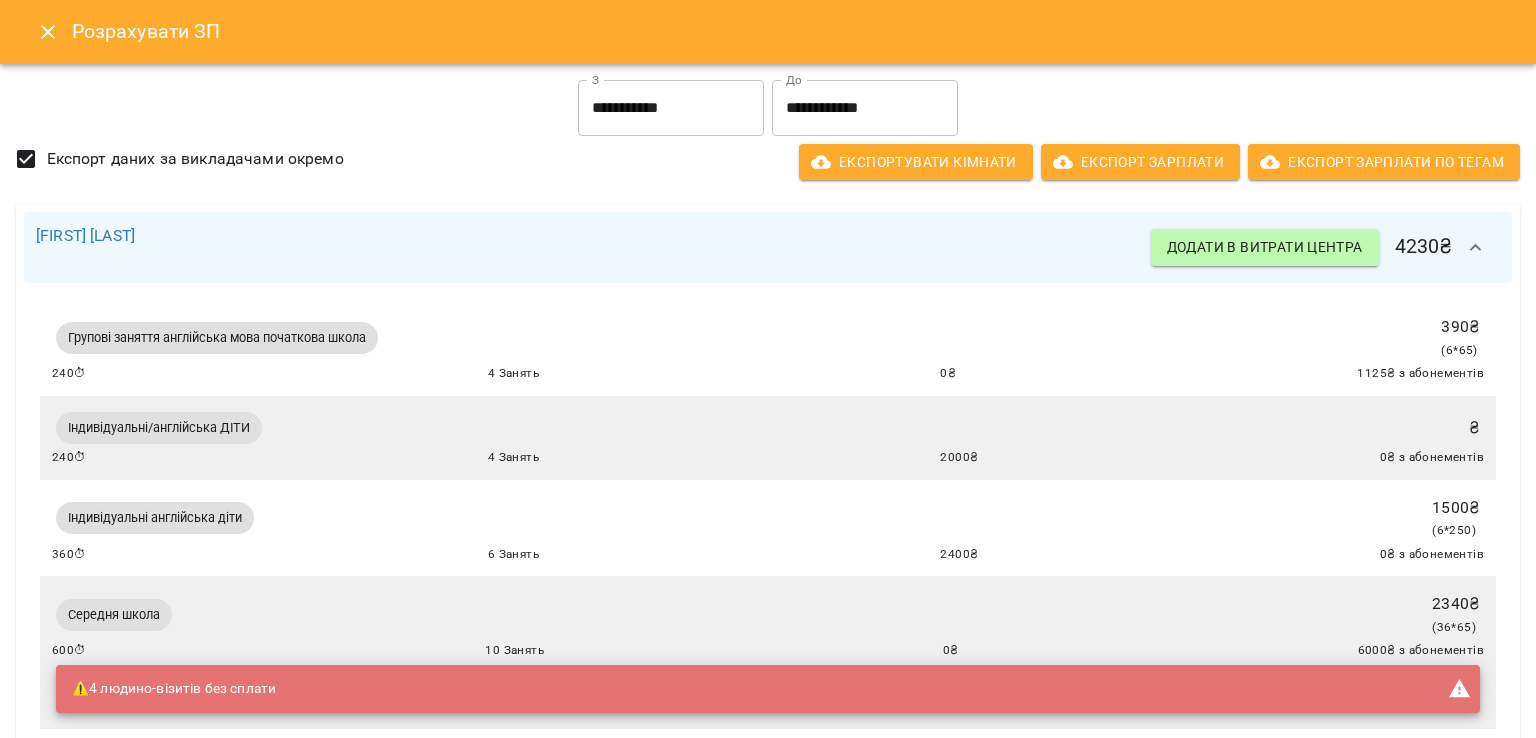 click on "Експорт даних за викладачами окремо Експортувати кімнати Експорт Зарплати Експорт Зарплати по тегам" at bounding box center (768, 162) 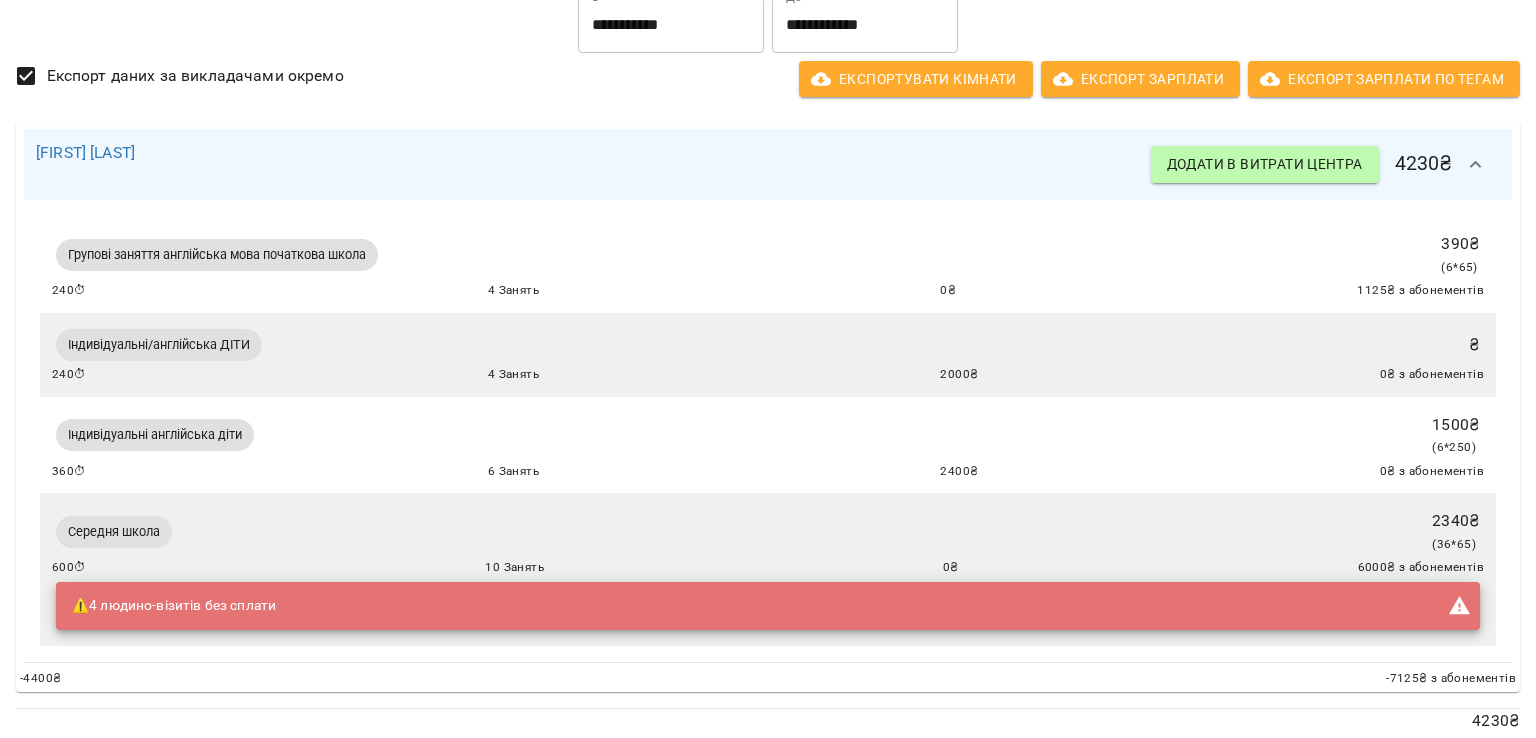 scroll, scrollTop: 146, scrollLeft: 0, axis: vertical 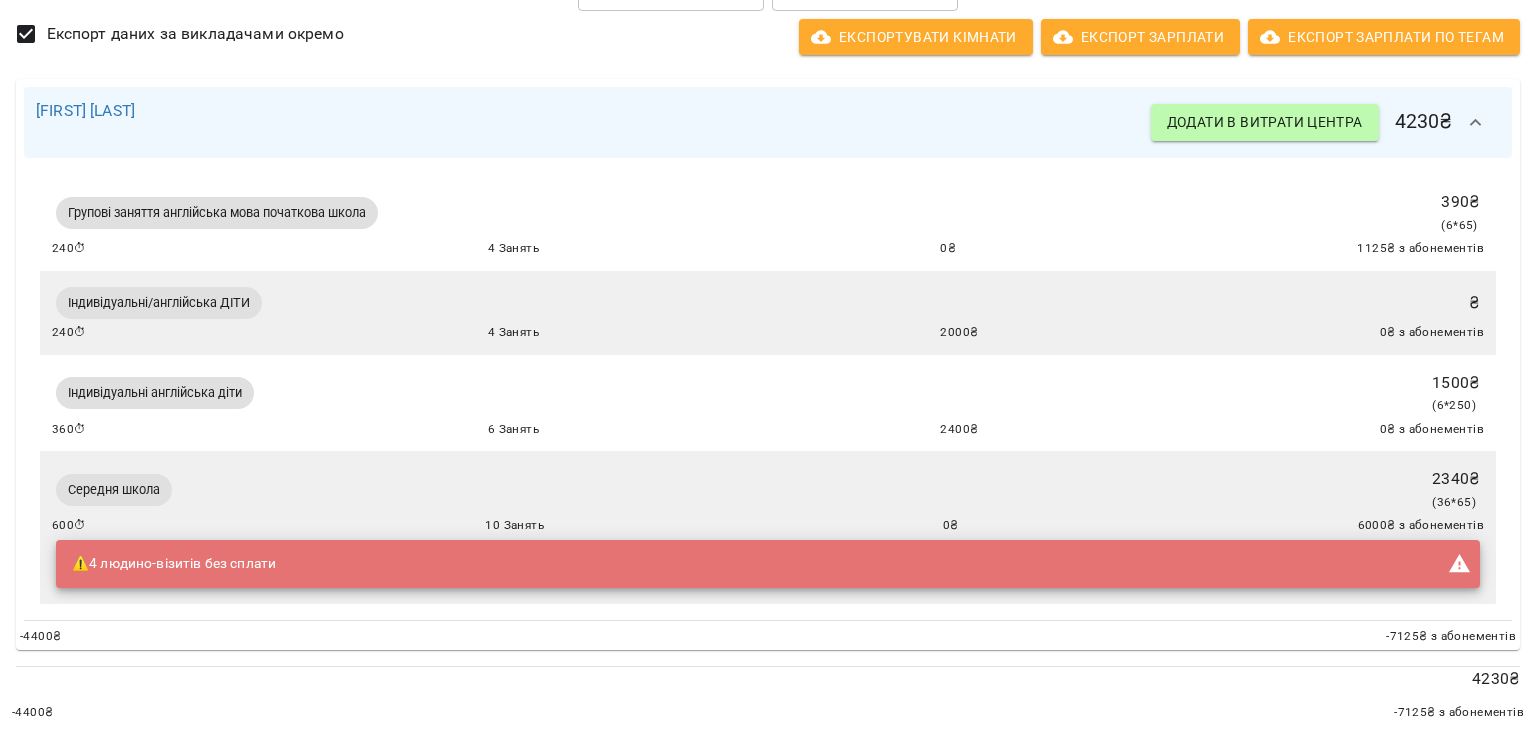 drag, startPoint x: 1484, startPoint y: 660, endPoint x: 1463, endPoint y: 630, distance: 36.619667 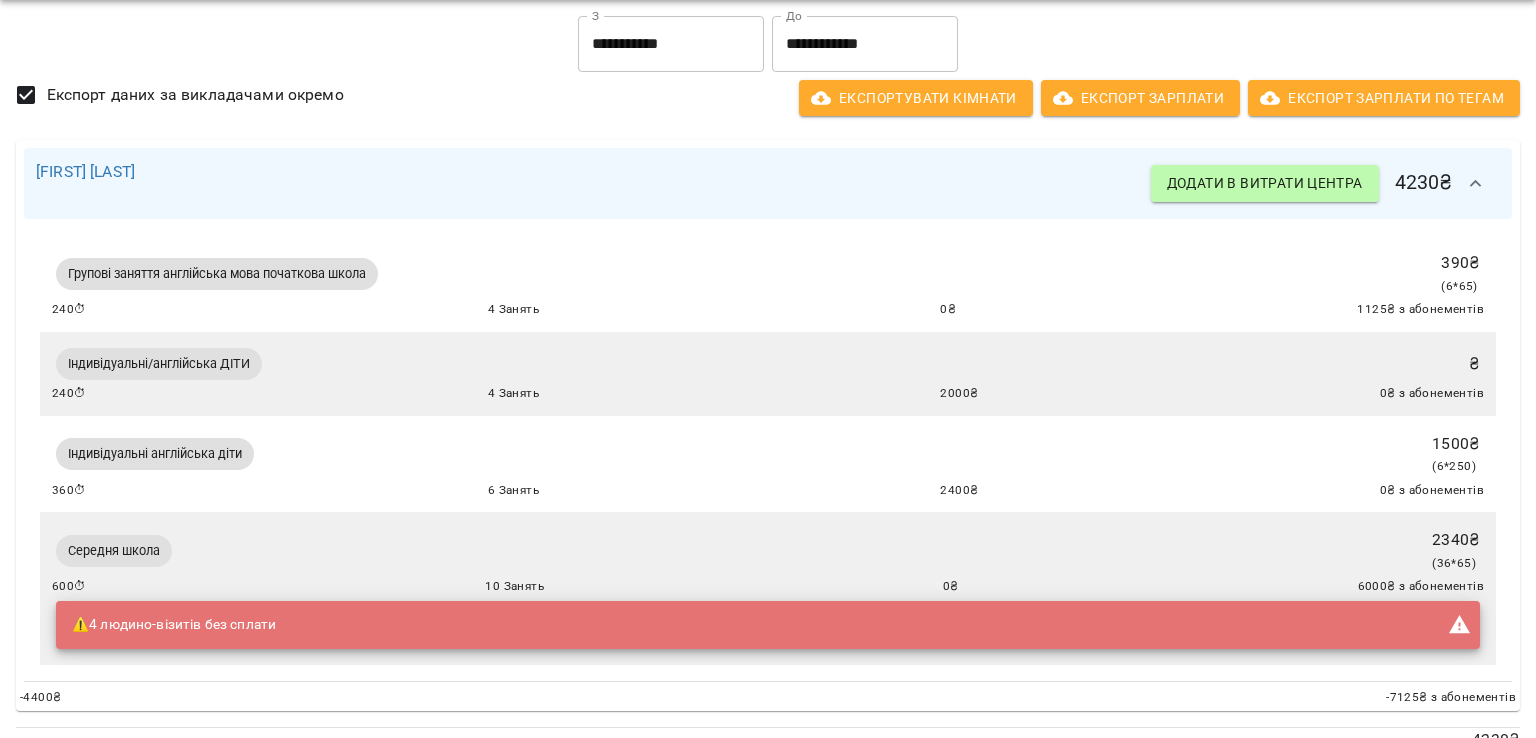 scroll, scrollTop: 0, scrollLeft: 0, axis: both 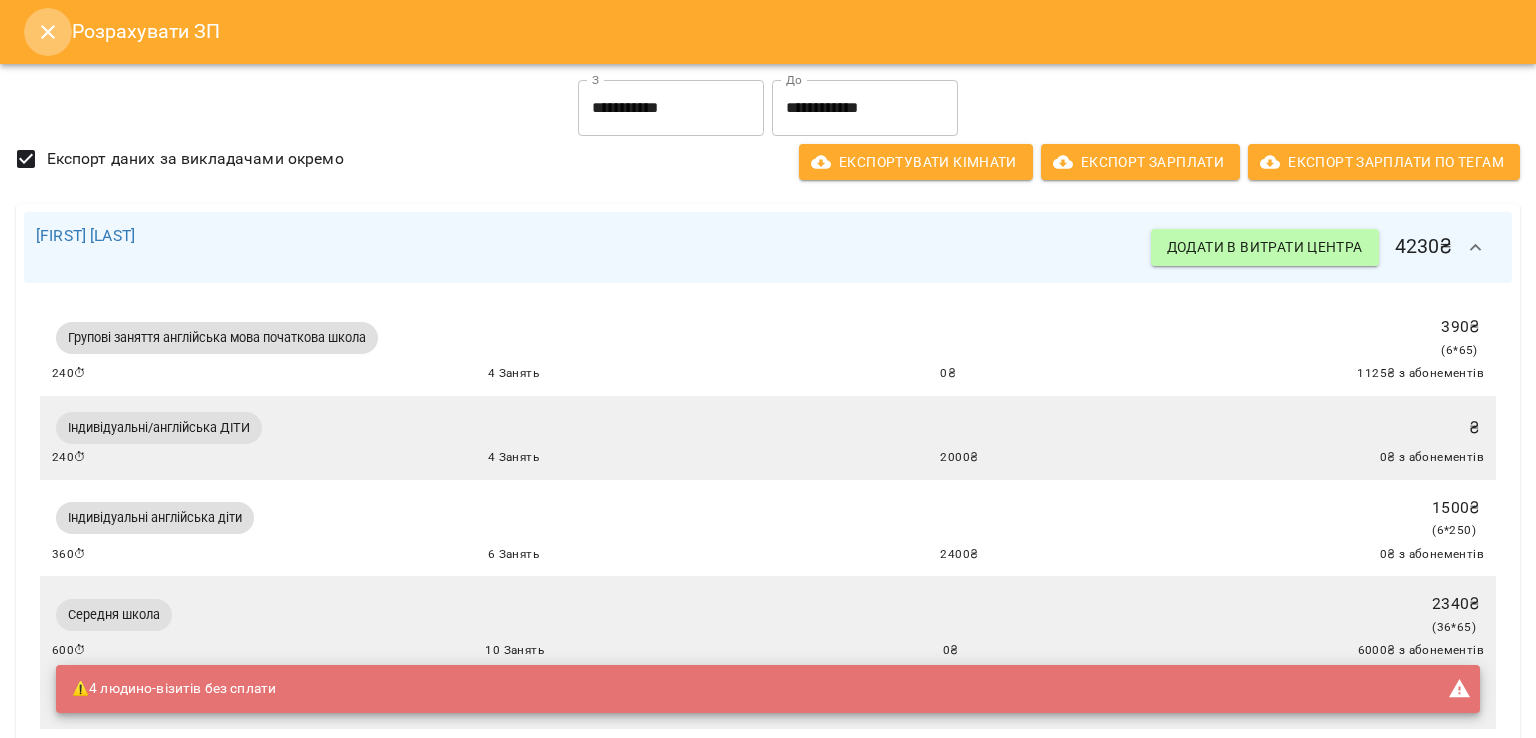 click 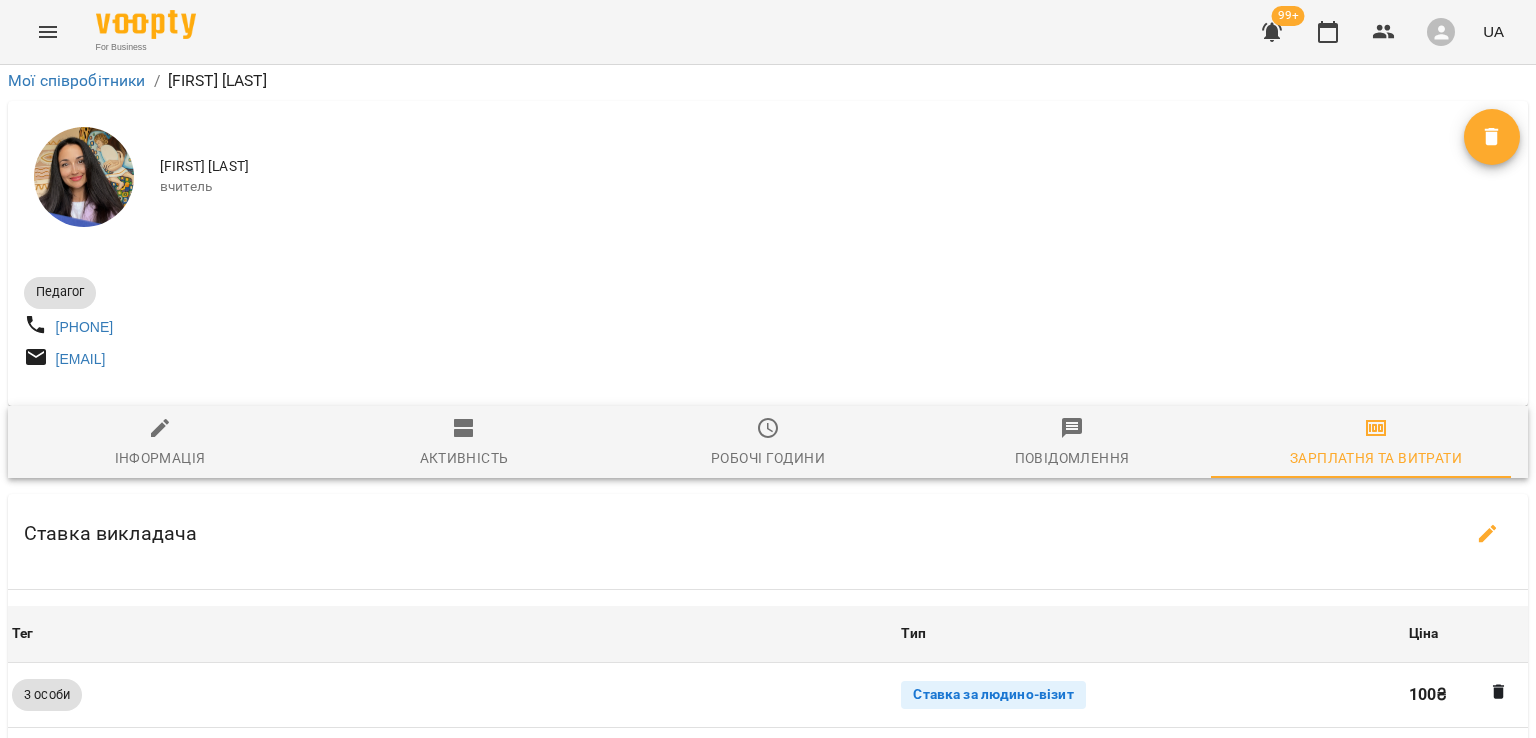 scroll, scrollTop: 394, scrollLeft: 0, axis: vertical 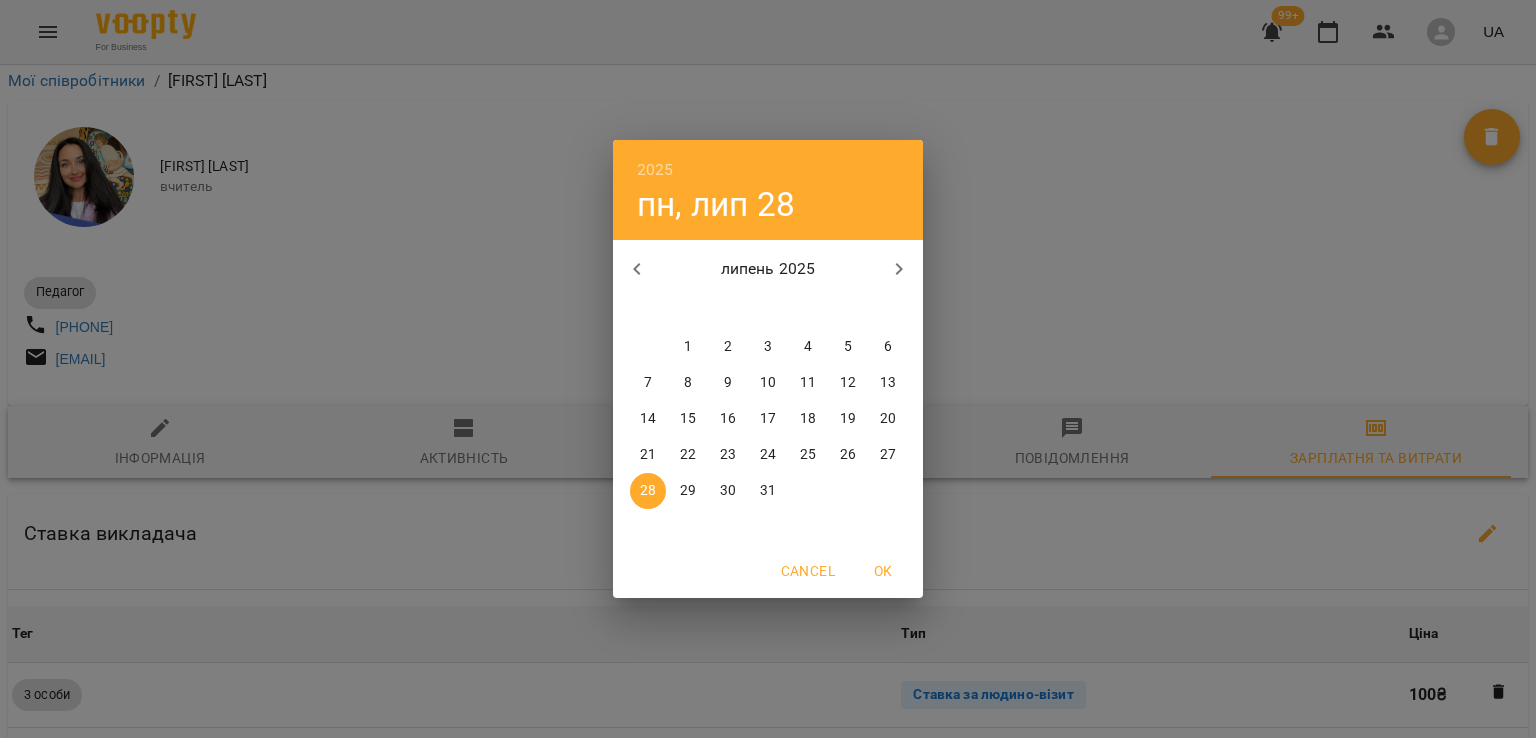 click on "28" at bounding box center [648, 491] 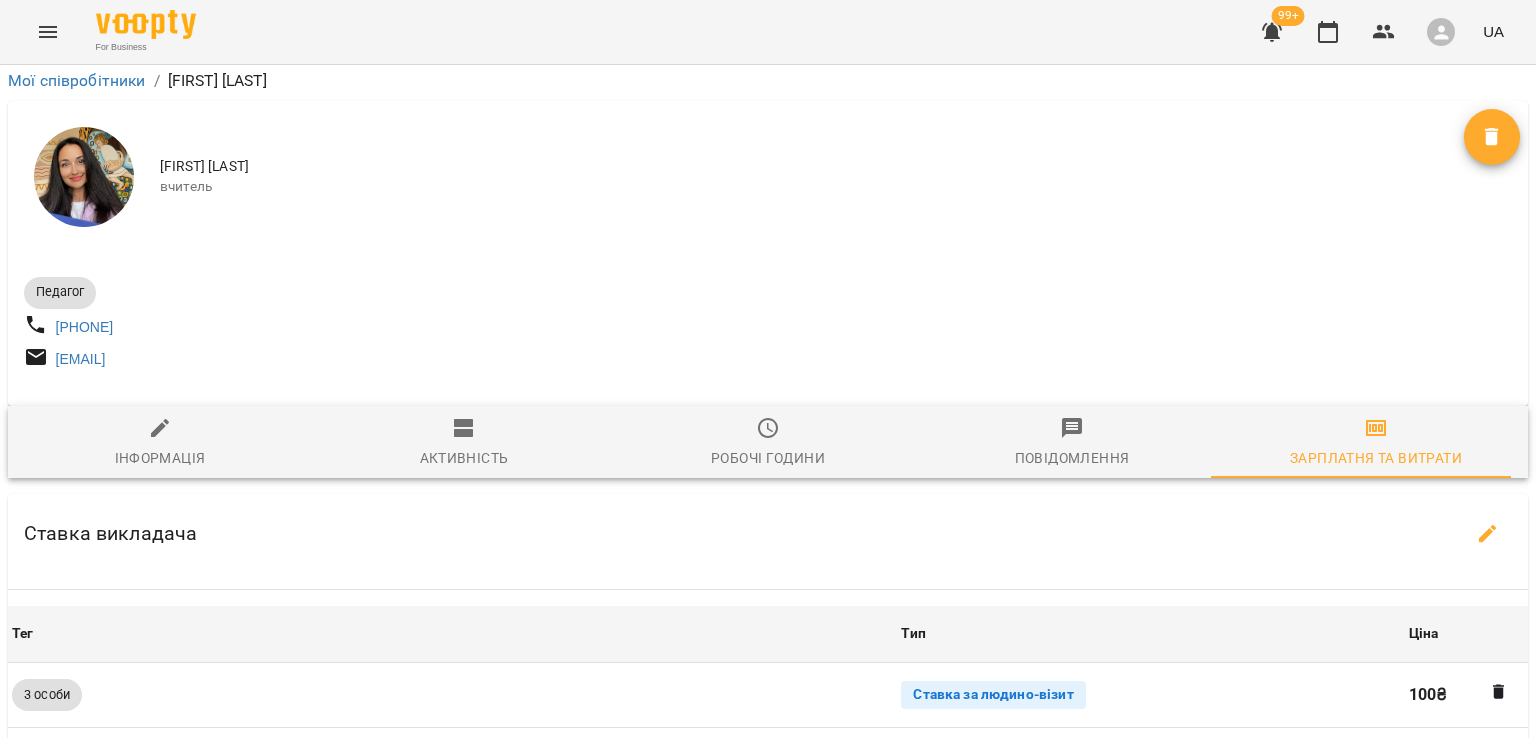click on "Оновити" at bounding box center (961, 1197) 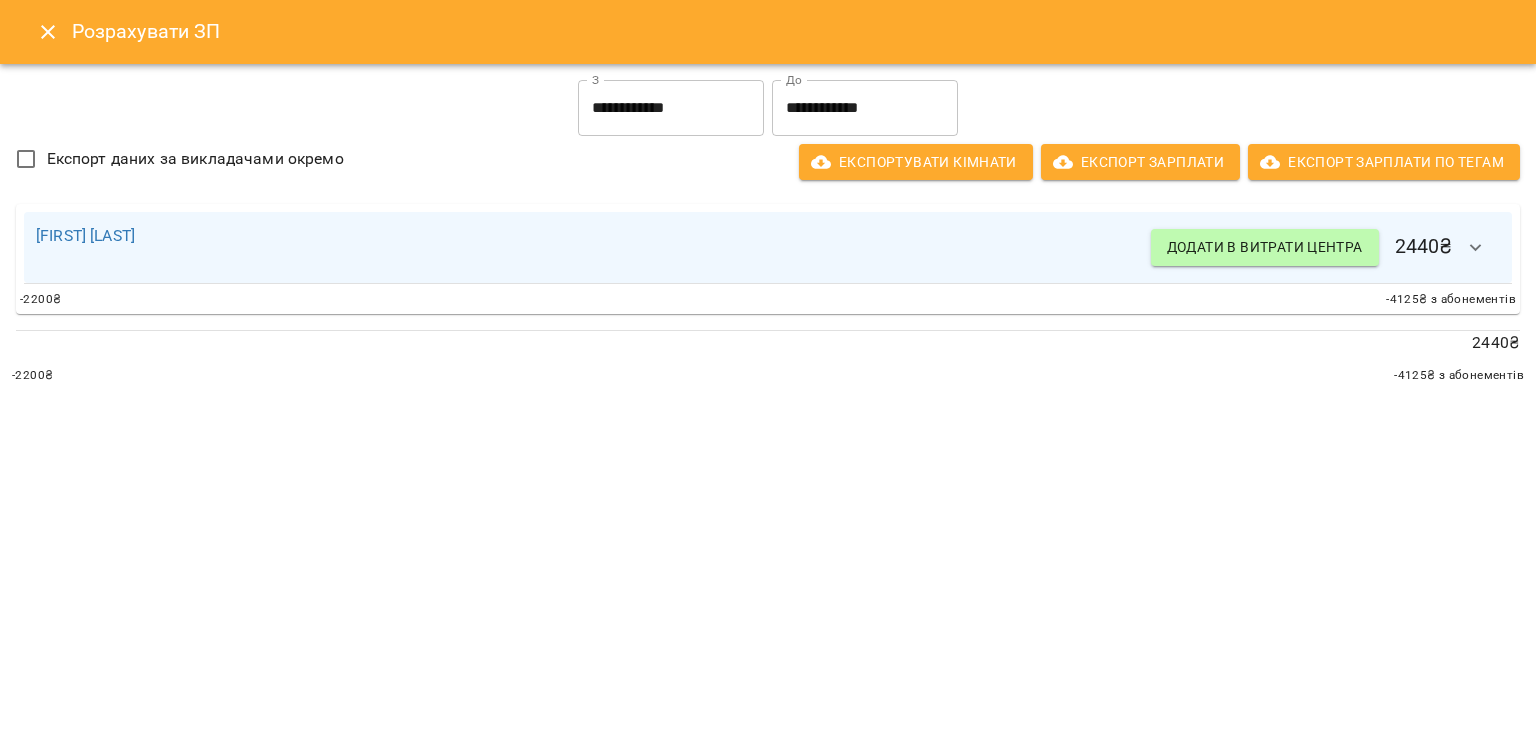 click on "**********" at bounding box center (671, 108) 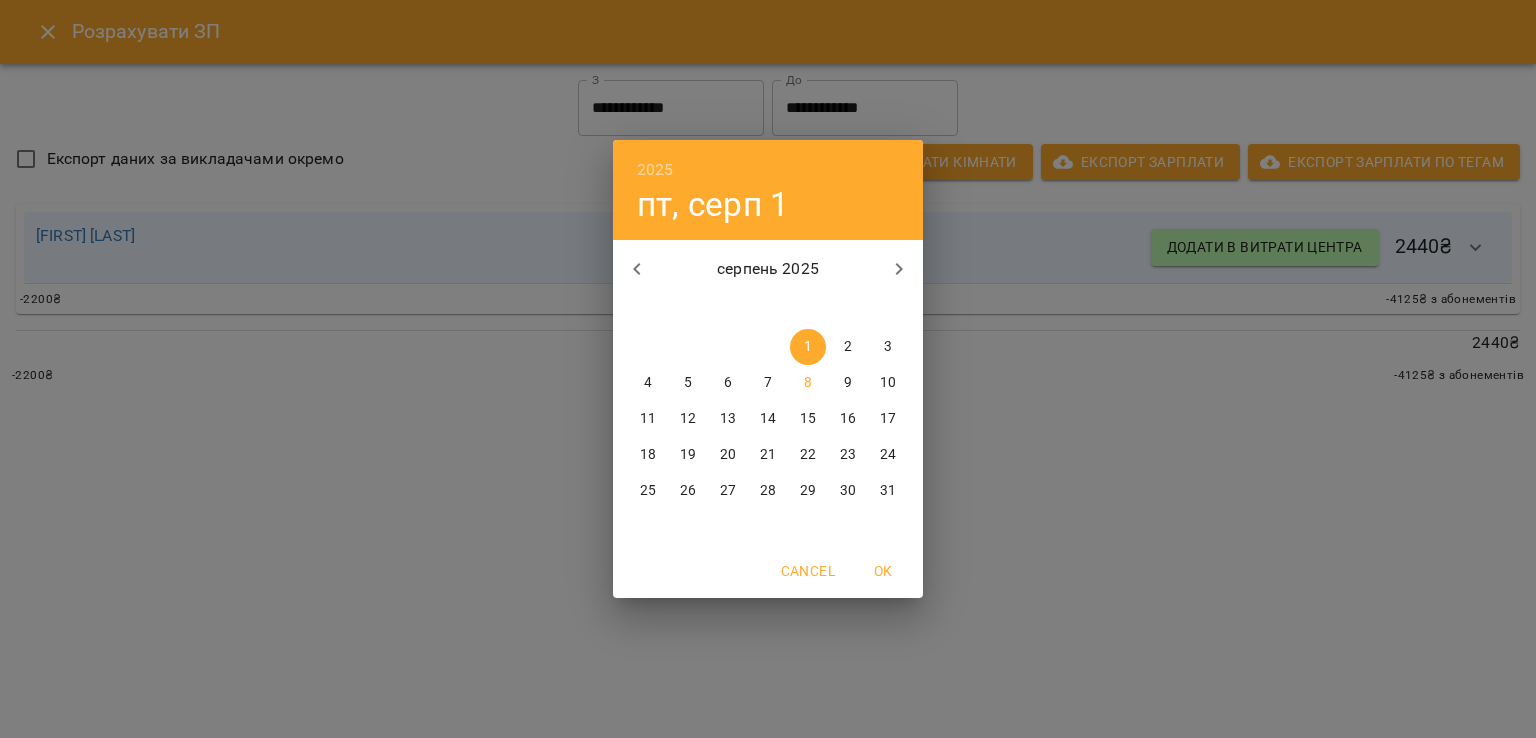 click 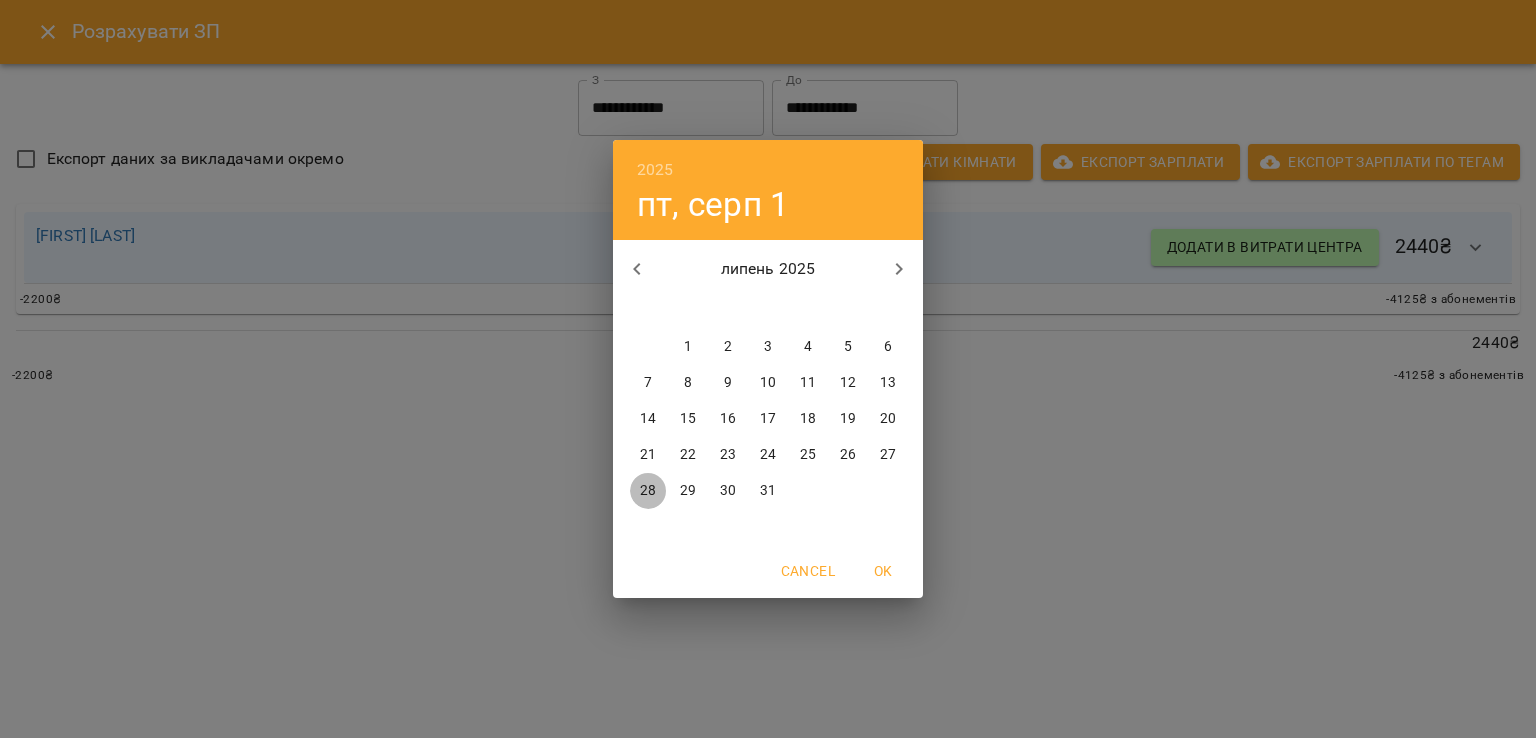 click on "28" at bounding box center (648, 491) 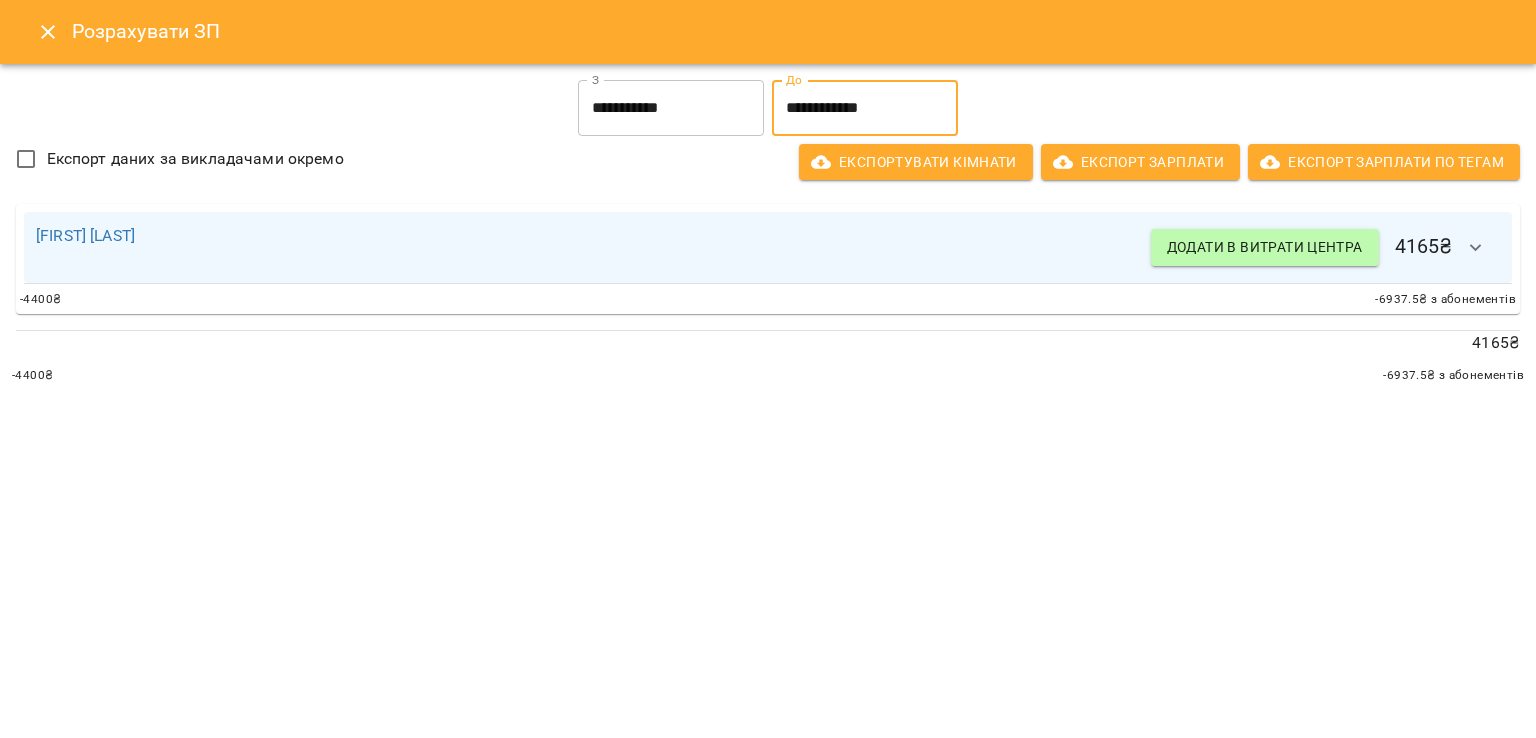click on "**********" at bounding box center (865, 108) 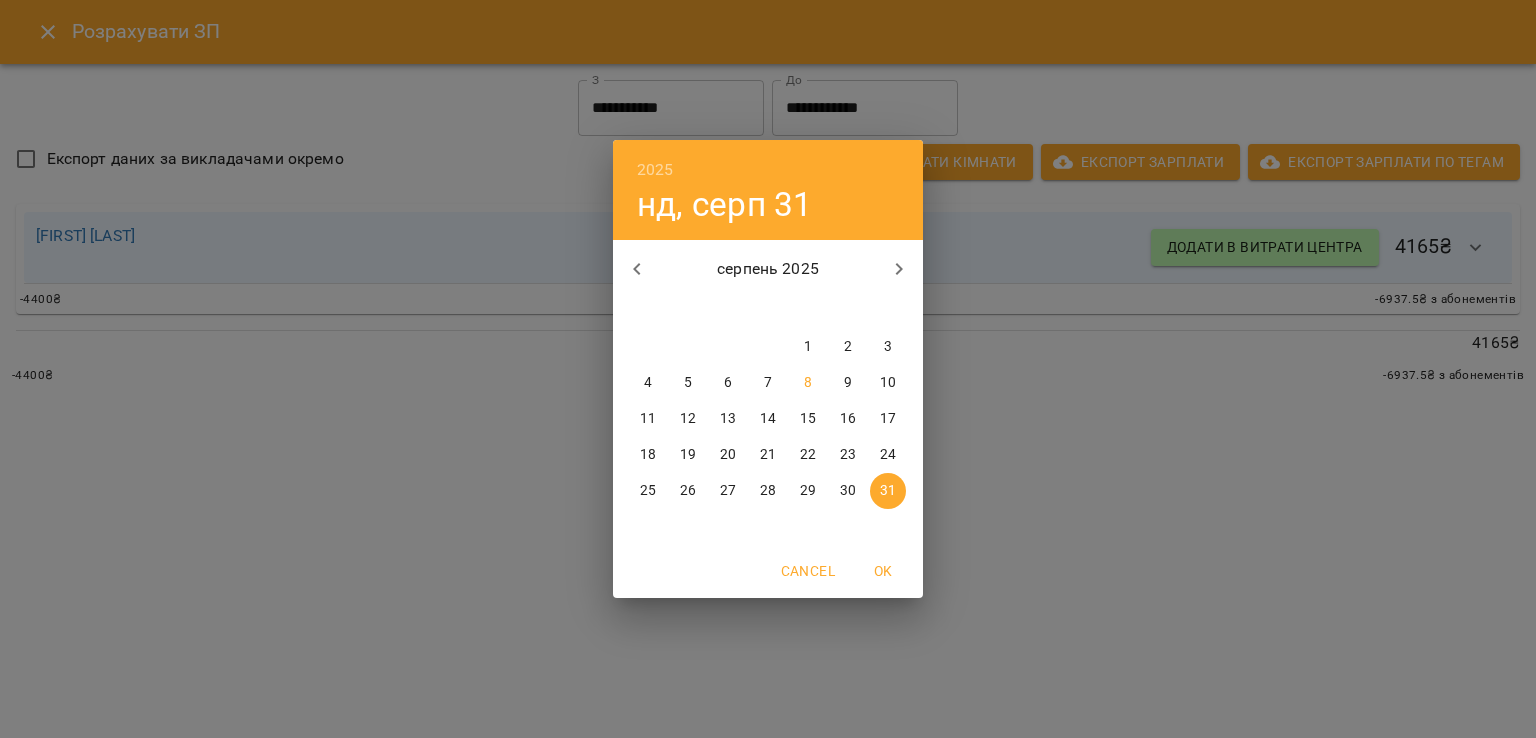 click on "8" at bounding box center (808, 383) 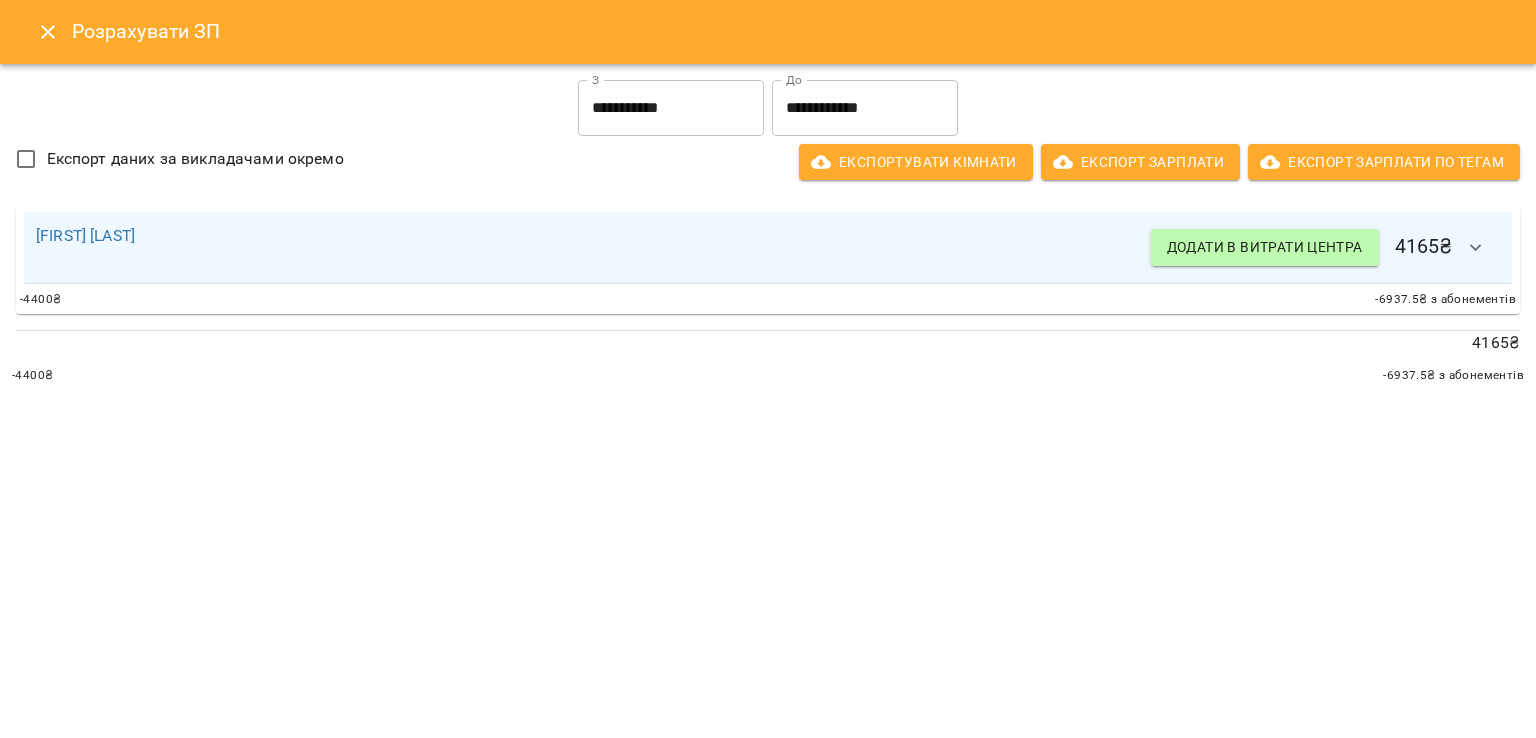 click on "-4400 ₴ -6937.5 ₴   з абонементів" at bounding box center [768, 376] 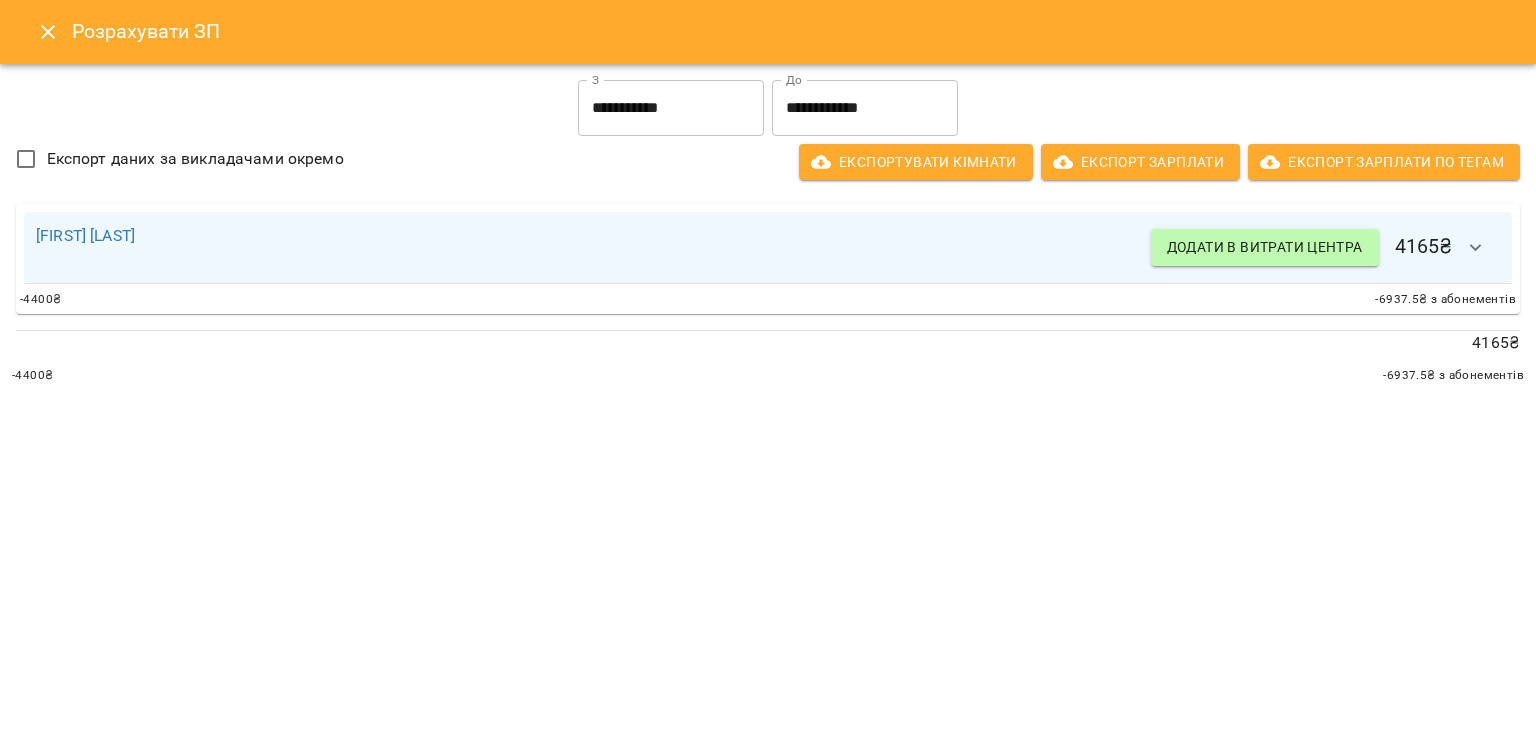 click 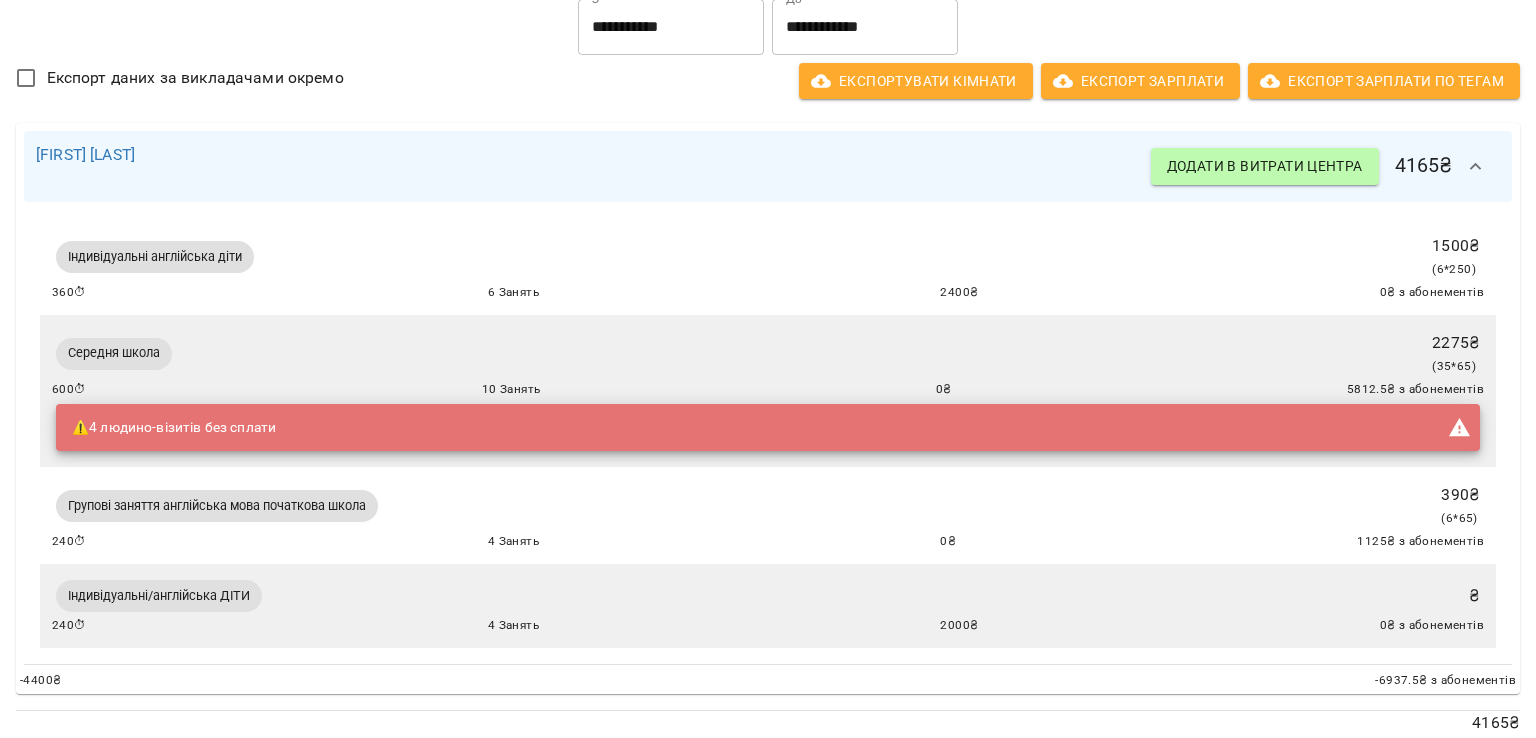 scroll, scrollTop: 46, scrollLeft: 0, axis: vertical 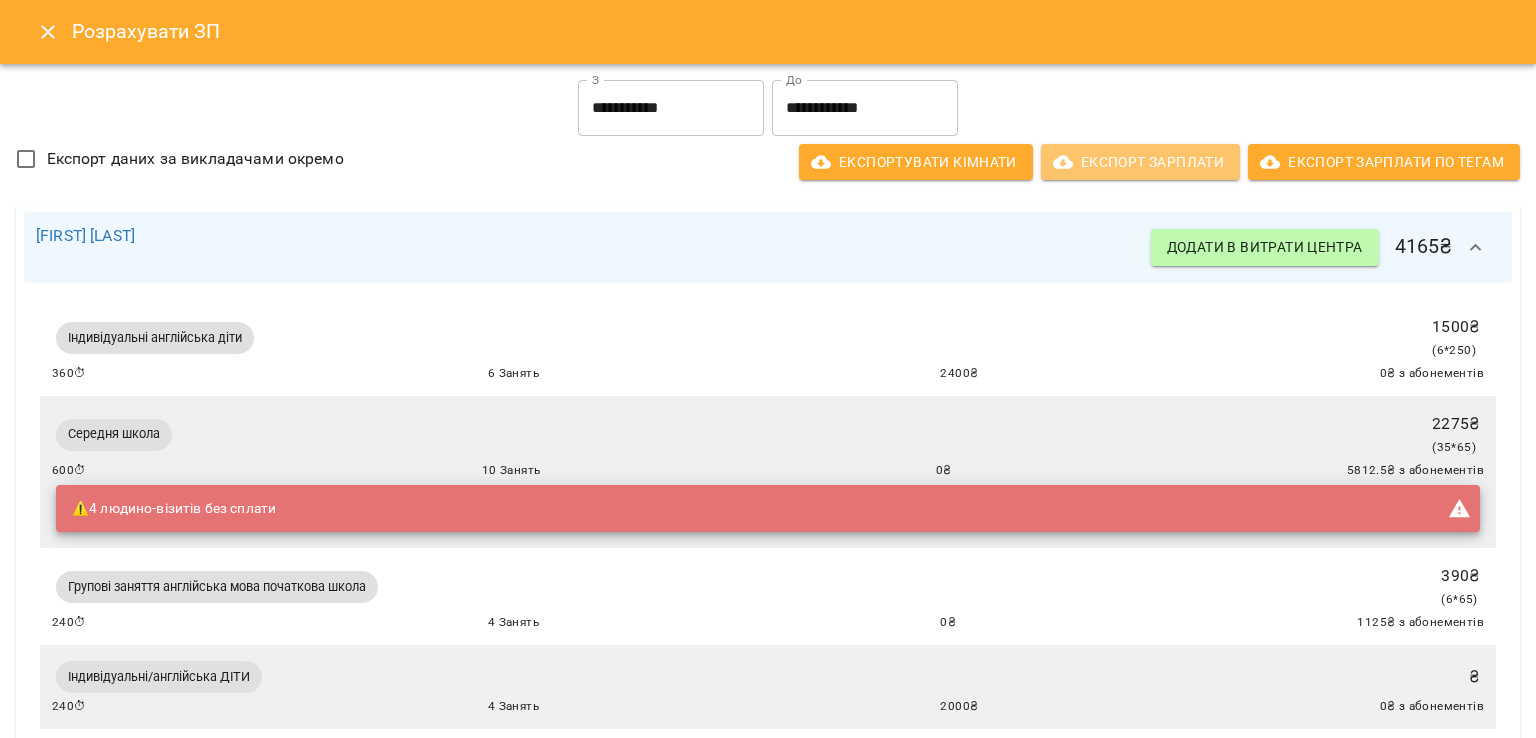 click on "Експорт Зарплати" at bounding box center (1140, 162) 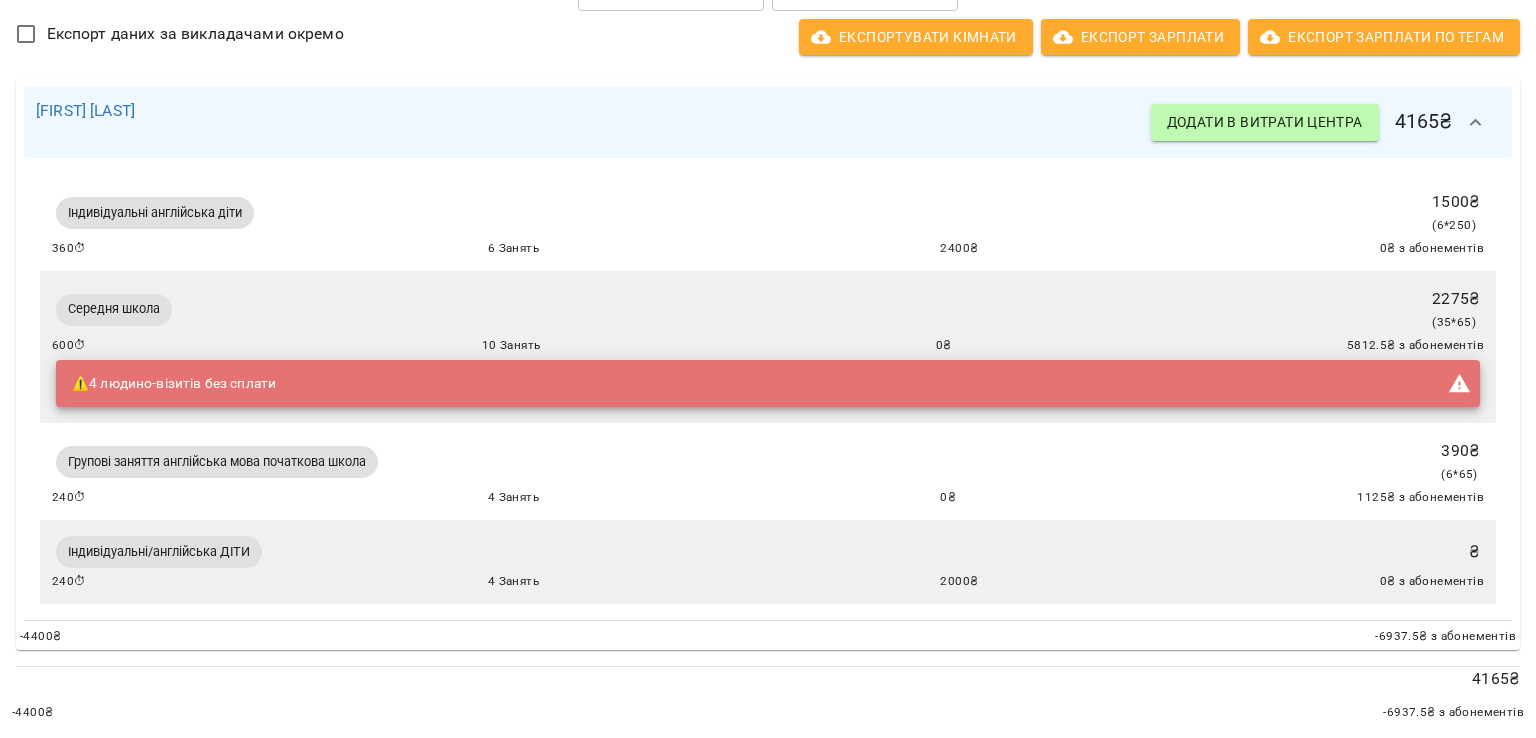 scroll, scrollTop: 0, scrollLeft: 0, axis: both 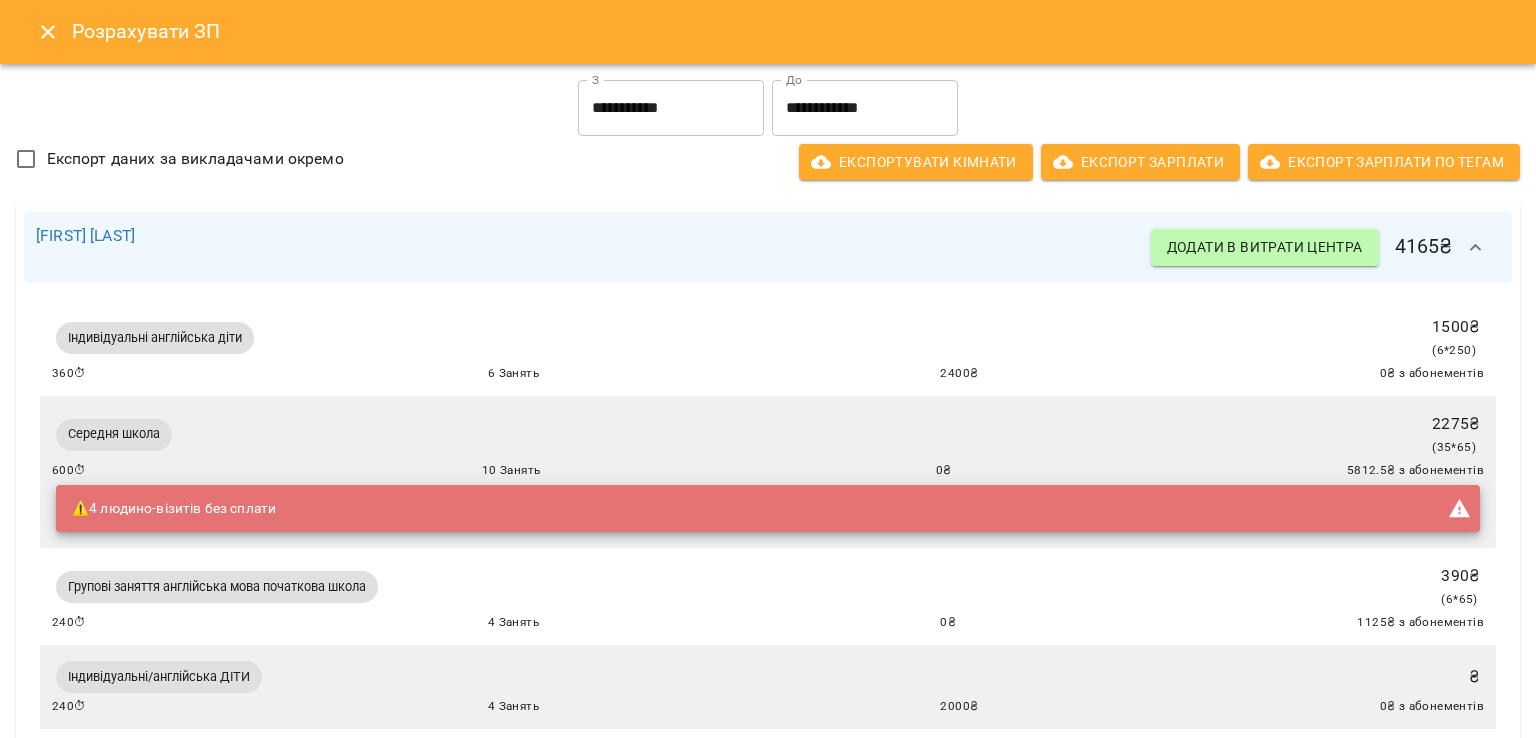 click on "Експорт даних за викладачами окремо" at bounding box center [195, 159] 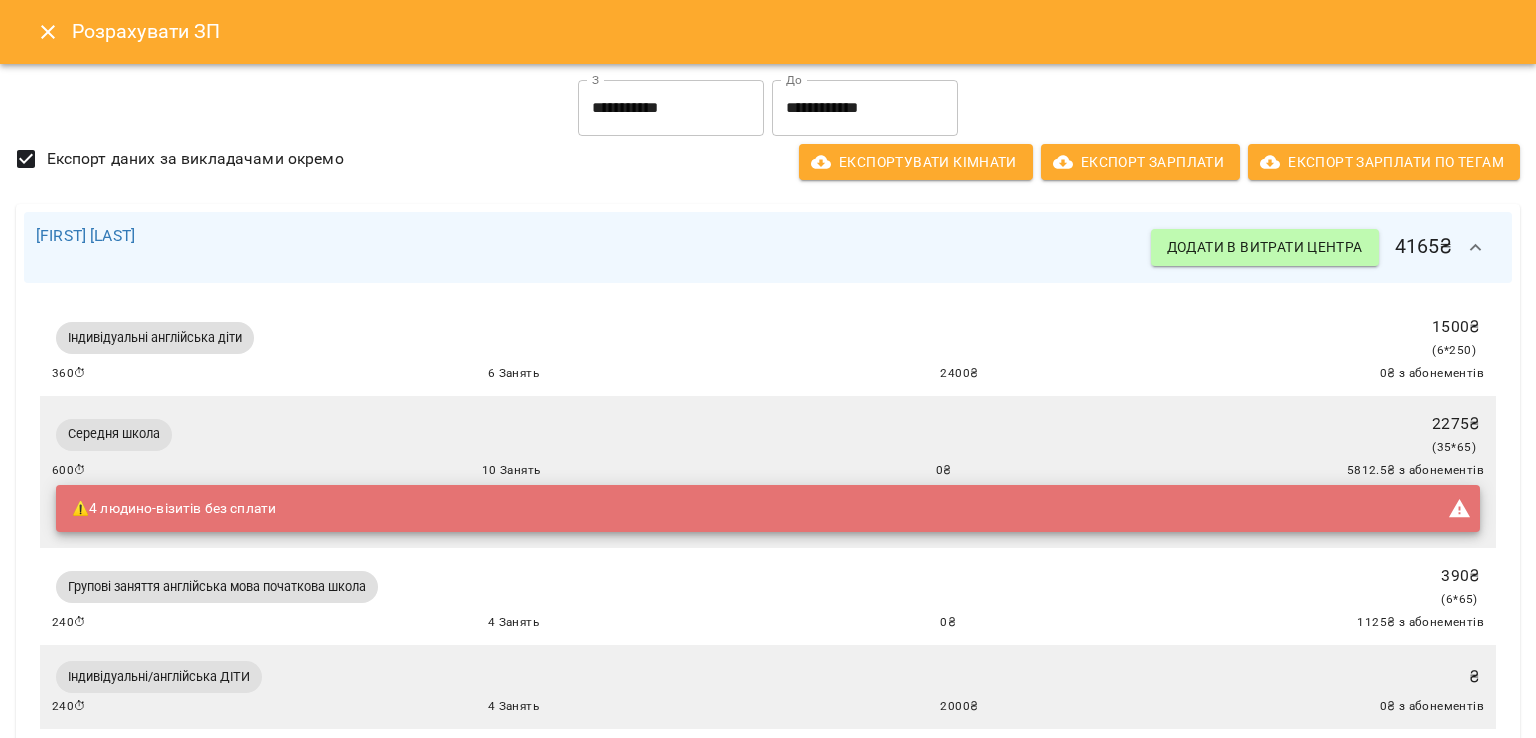 click on "Експорт Зарплати" at bounding box center [1140, 162] 